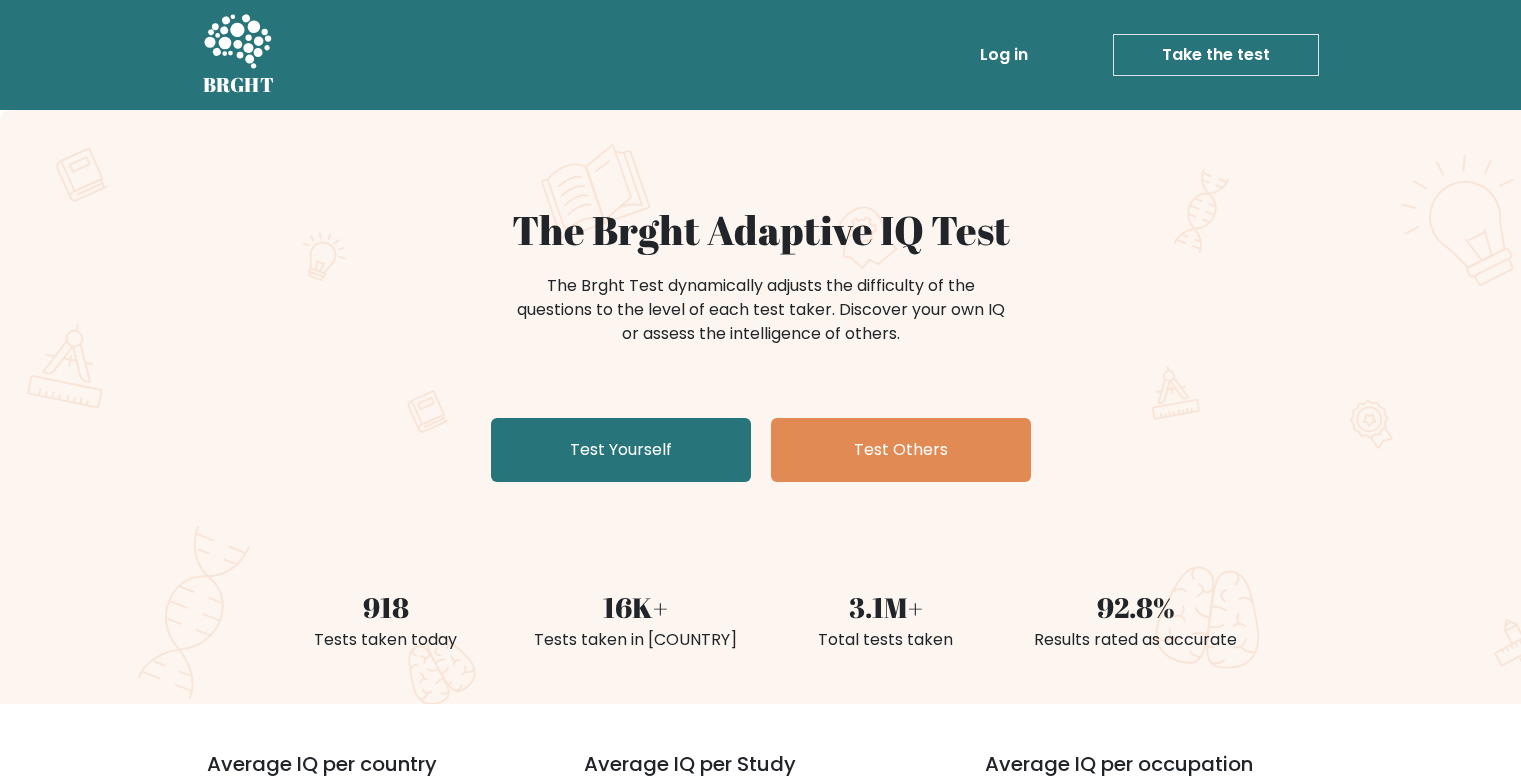 scroll, scrollTop: 0, scrollLeft: 0, axis: both 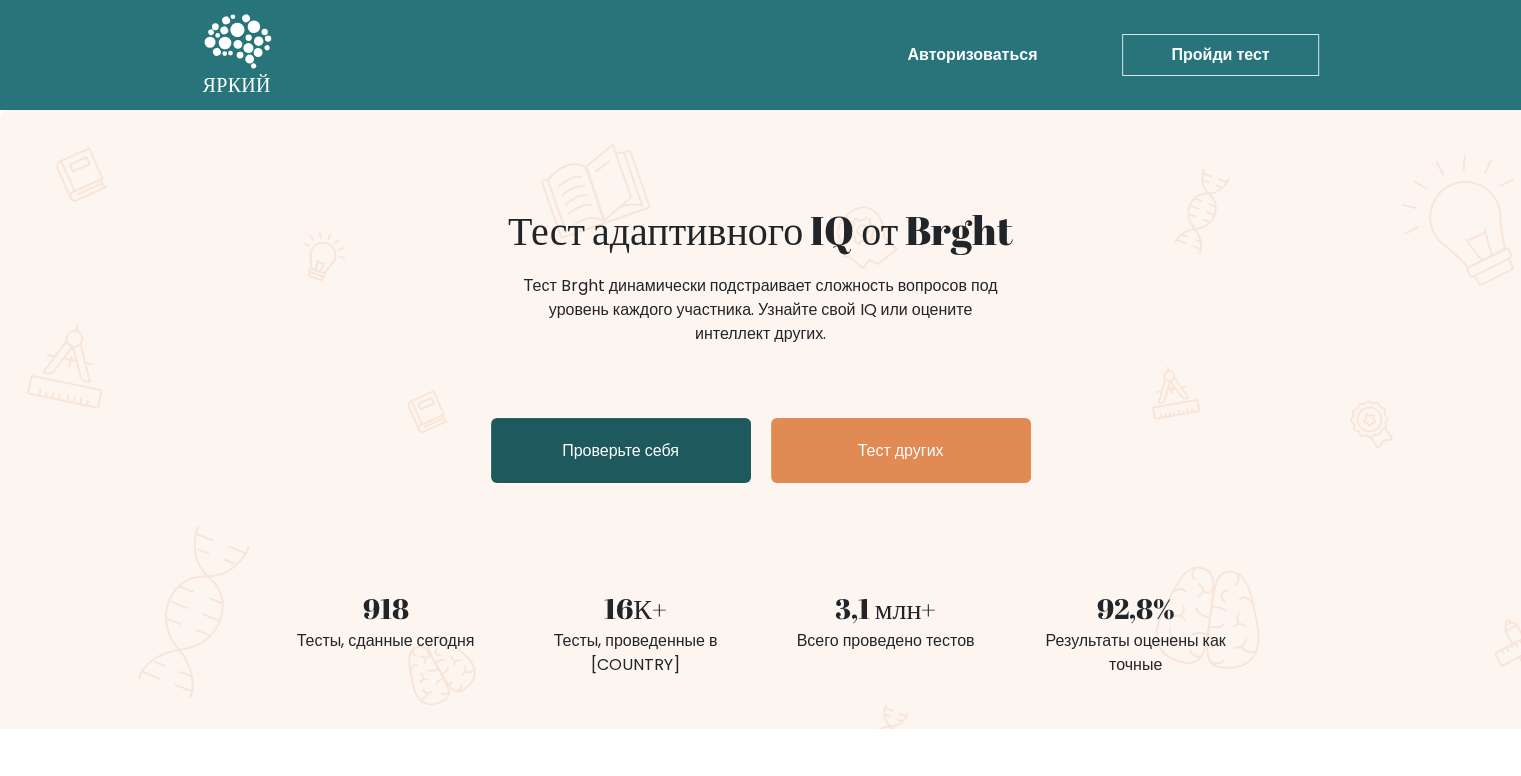 click on "Проверьте себя" at bounding box center (620, 450) 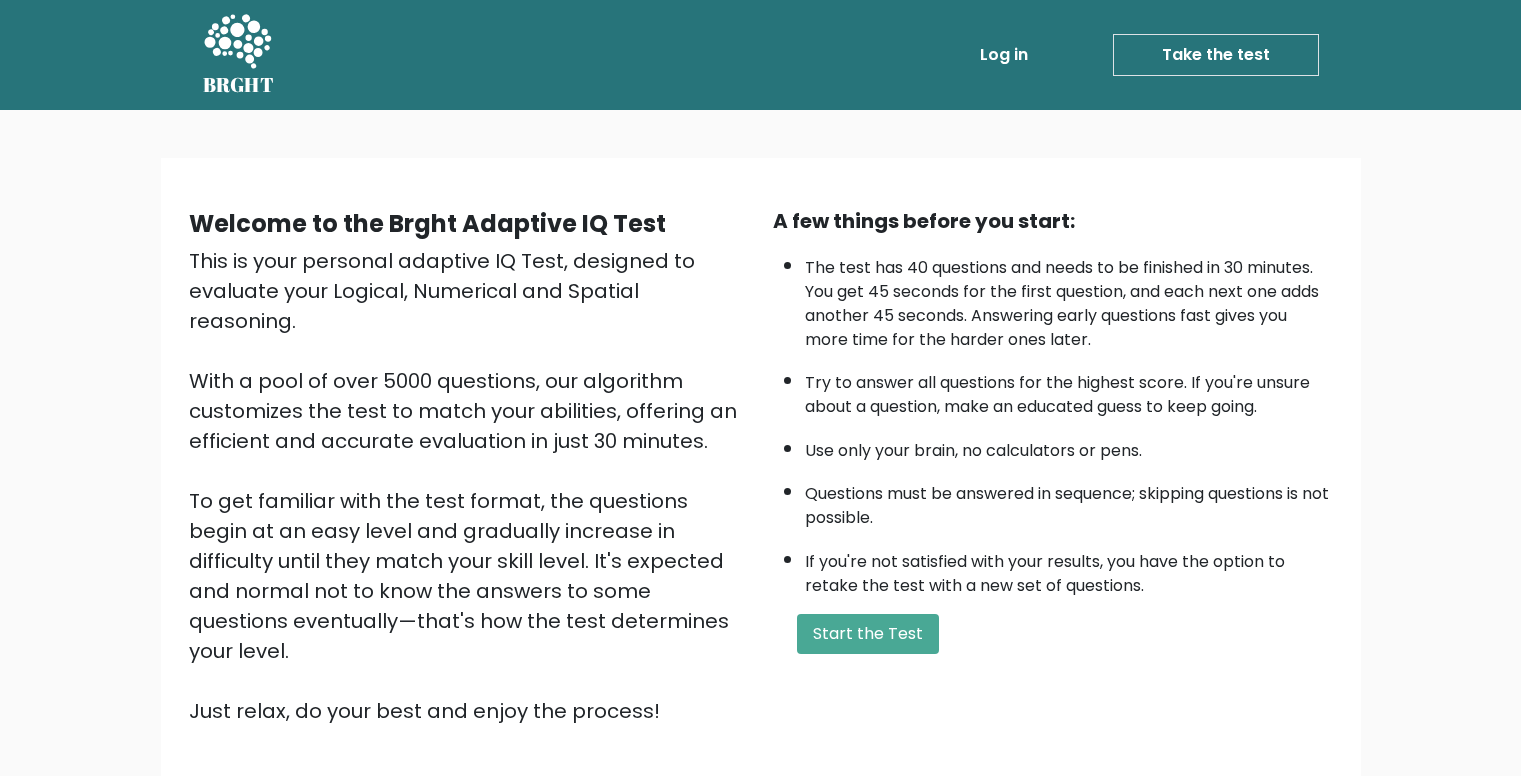 scroll, scrollTop: 0, scrollLeft: 0, axis: both 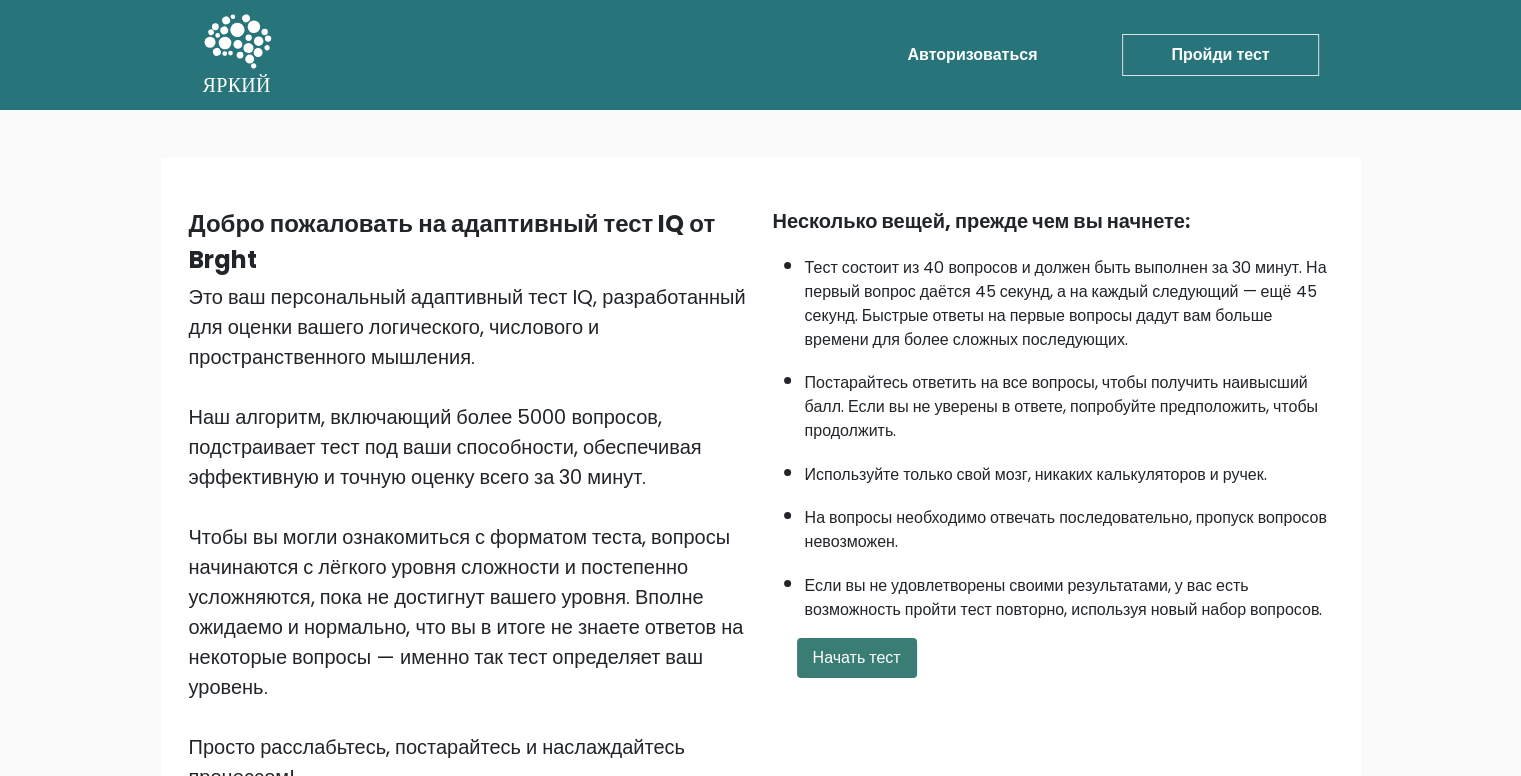 click on "Начать тест" at bounding box center [857, 657] 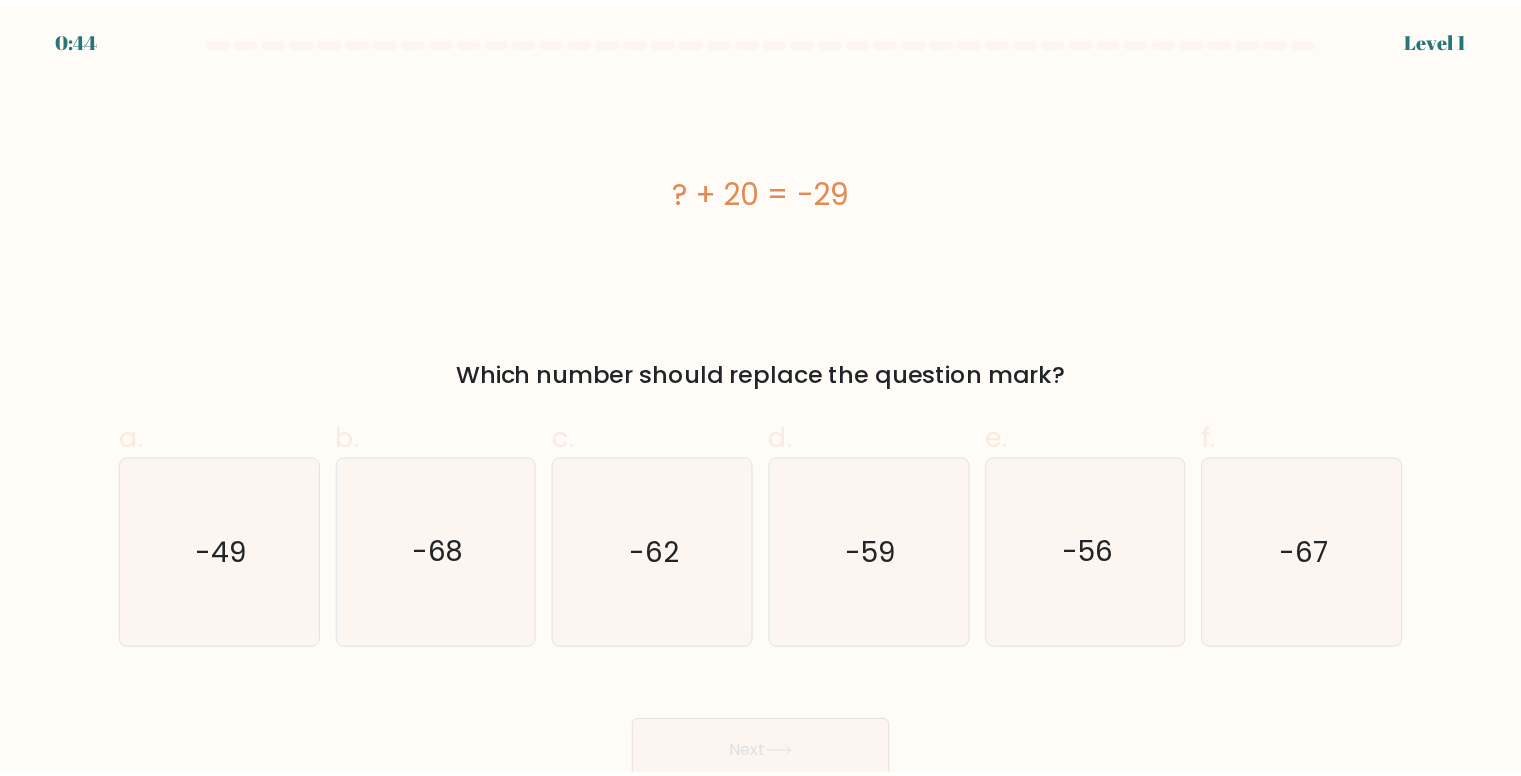scroll, scrollTop: 0, scrollLeft: 0, axis: both 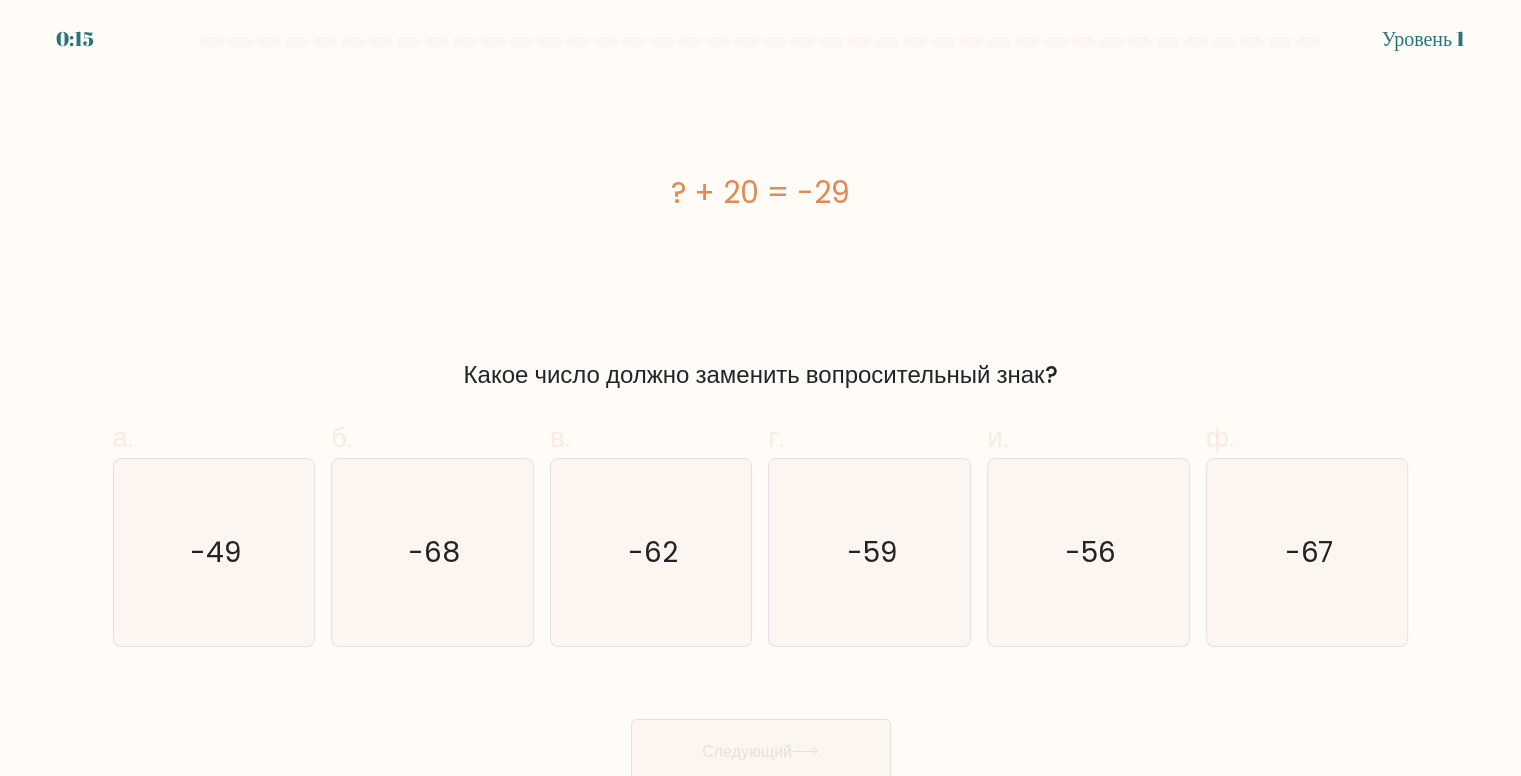 click on "б.
-68" at bounding box center (432, 532) 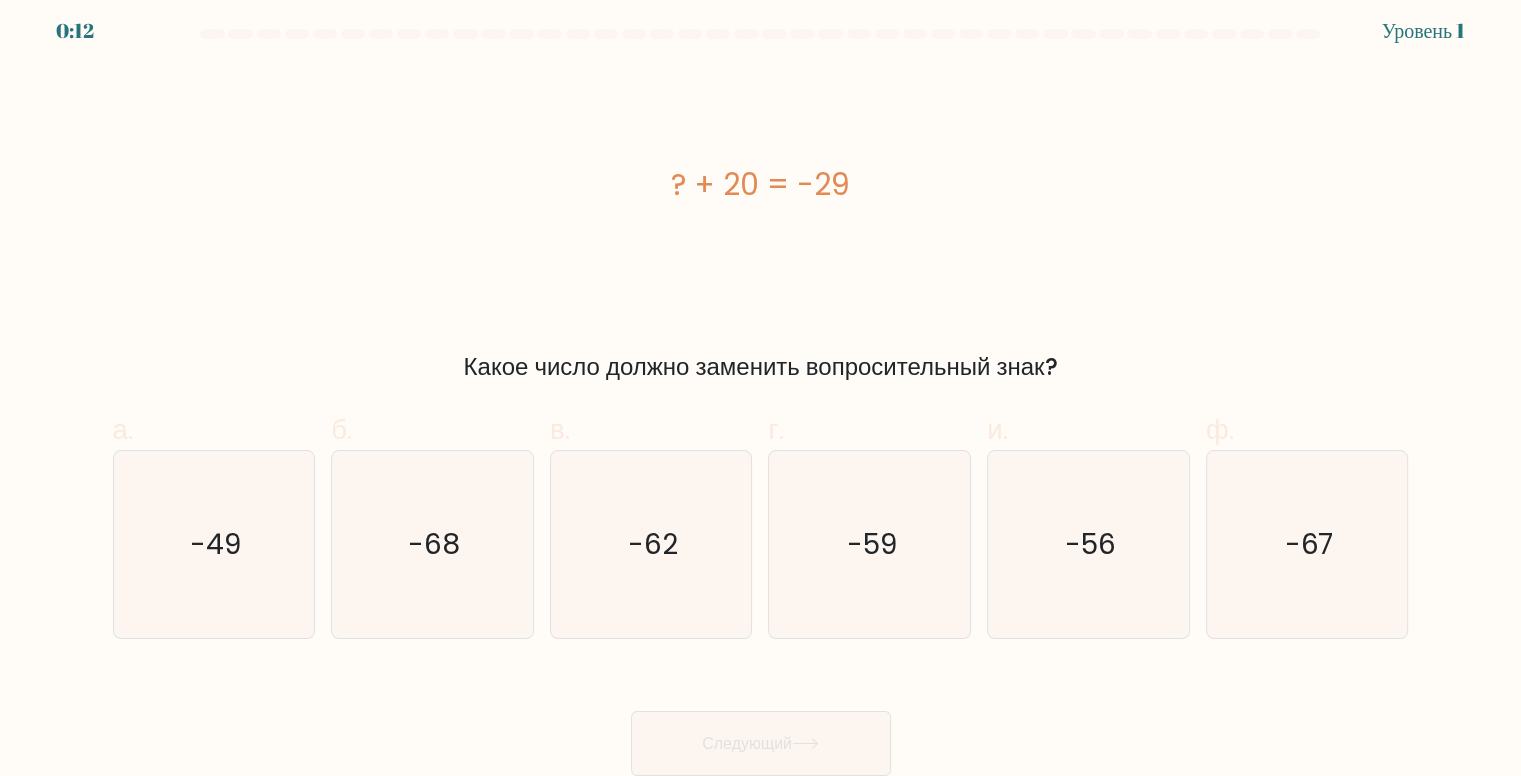 scroll, scrollTop: 10, scrollLeft: 0, axis: vertical 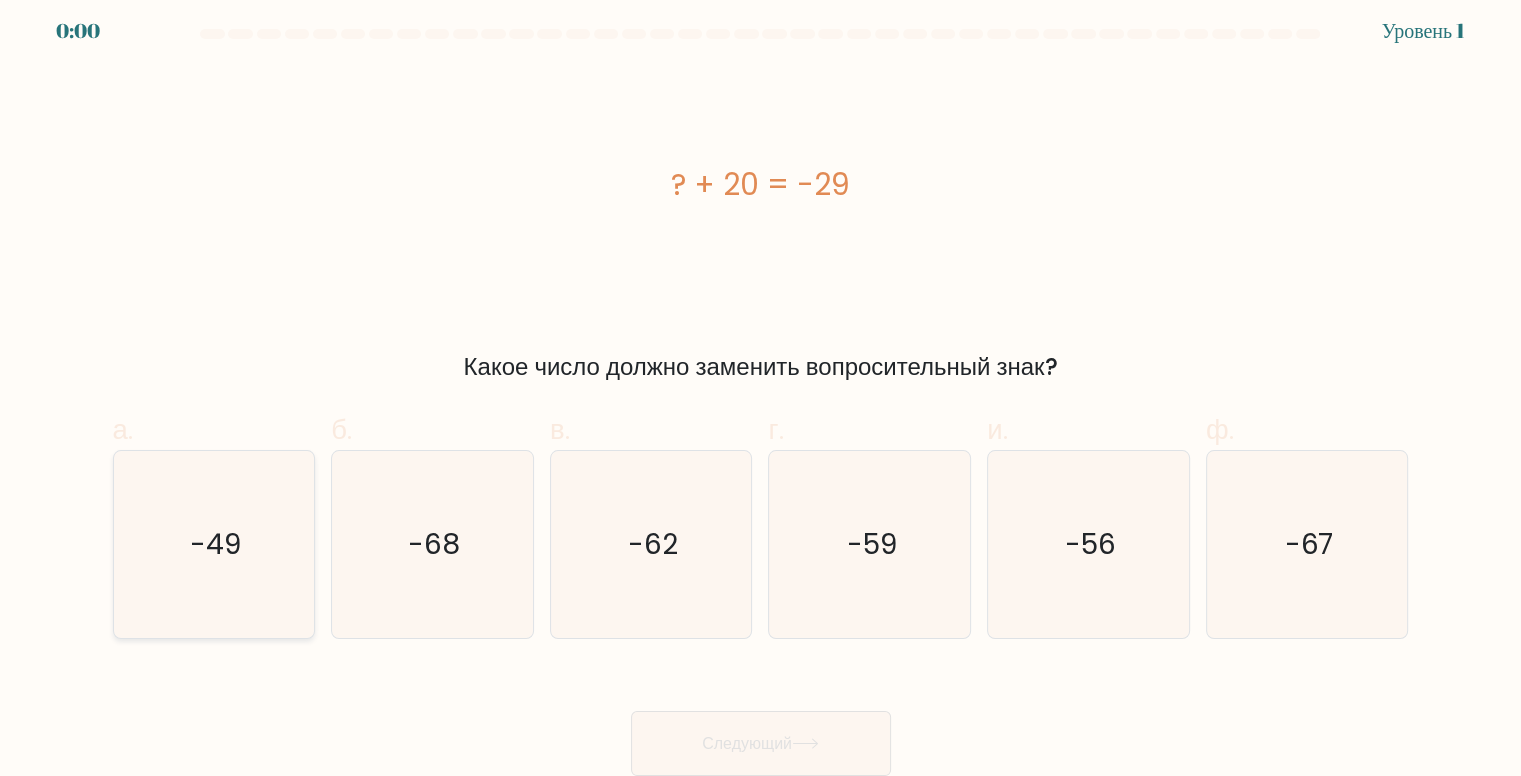 click on "-49" 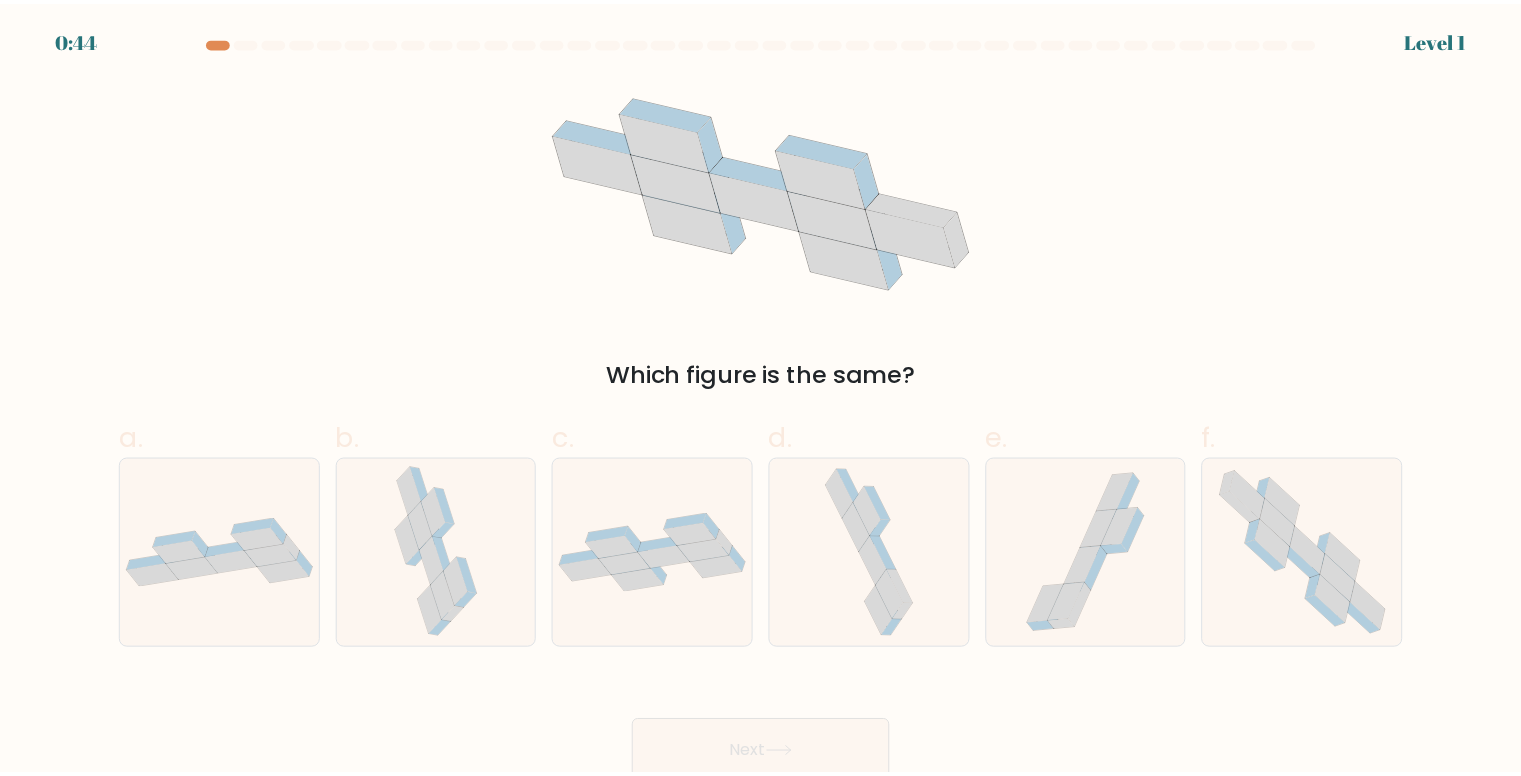 scroll, scrollTop: 0, scrollLeft: 0, axis: both 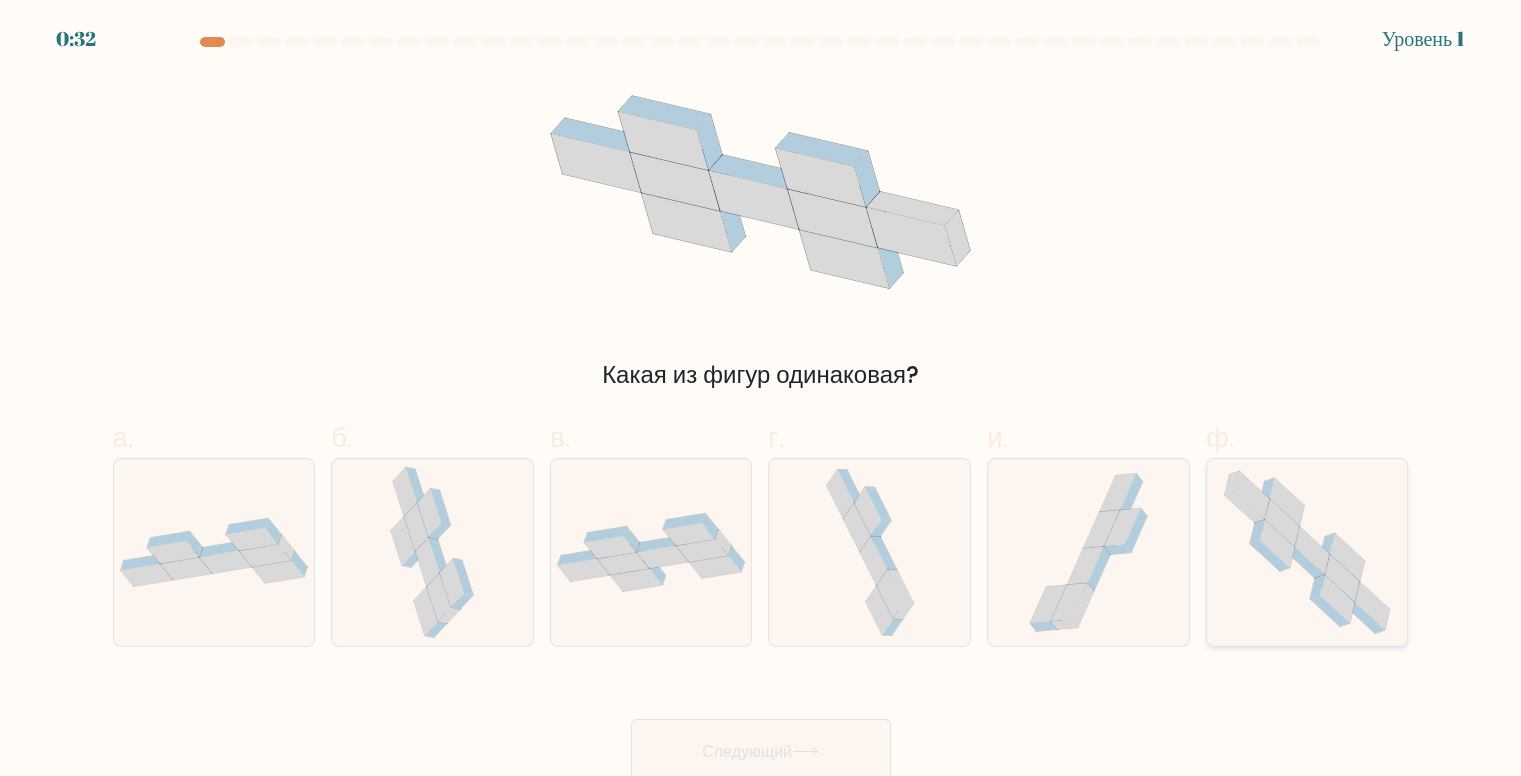 click 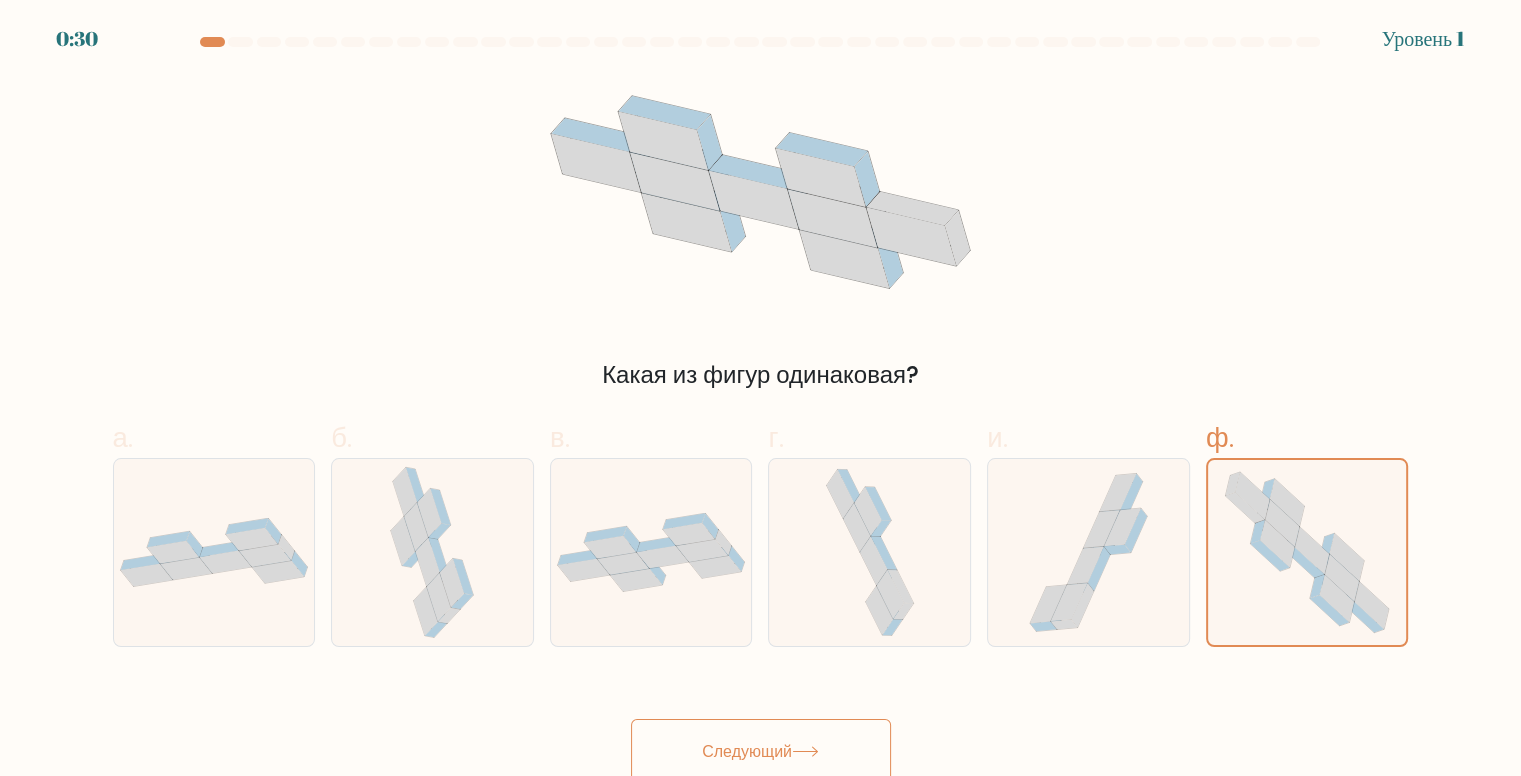 click 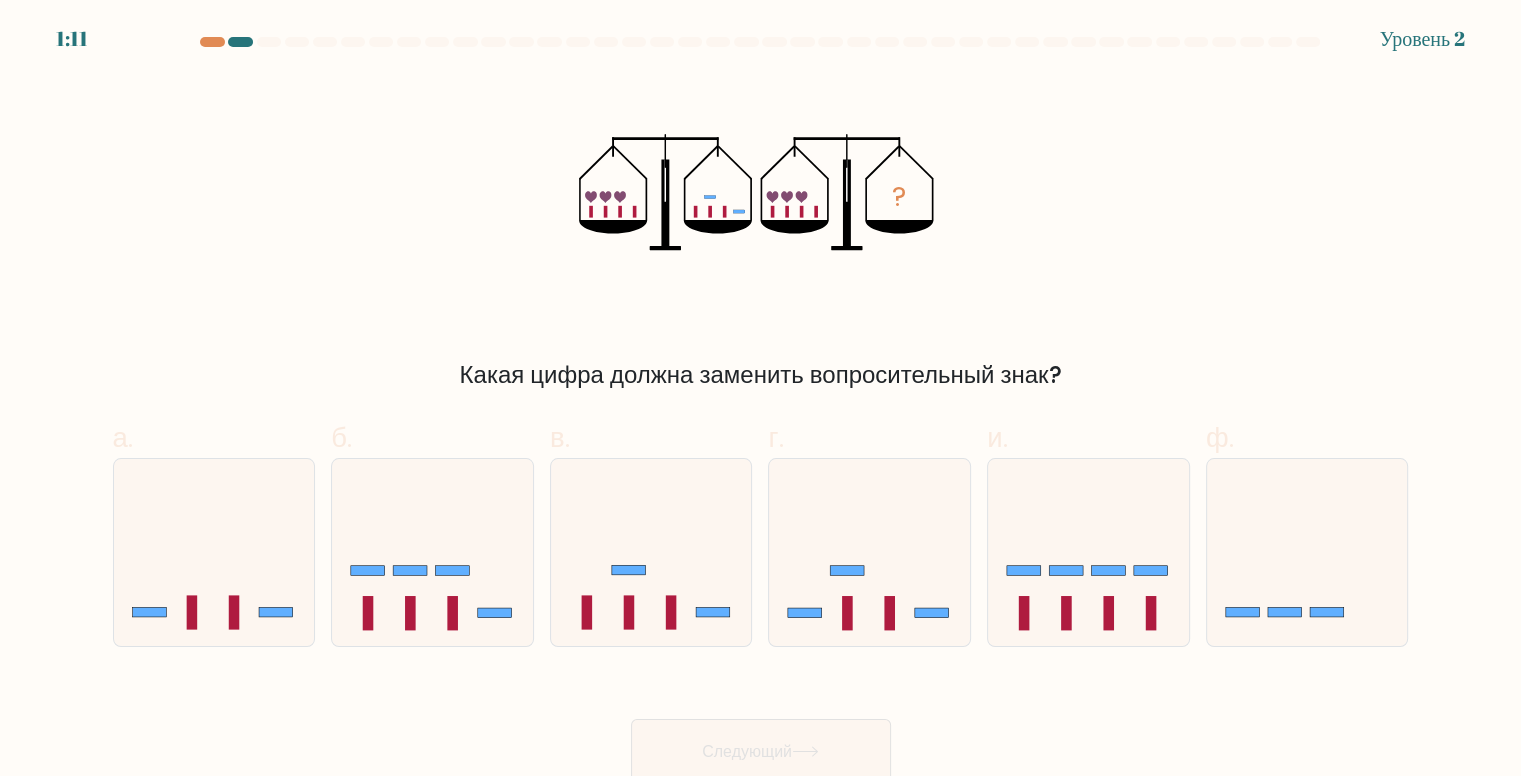 click on "?
Какая цифра должна заменить вопросительный знак?" at bounding box center [761, 234] 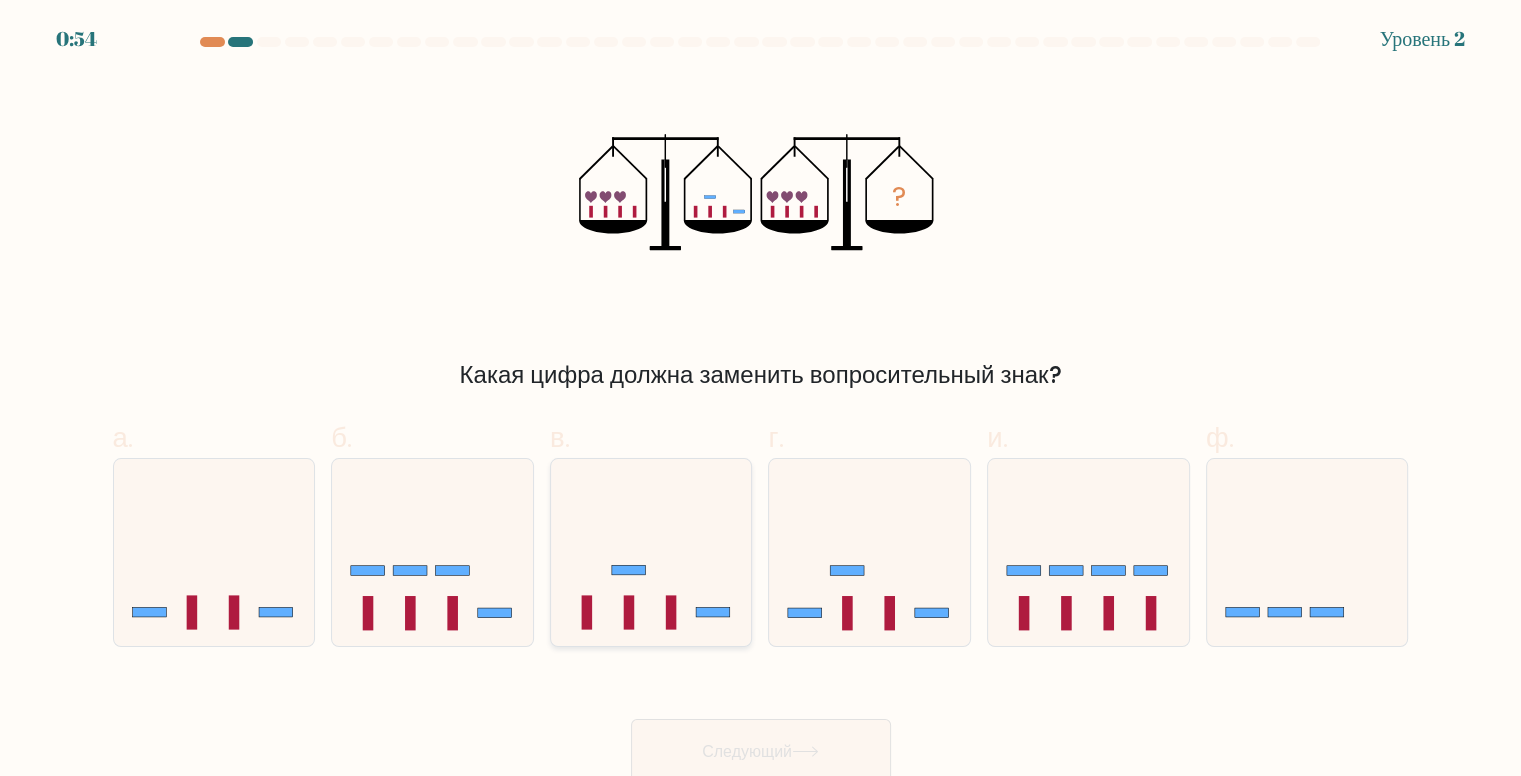 click 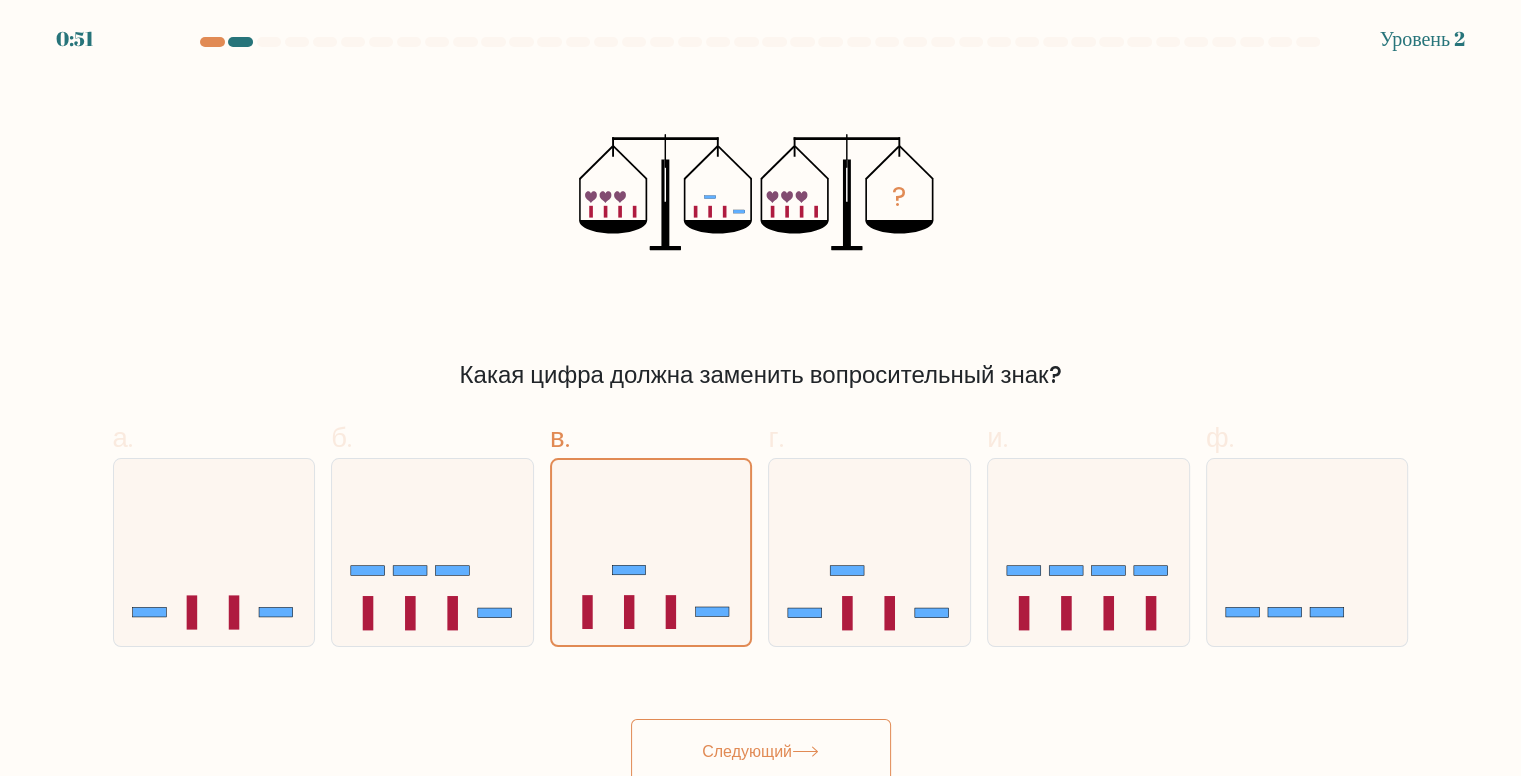 click on "Следующий" at bounding box center [761, 751] 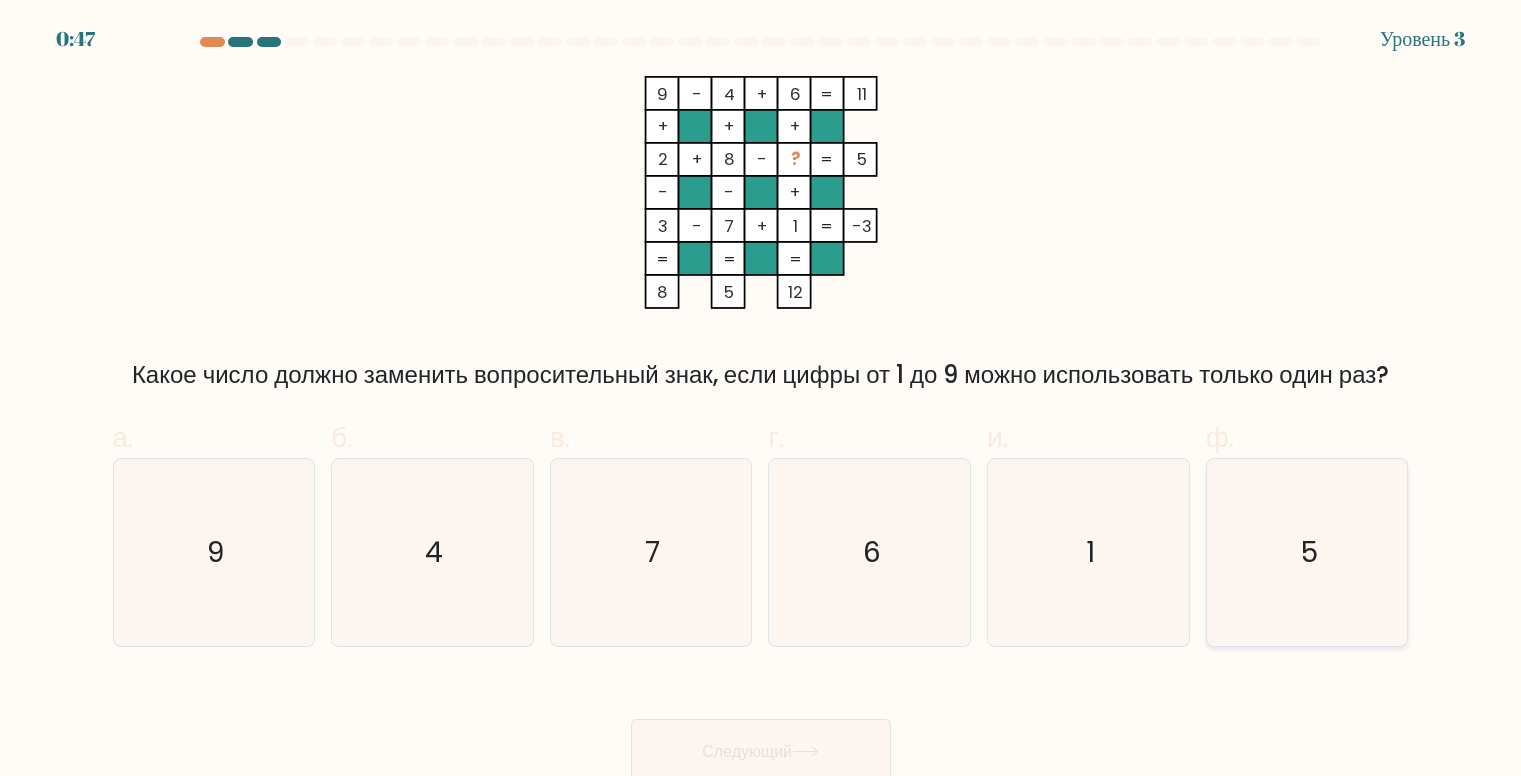 click on "5" 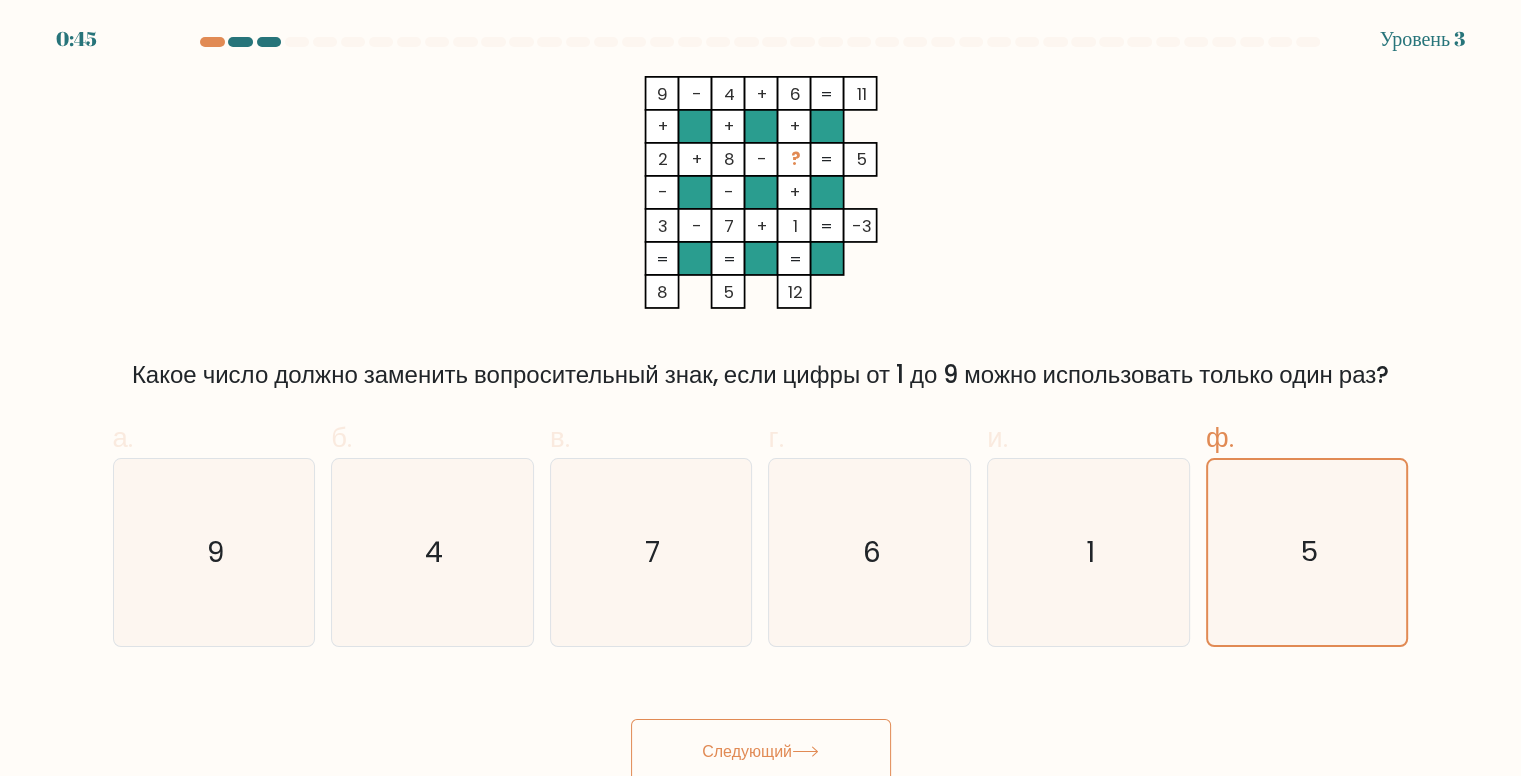 click on "Следующий" at bounding box center [747, 751] 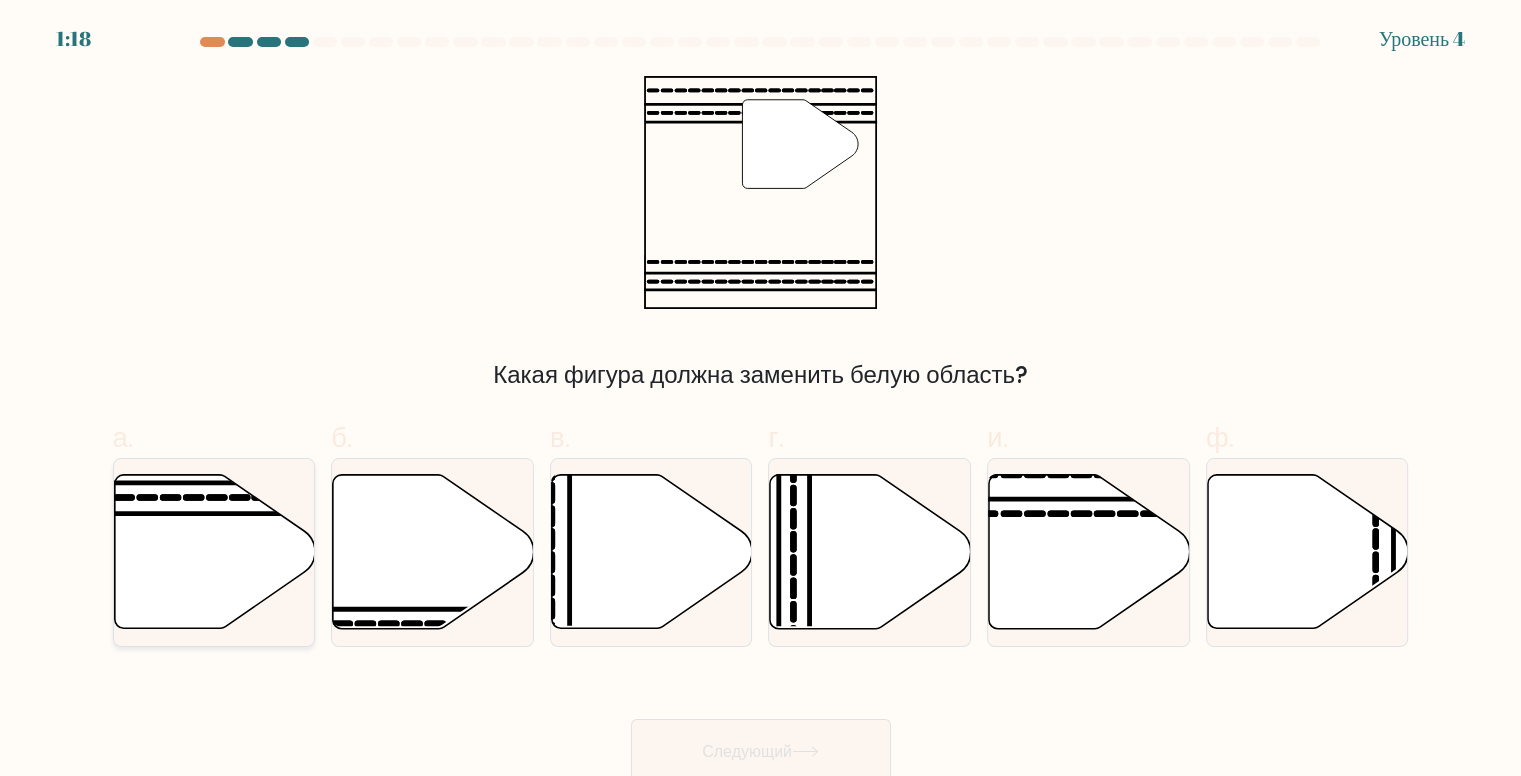 click 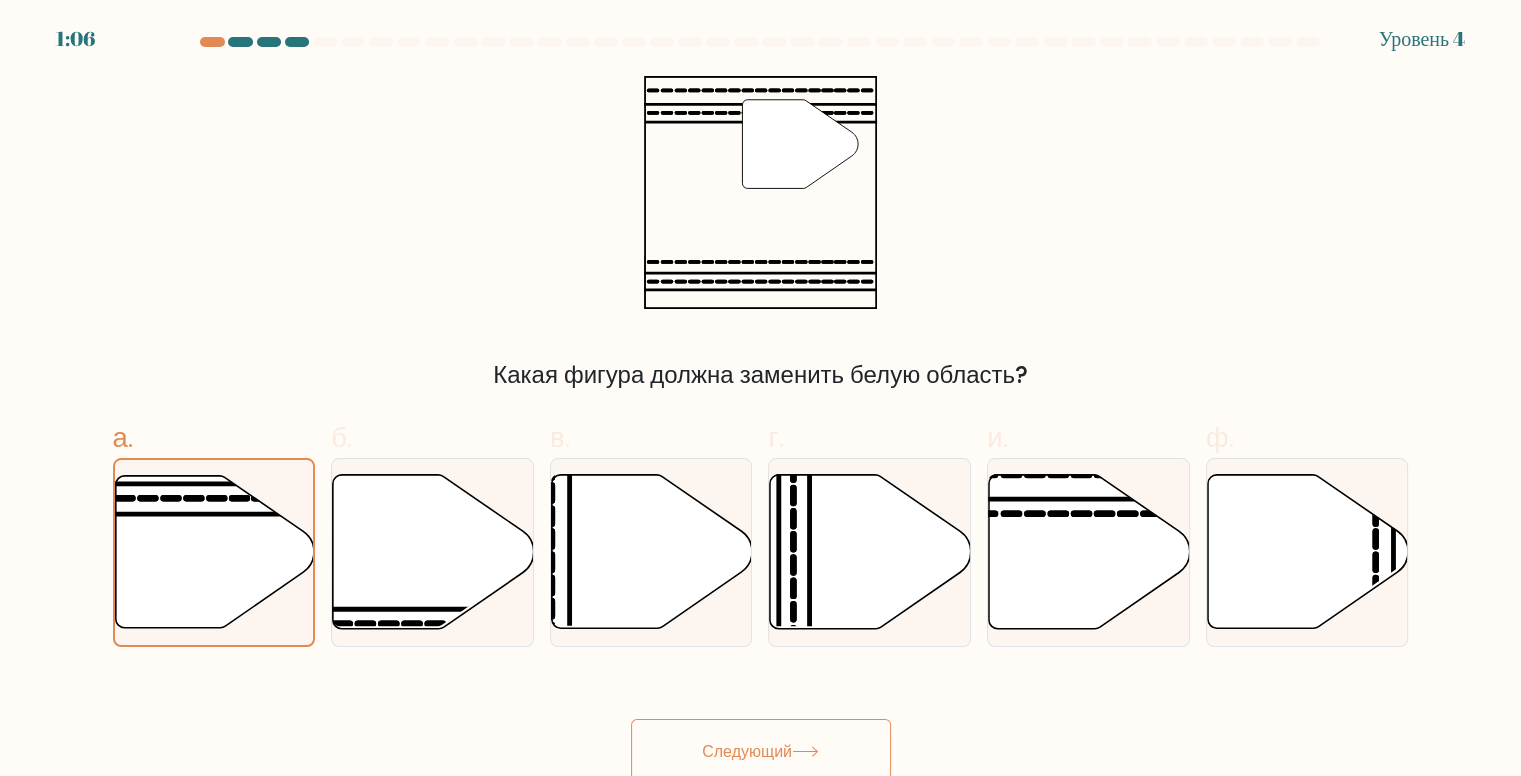 click on "Следующий" at bounding box center [747, 751] 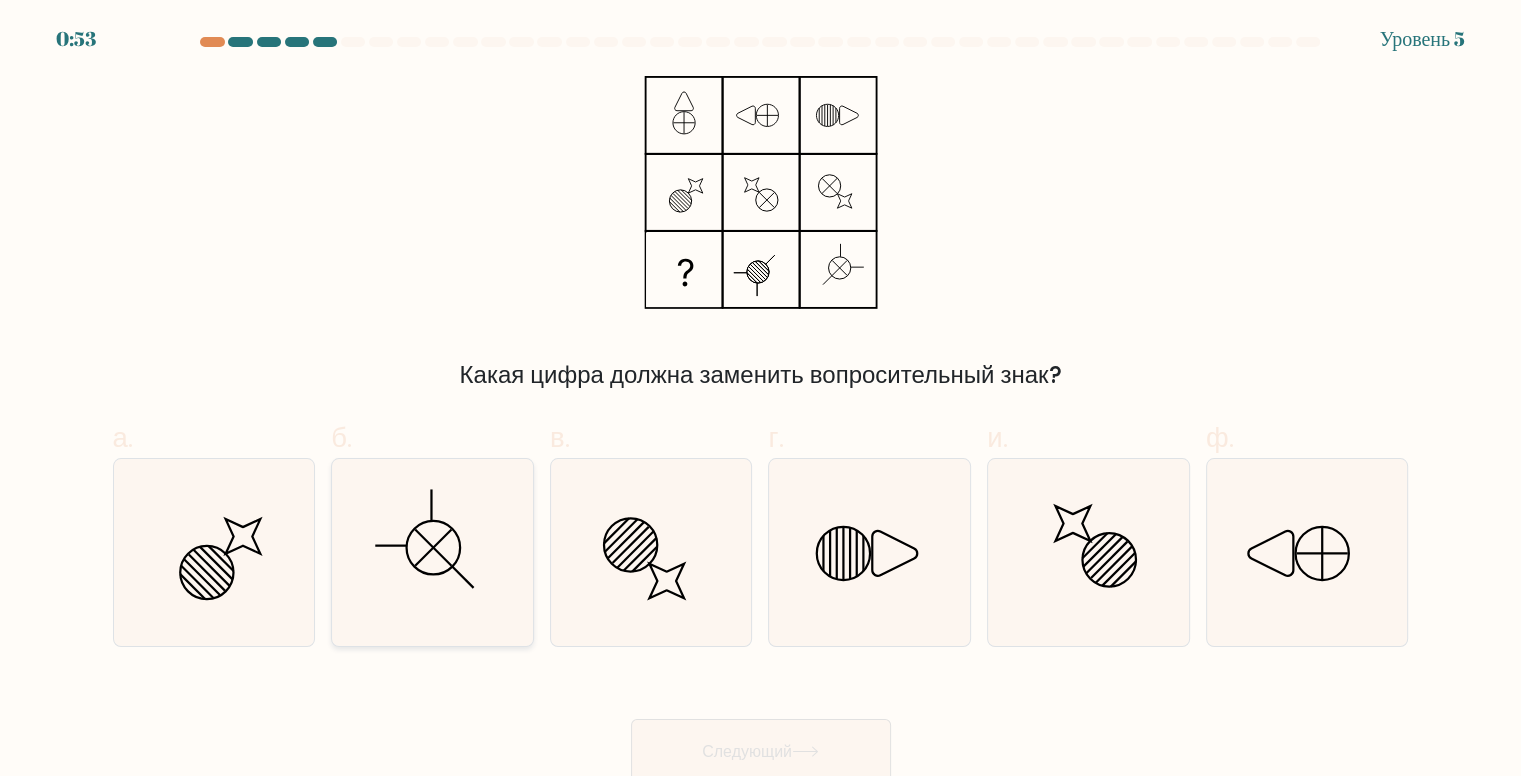 click 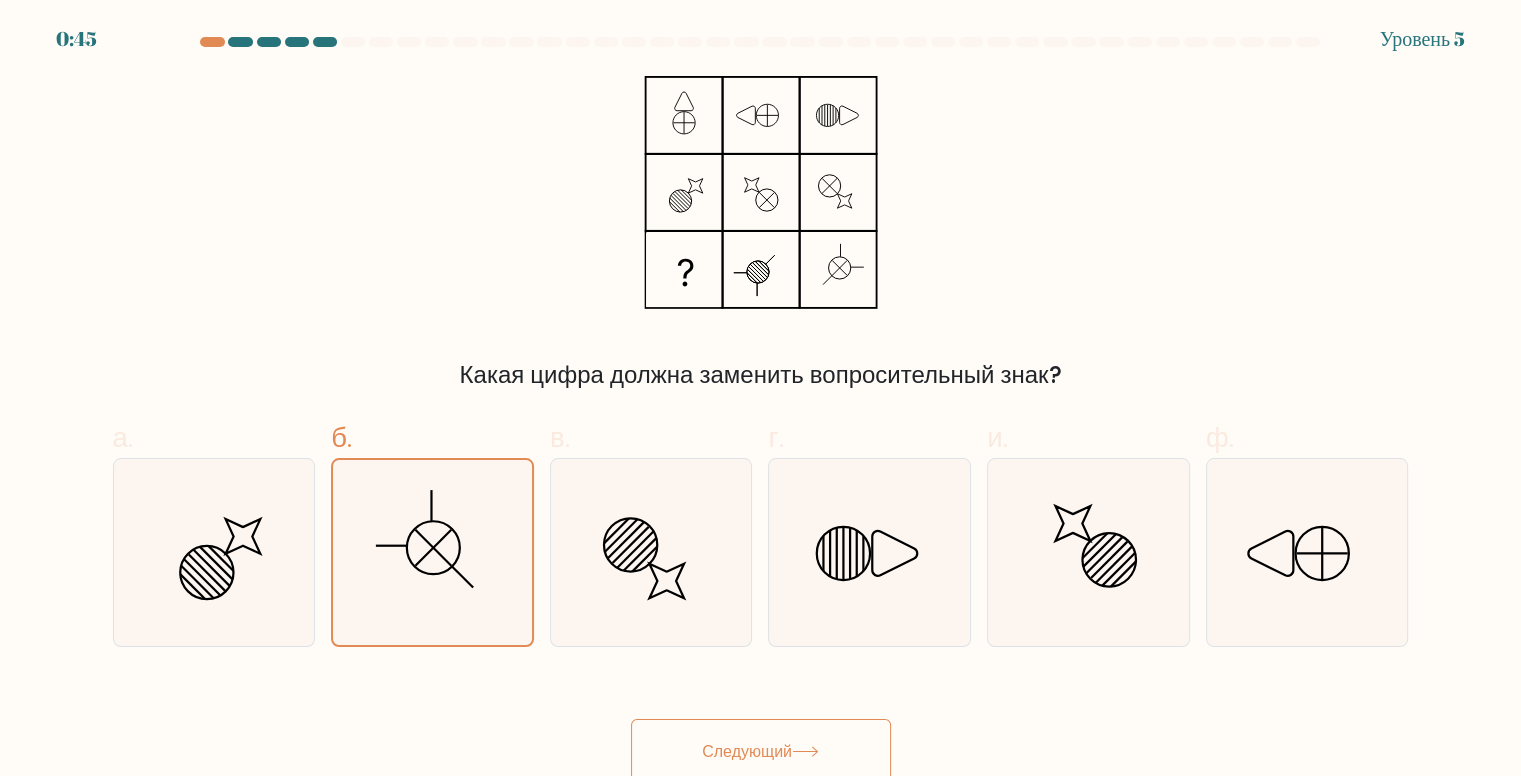 click on "Следующий" at bounding box center [761, 751] 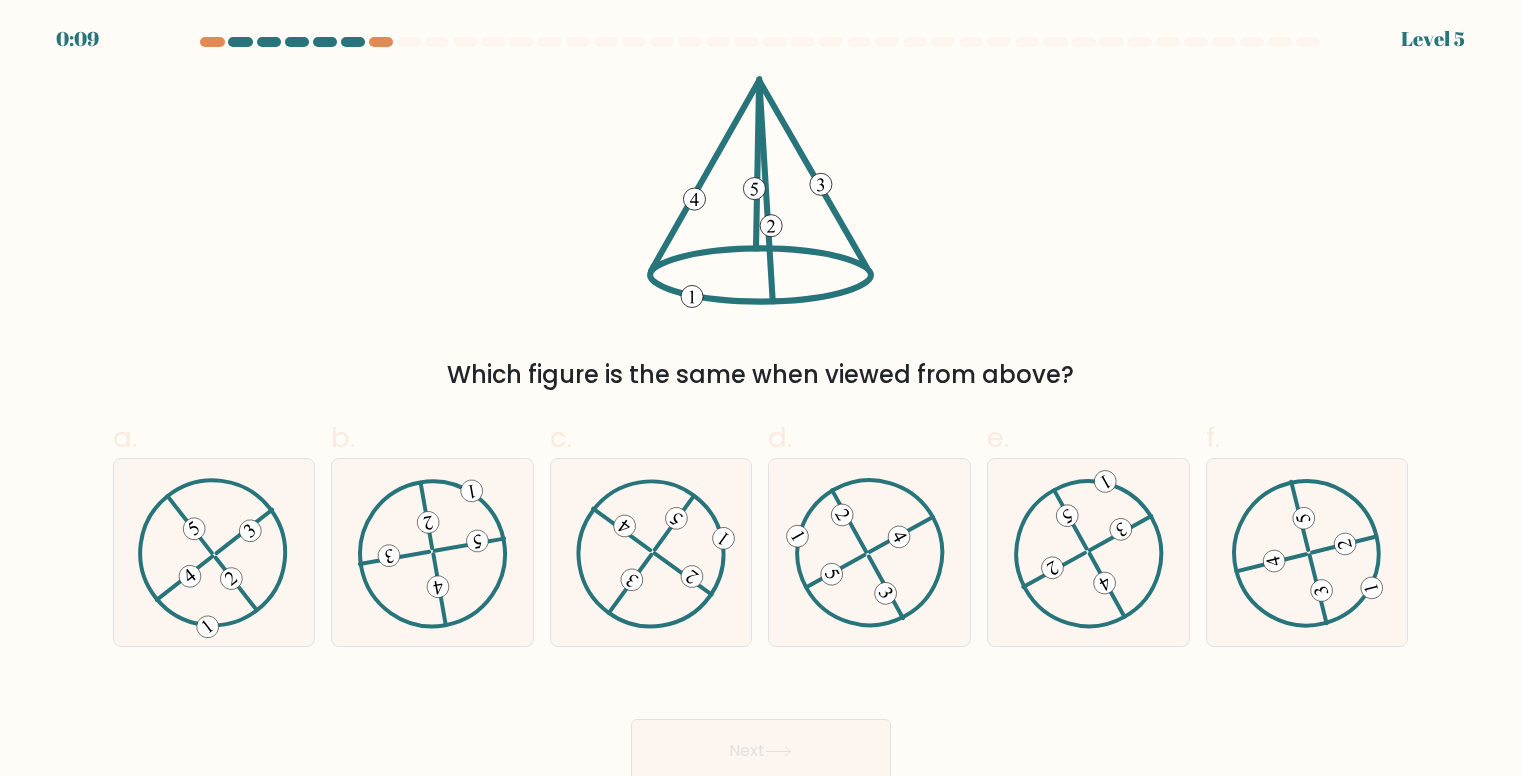 scroll, scrollTop: 0, scrollLeft: 0, axis: both 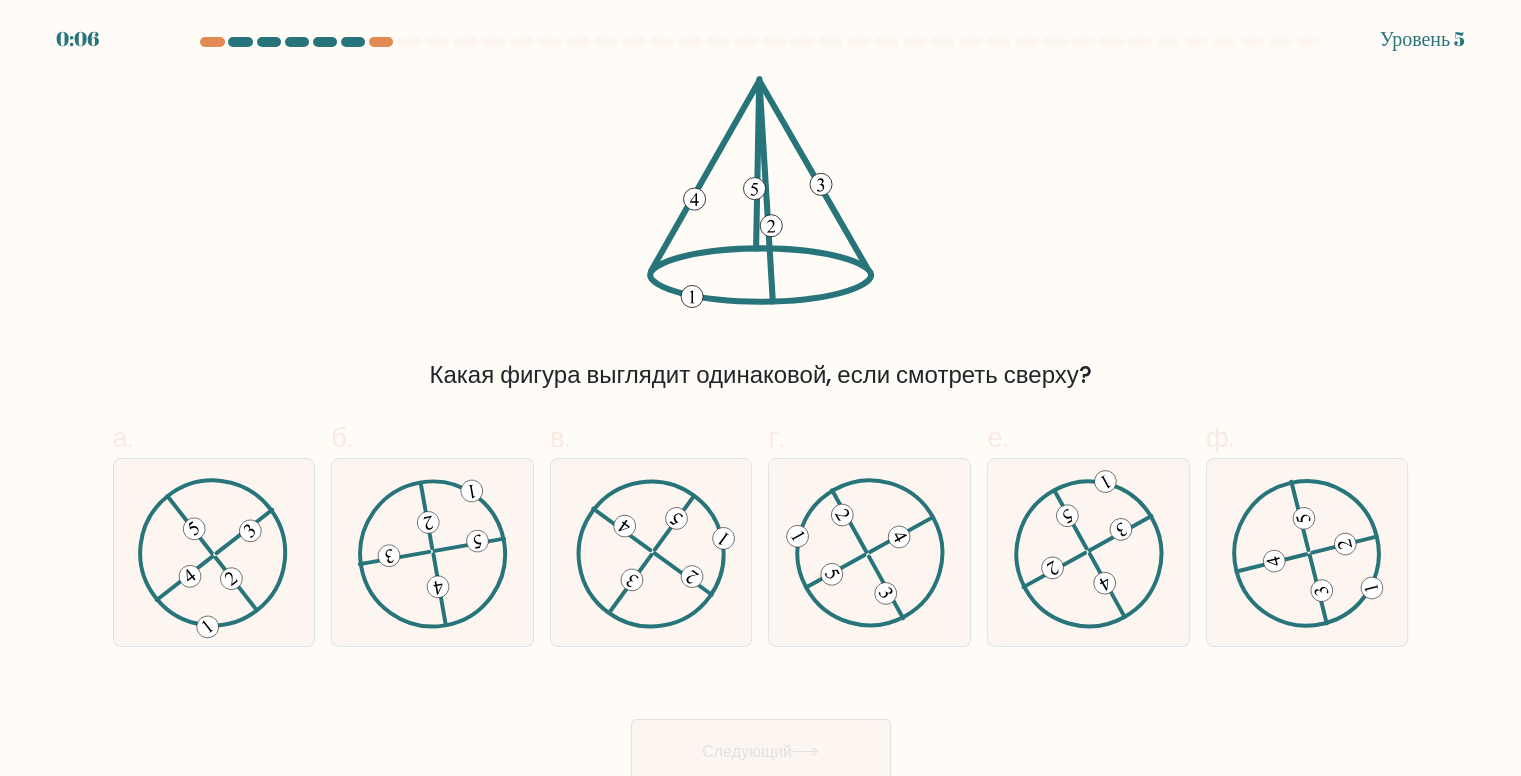 click on "Какая фигура выглядит одинаковой, если смотреть сверху?" at bounding box center [761, 234] 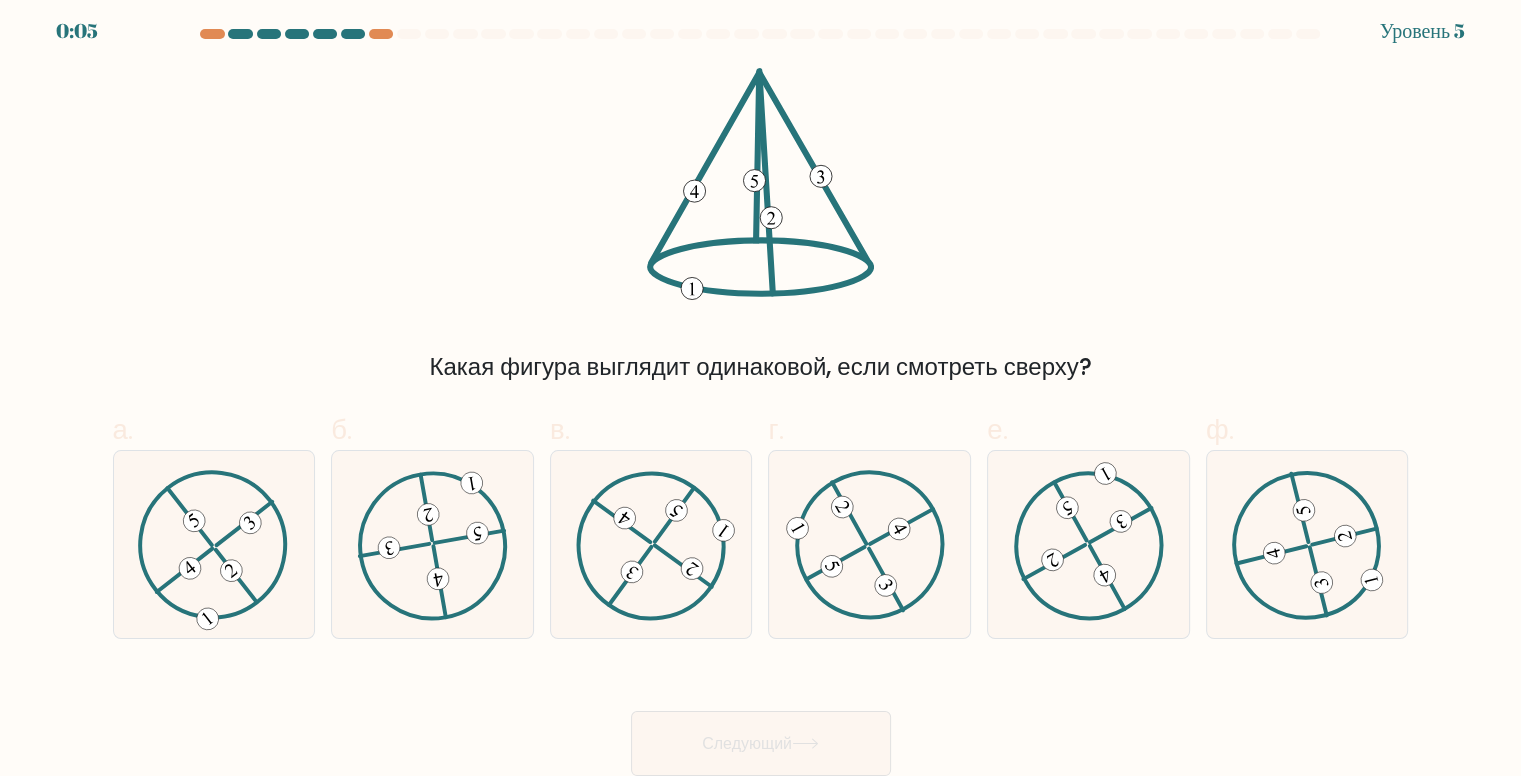 scroll, scrollTop: 10, scrollLeft: 0, axis: vertical 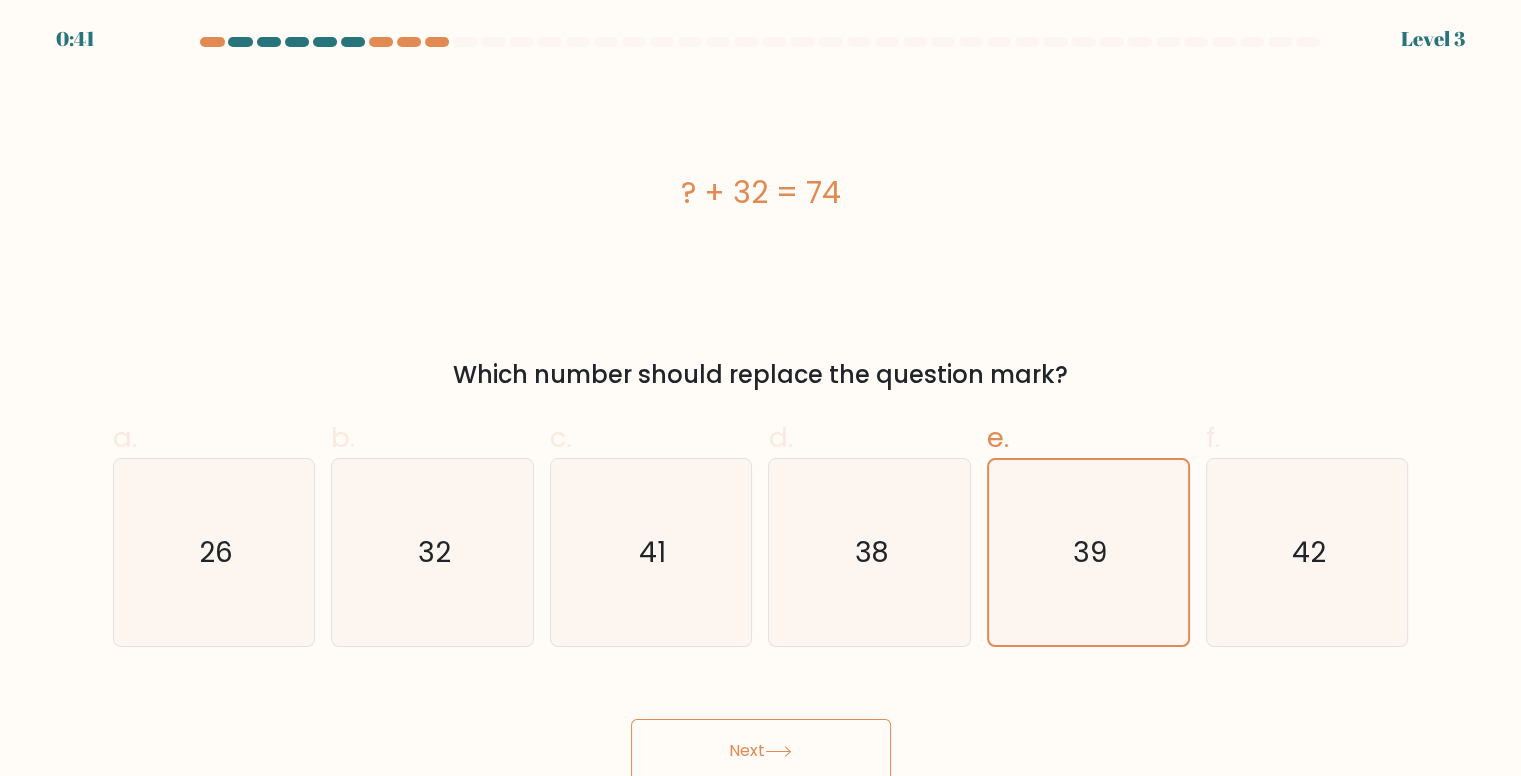 click on "? + 32 = 74" at bounding box center [761, 192] 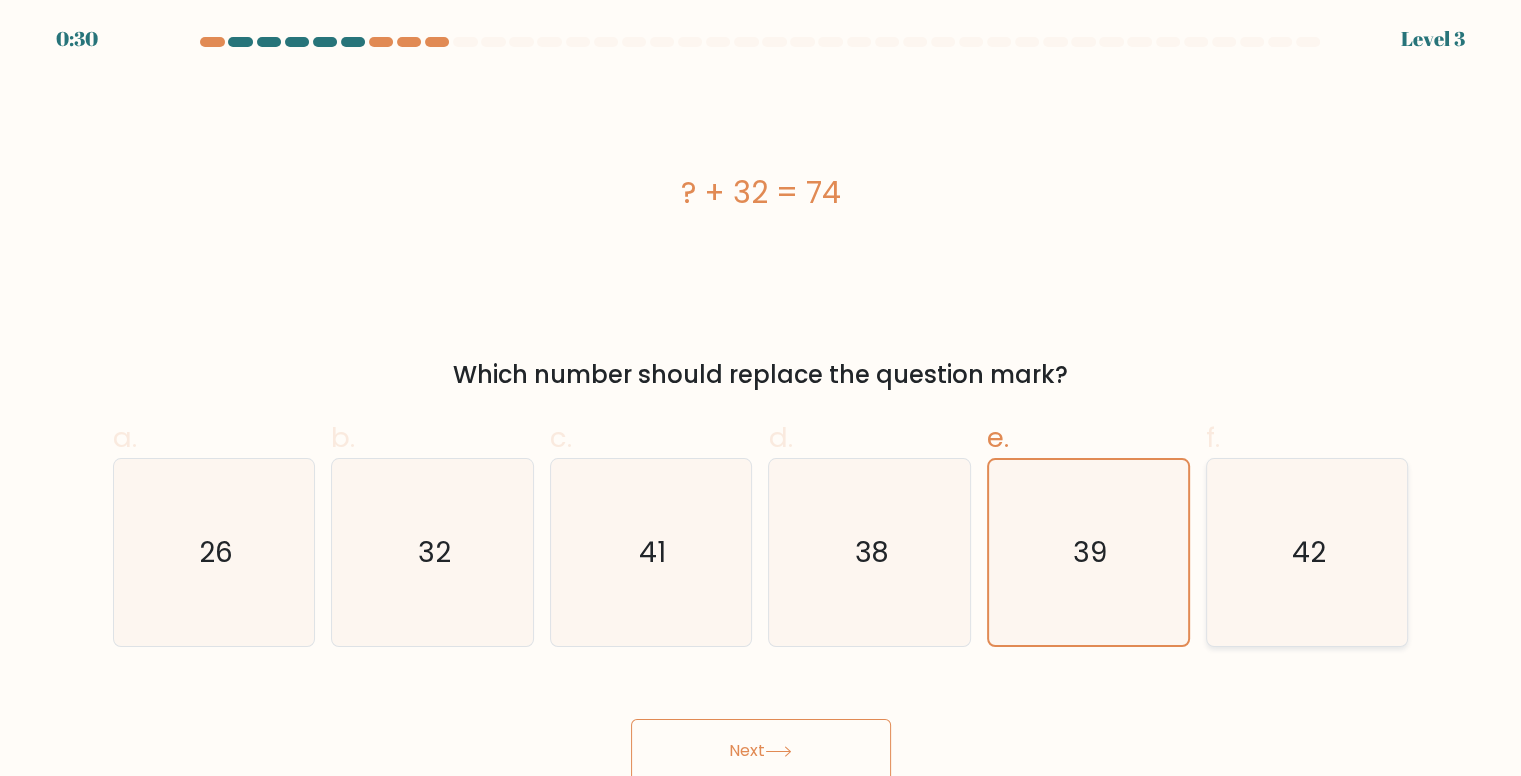 click on "42" 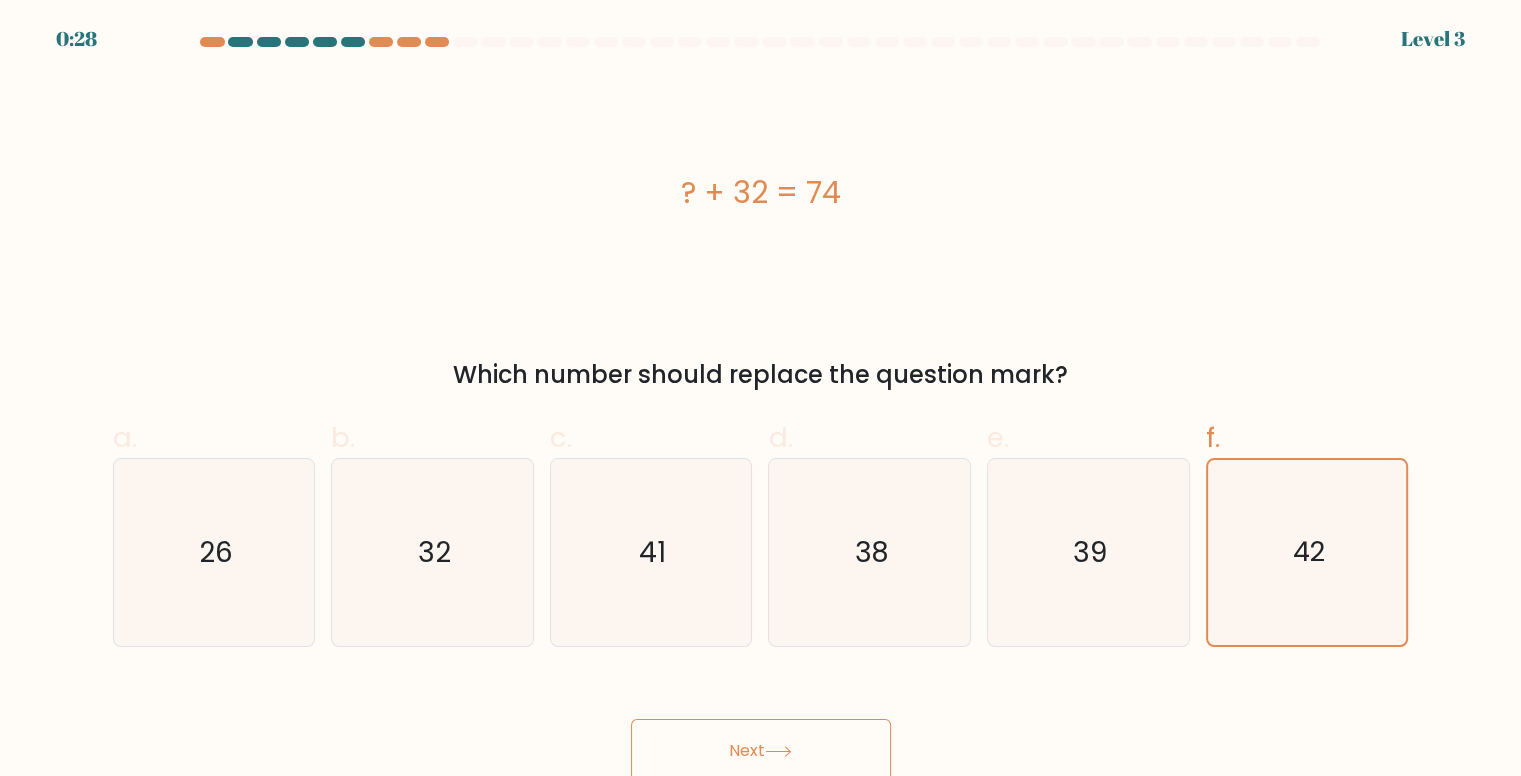 click on "Next" at bounding box center (761, 751) 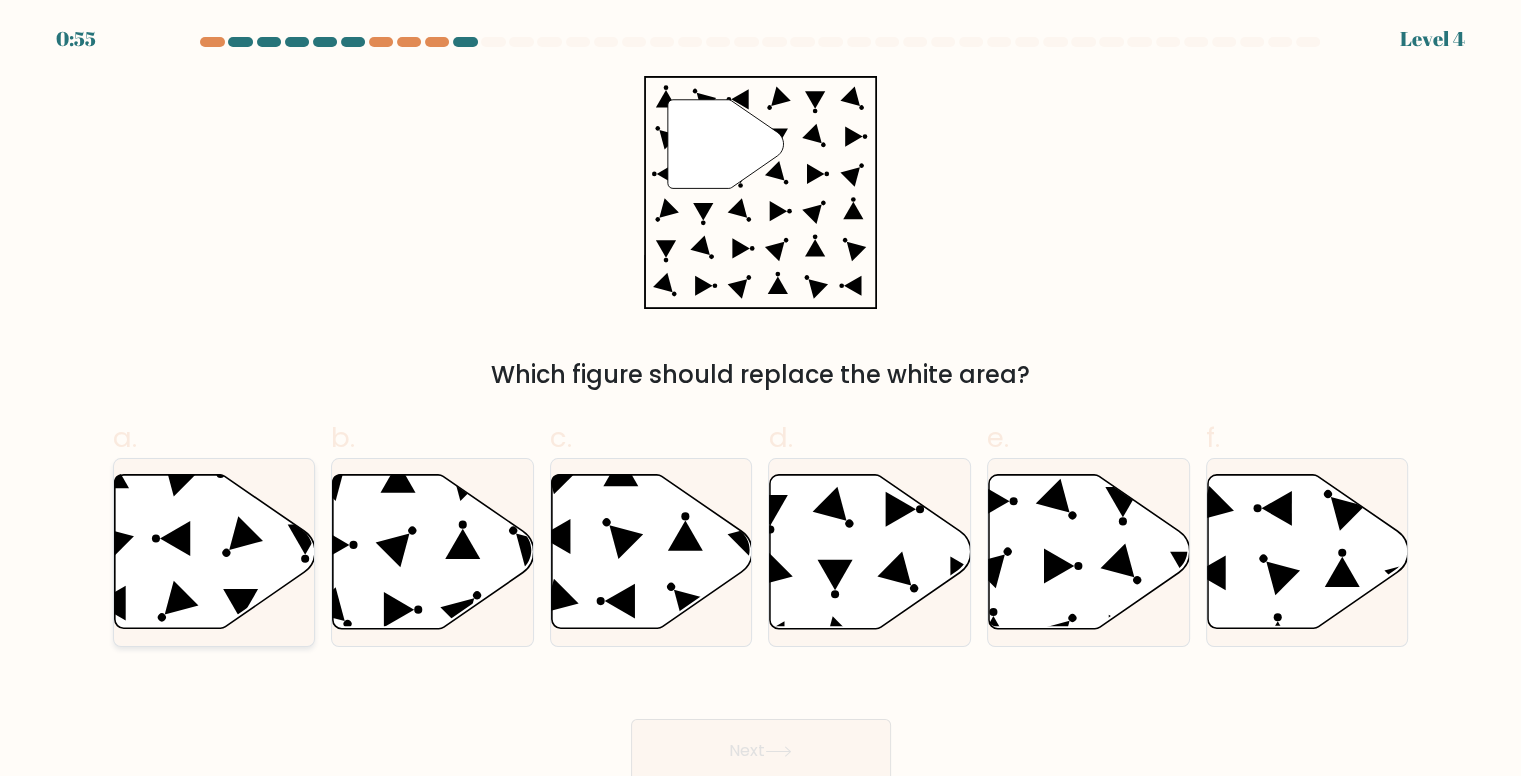 click 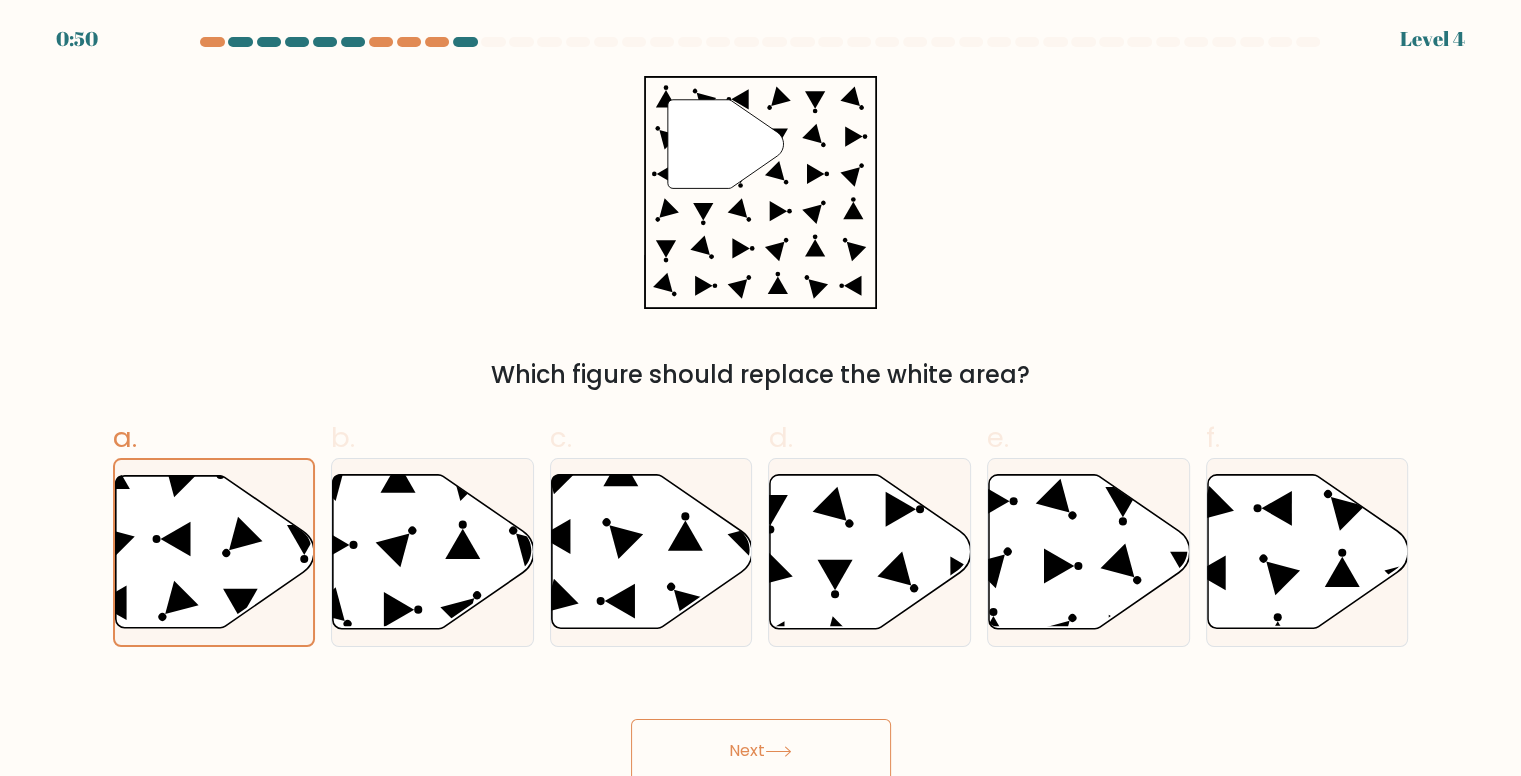 click on "Next" at bounding box center (761, 751) 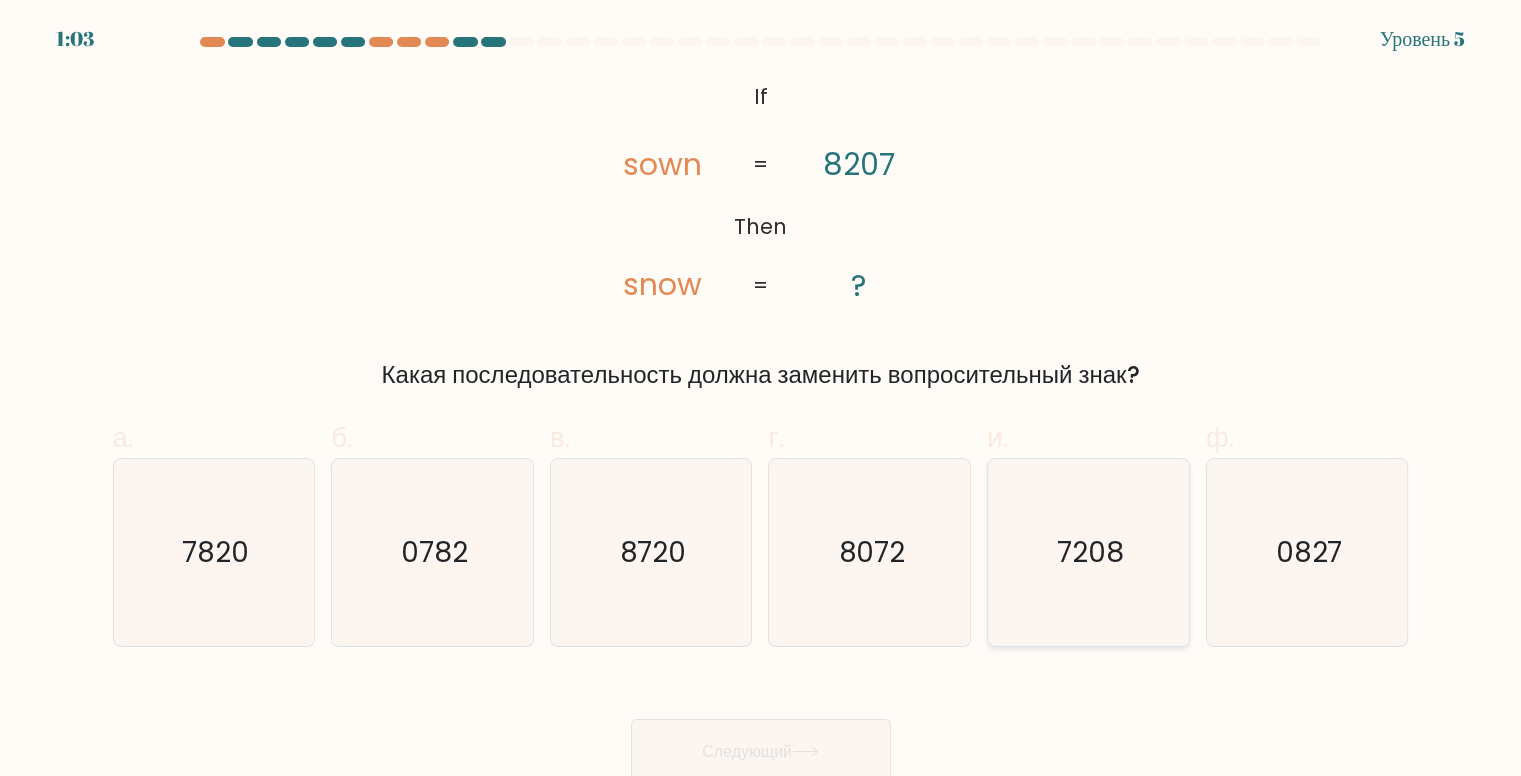 click on "7208" 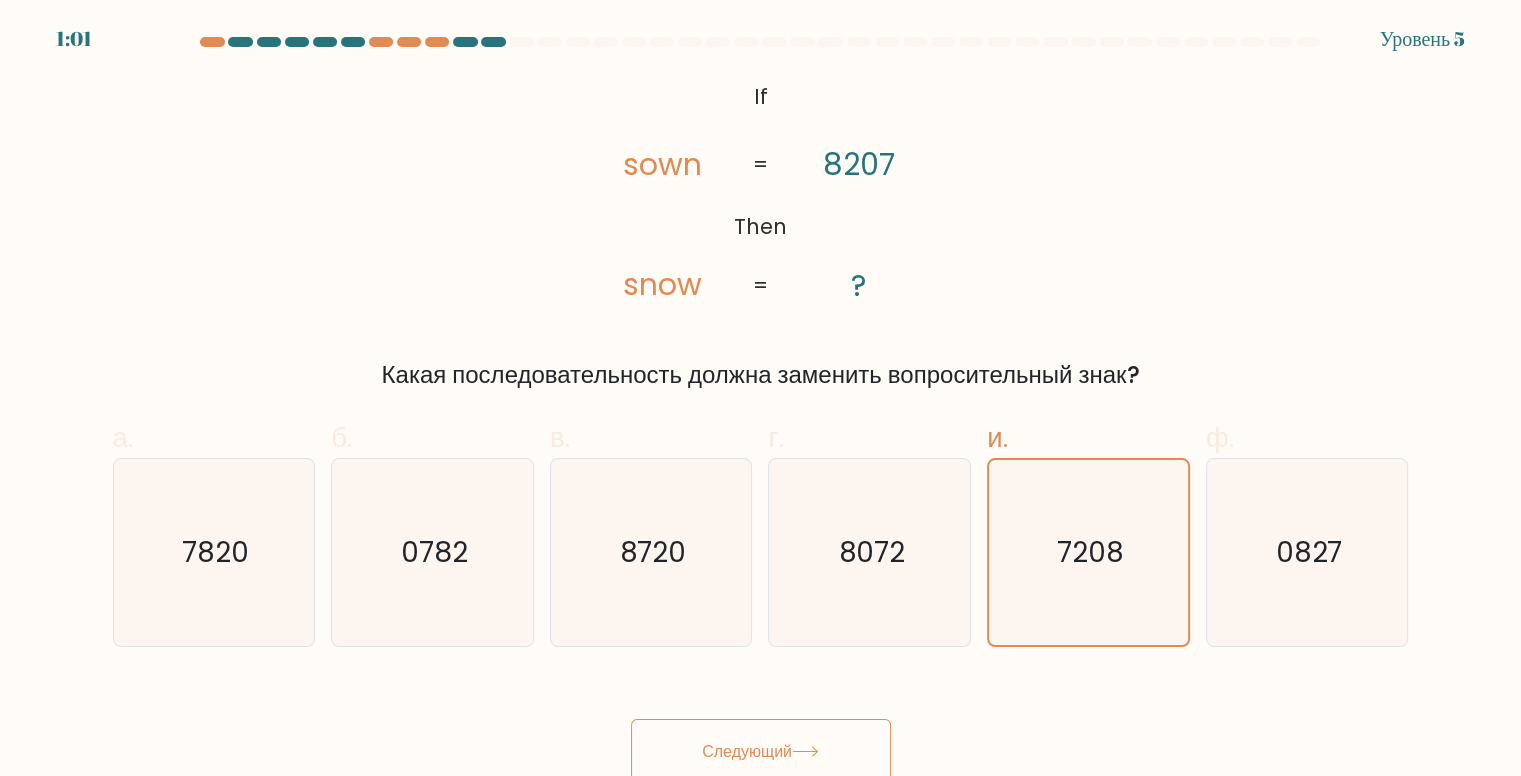 click on "Следующий" at bounding box center (761, 751) 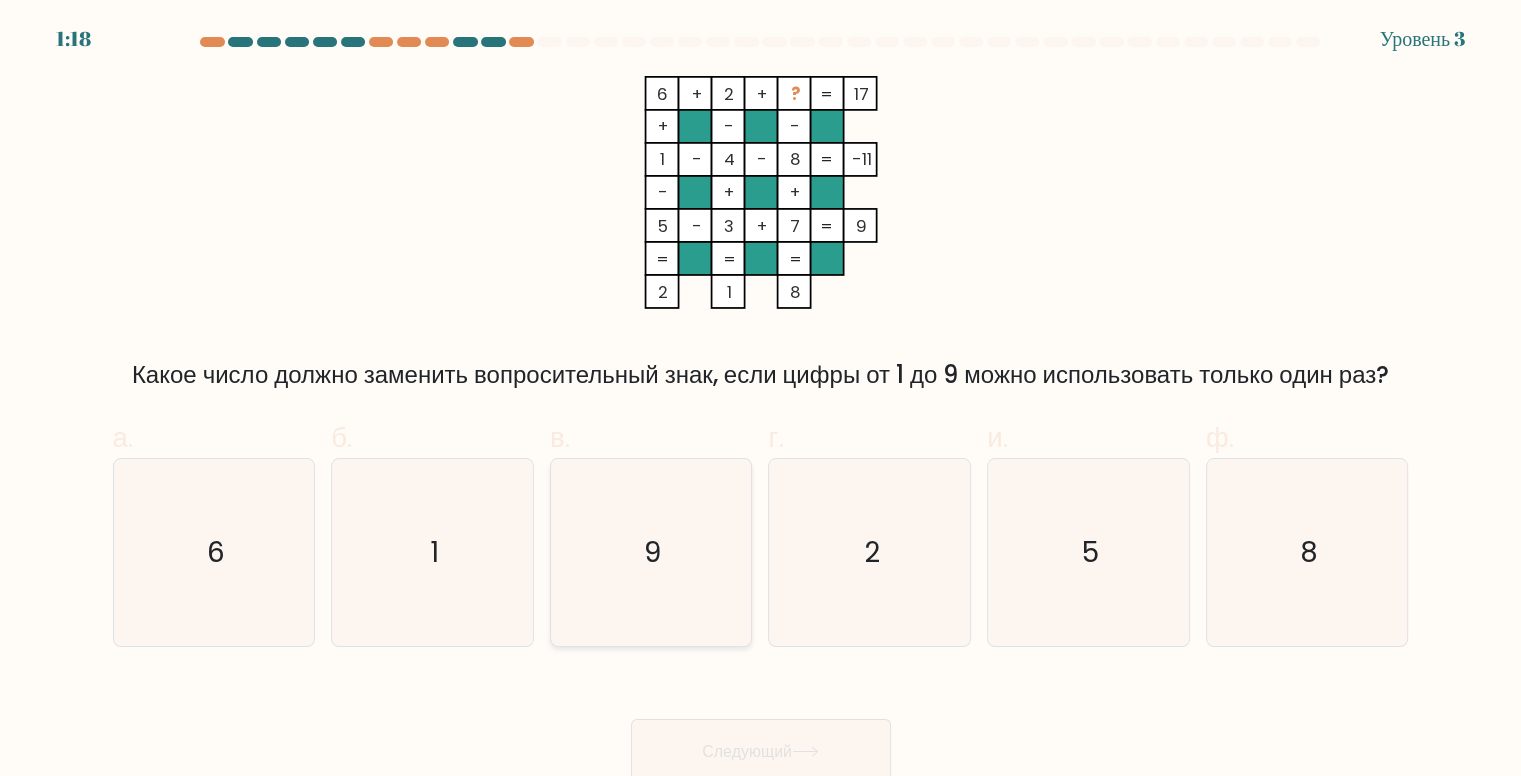 click on "9" 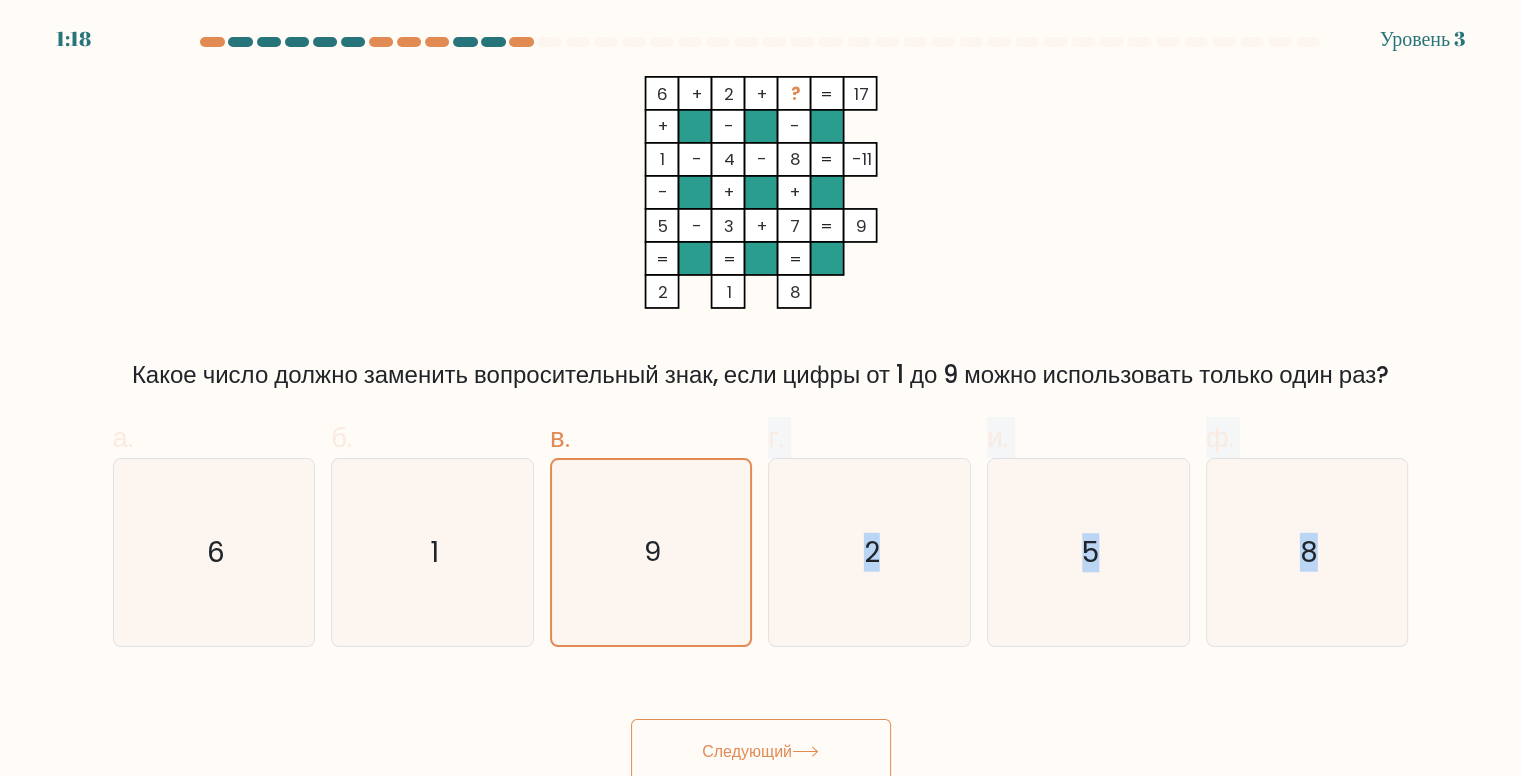 scroll, scrollTop: 10, scrollLeft: 0, axis: vertical 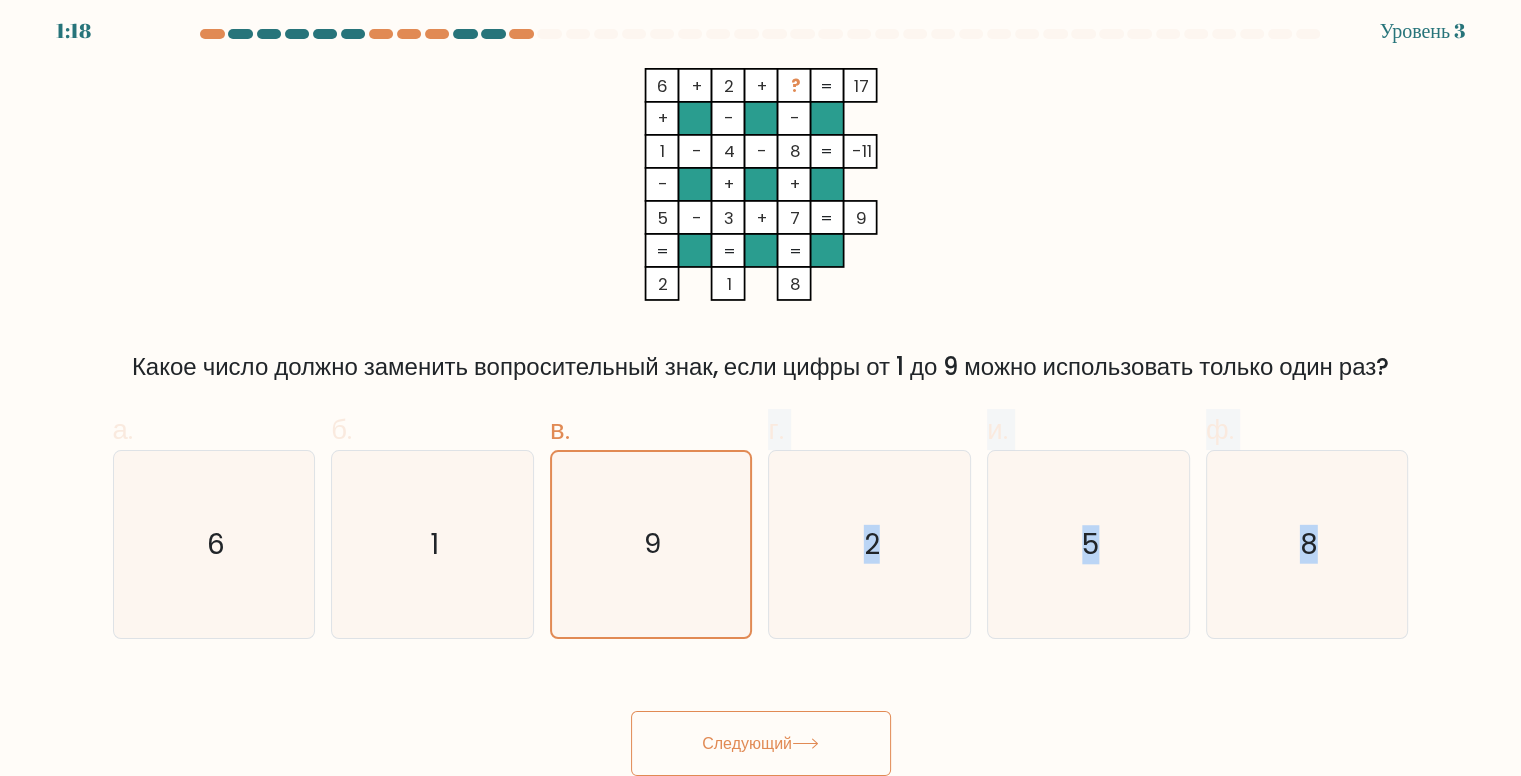 drag, startPoint x: 661, startPoint y: 513, endPoint x: 769, endPoint y: 768, distance: 276.9278 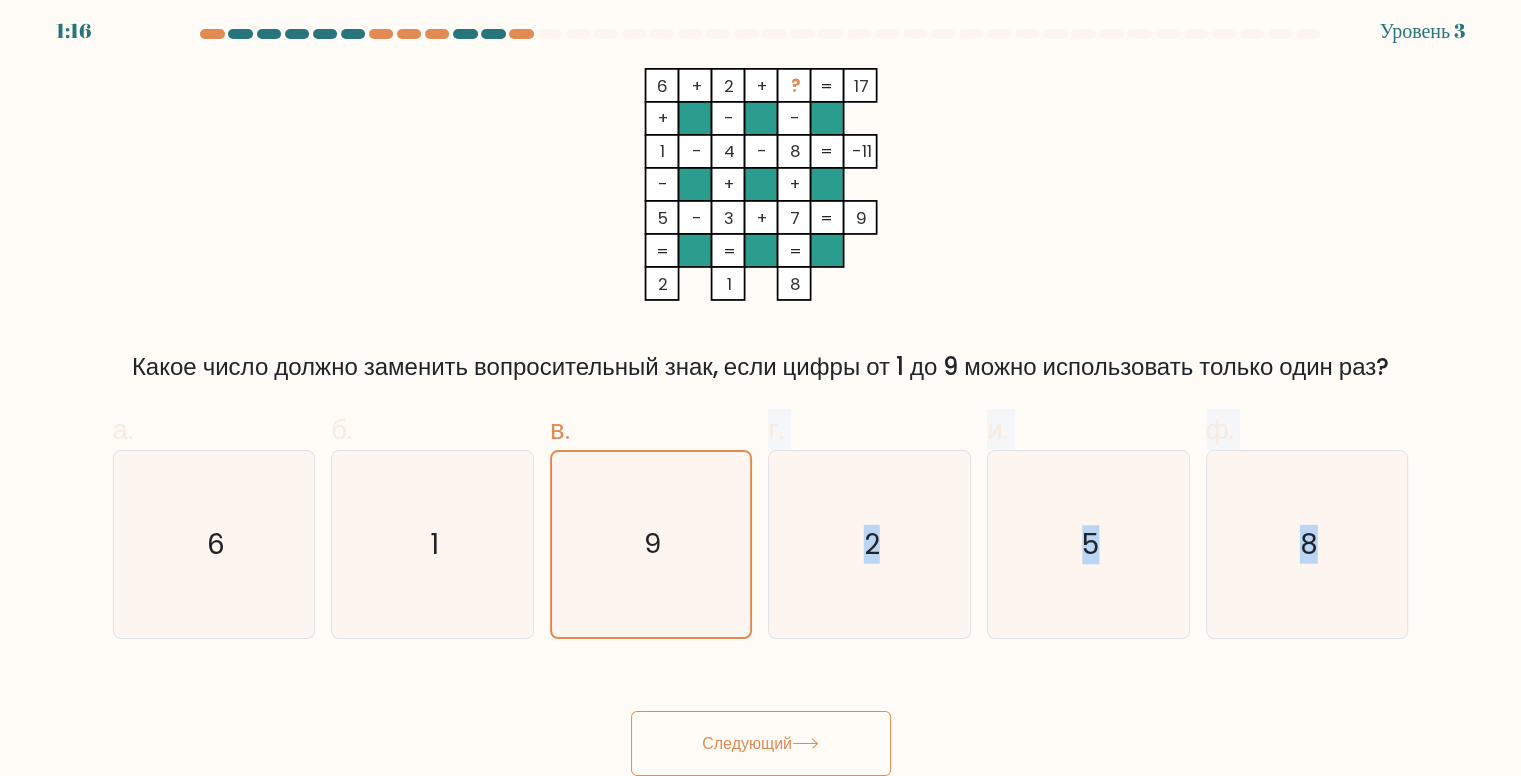 click on "Следующий" at bounding box center [761, 743] 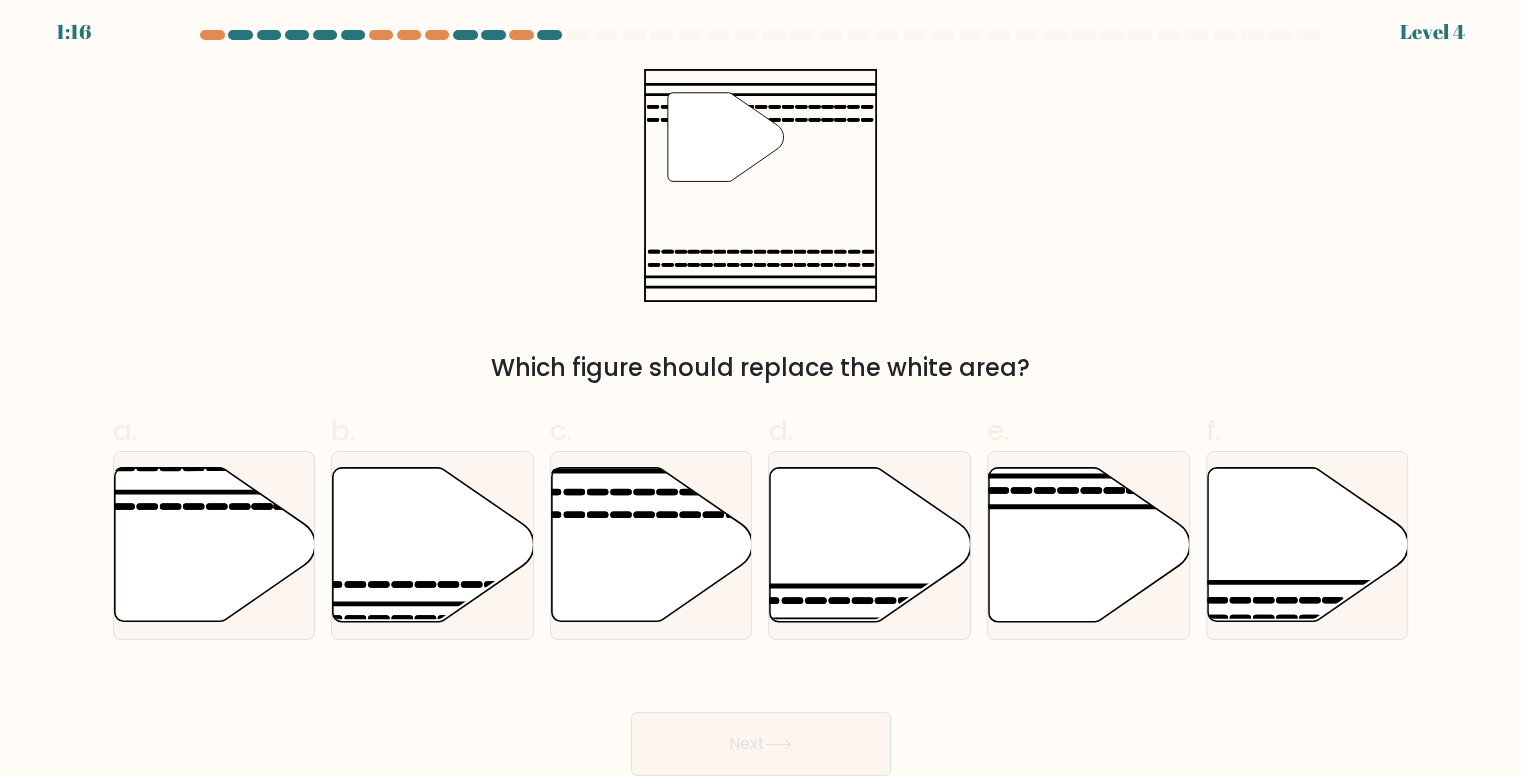 scroll, scrollTop: 8, scrollLeft: 0, axis: vertical 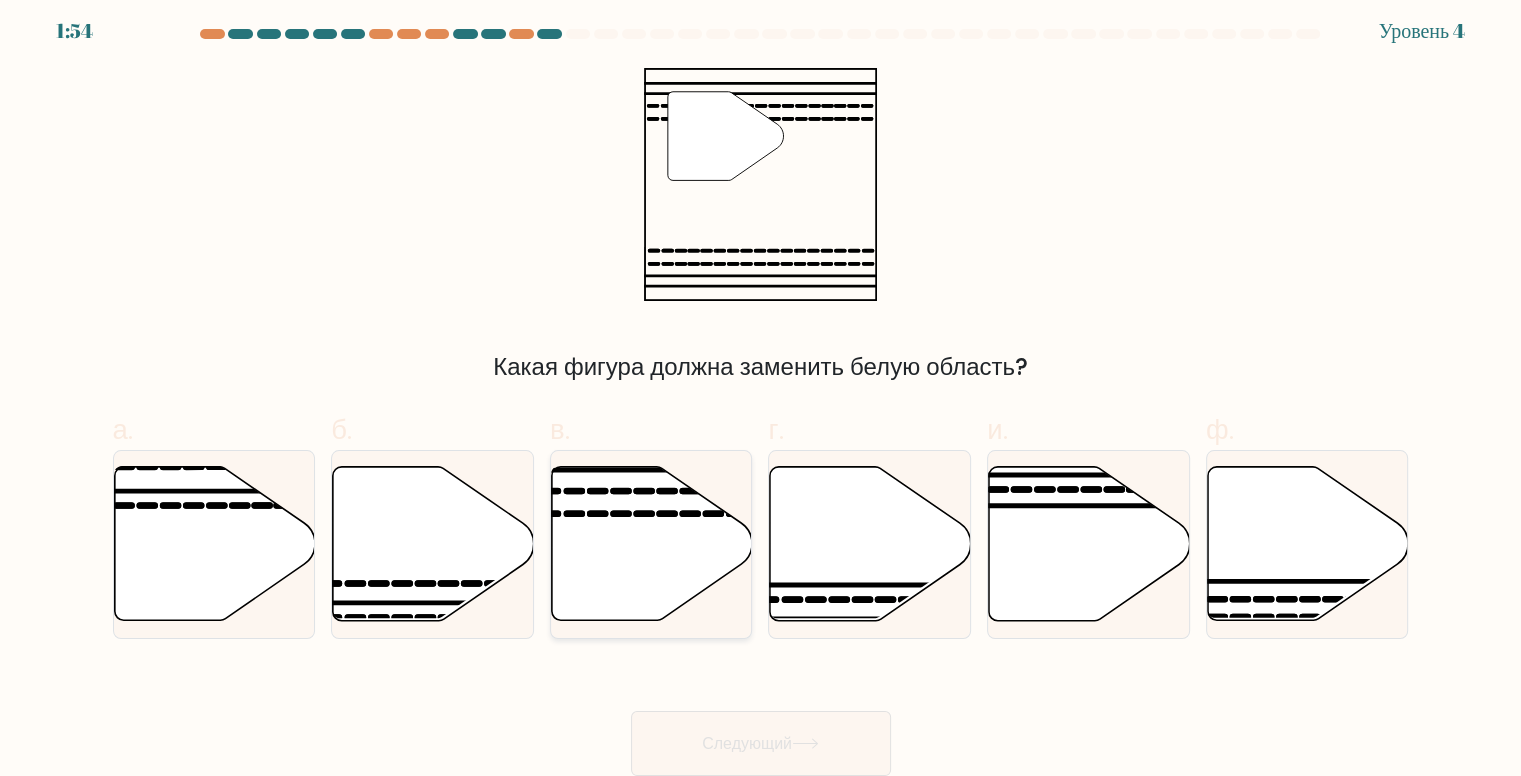 click 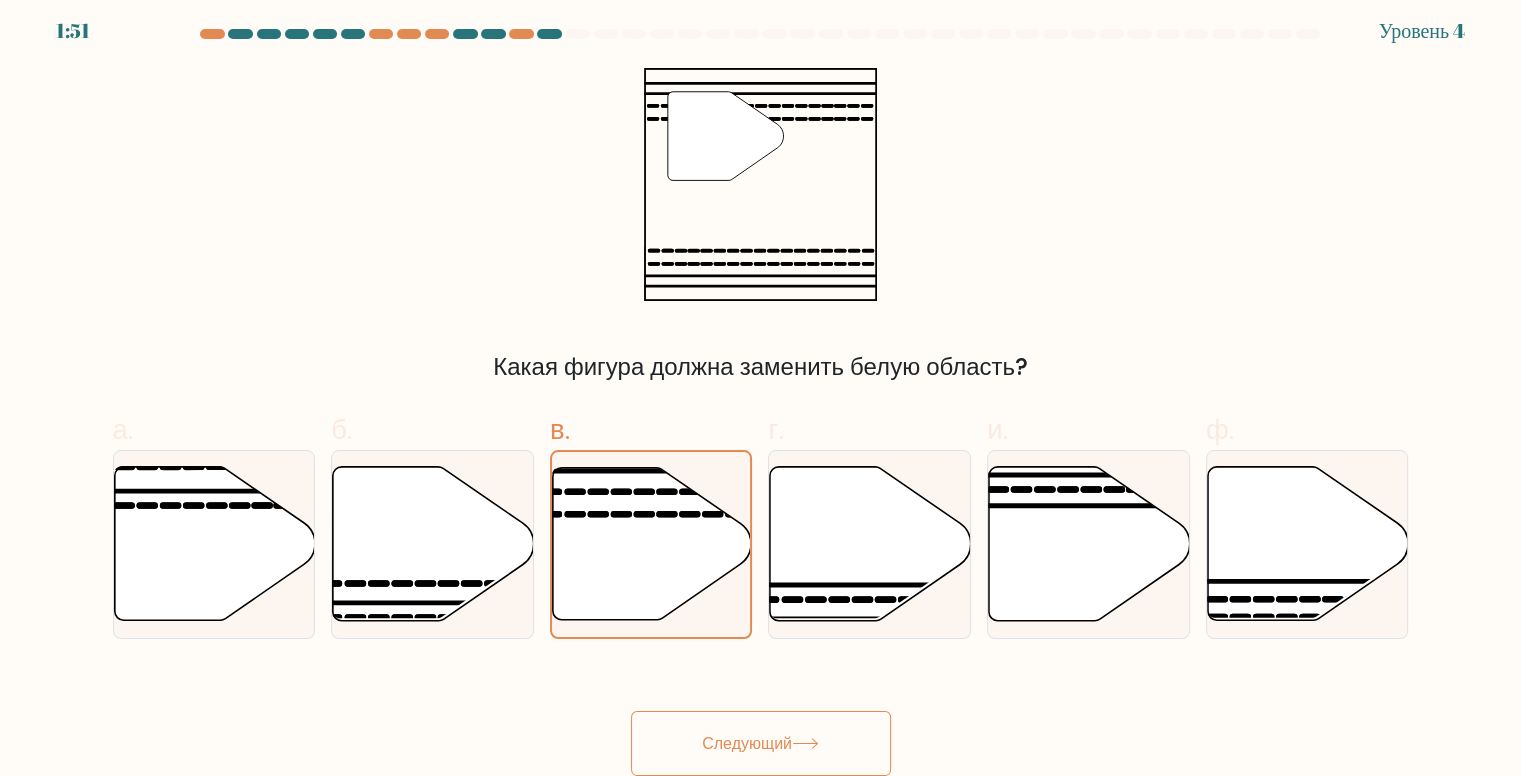 click on "Следующий" at bounding box center [747, 743] 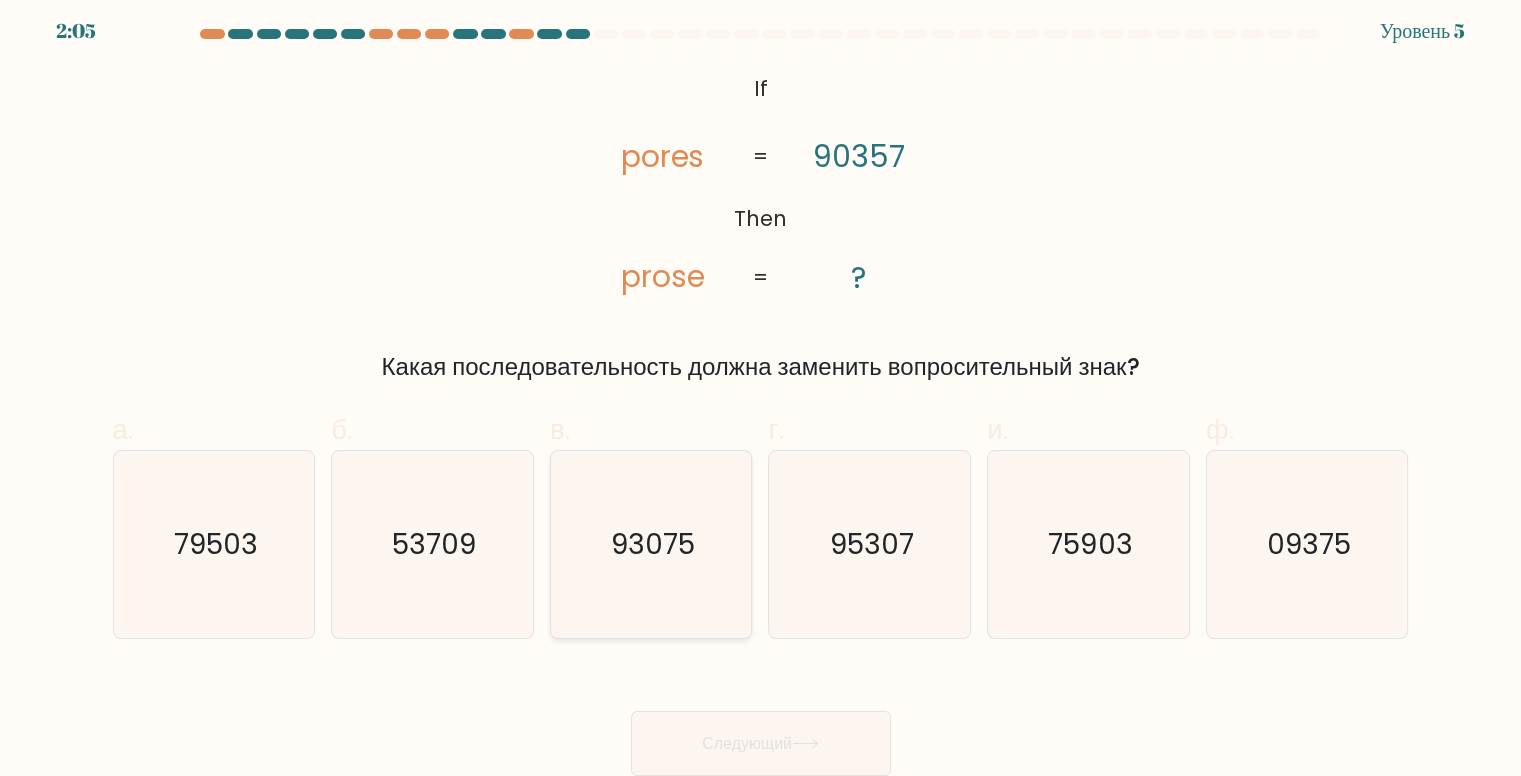 click on "93075" 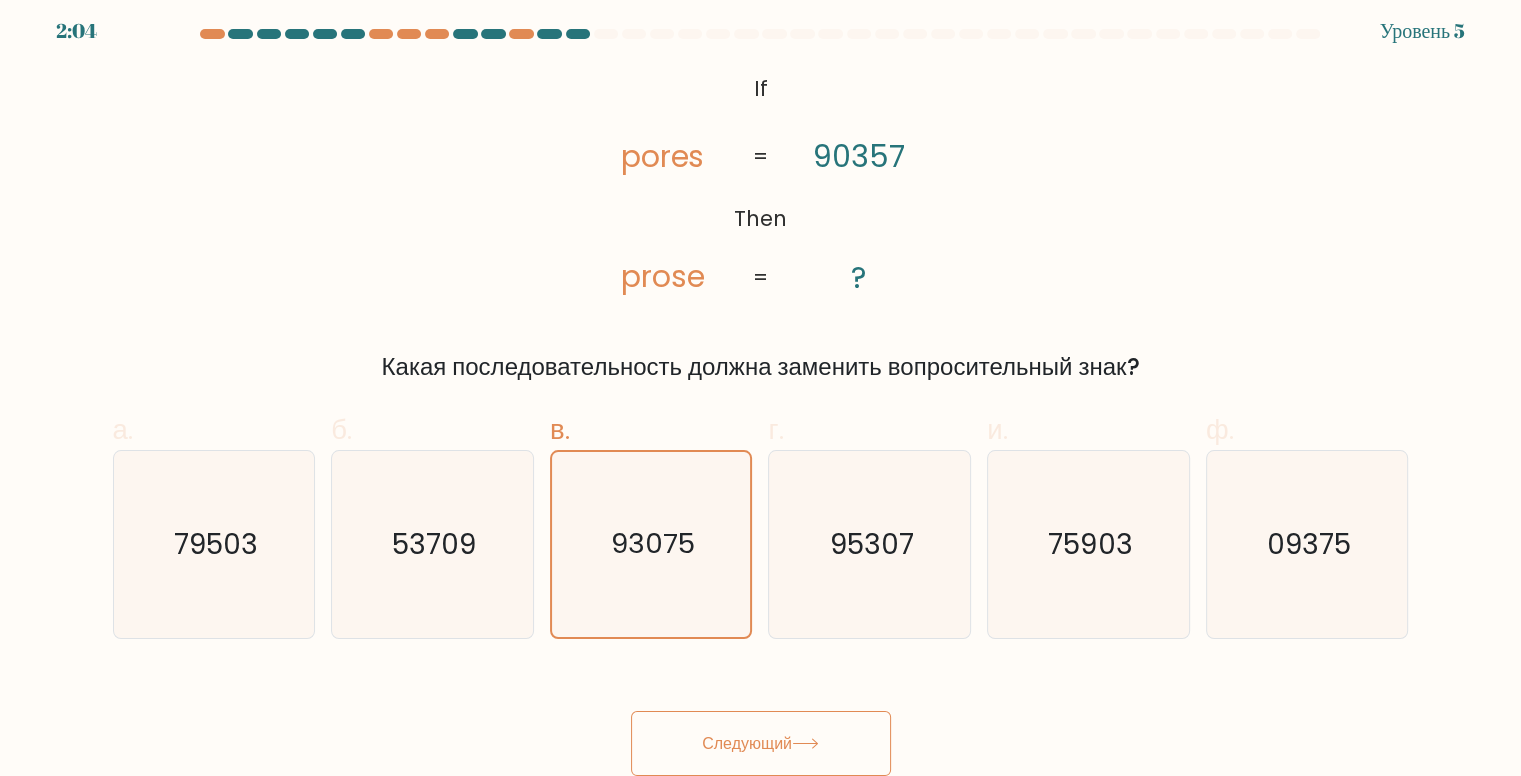 click on "Следующий" at bounding box center [761, 743] 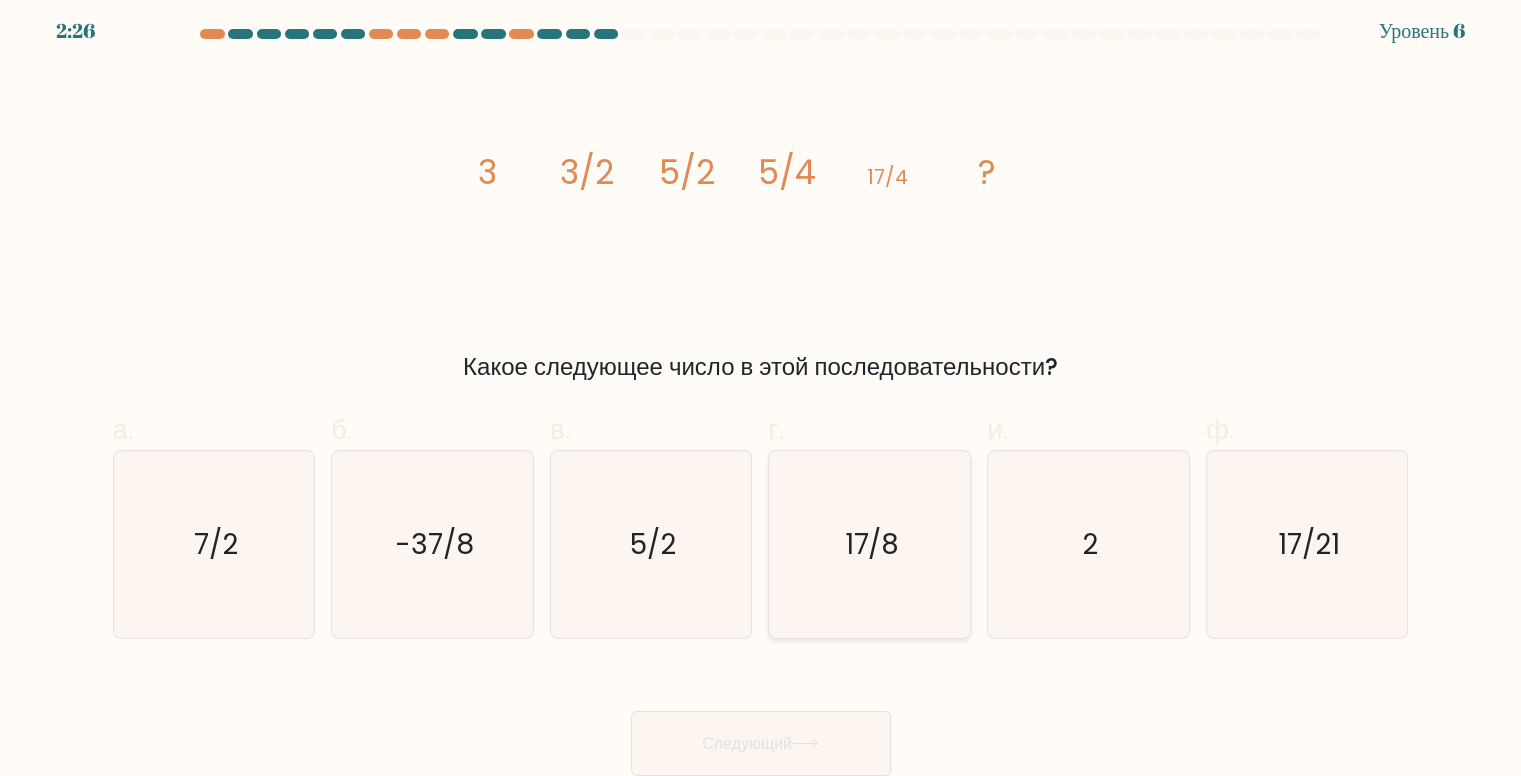 click on "17/8" 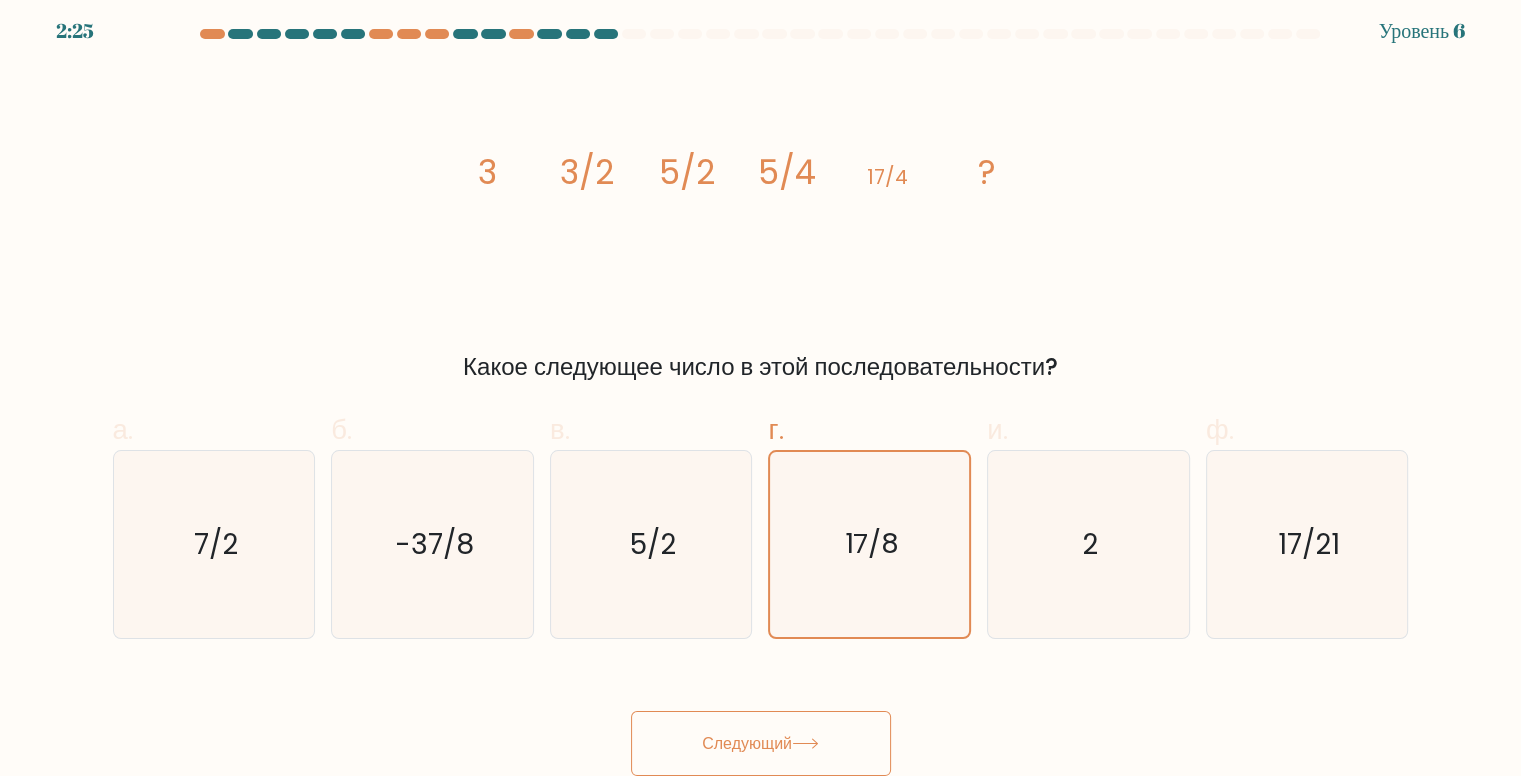 click on "Следующий" at bounding box center [761, 743] 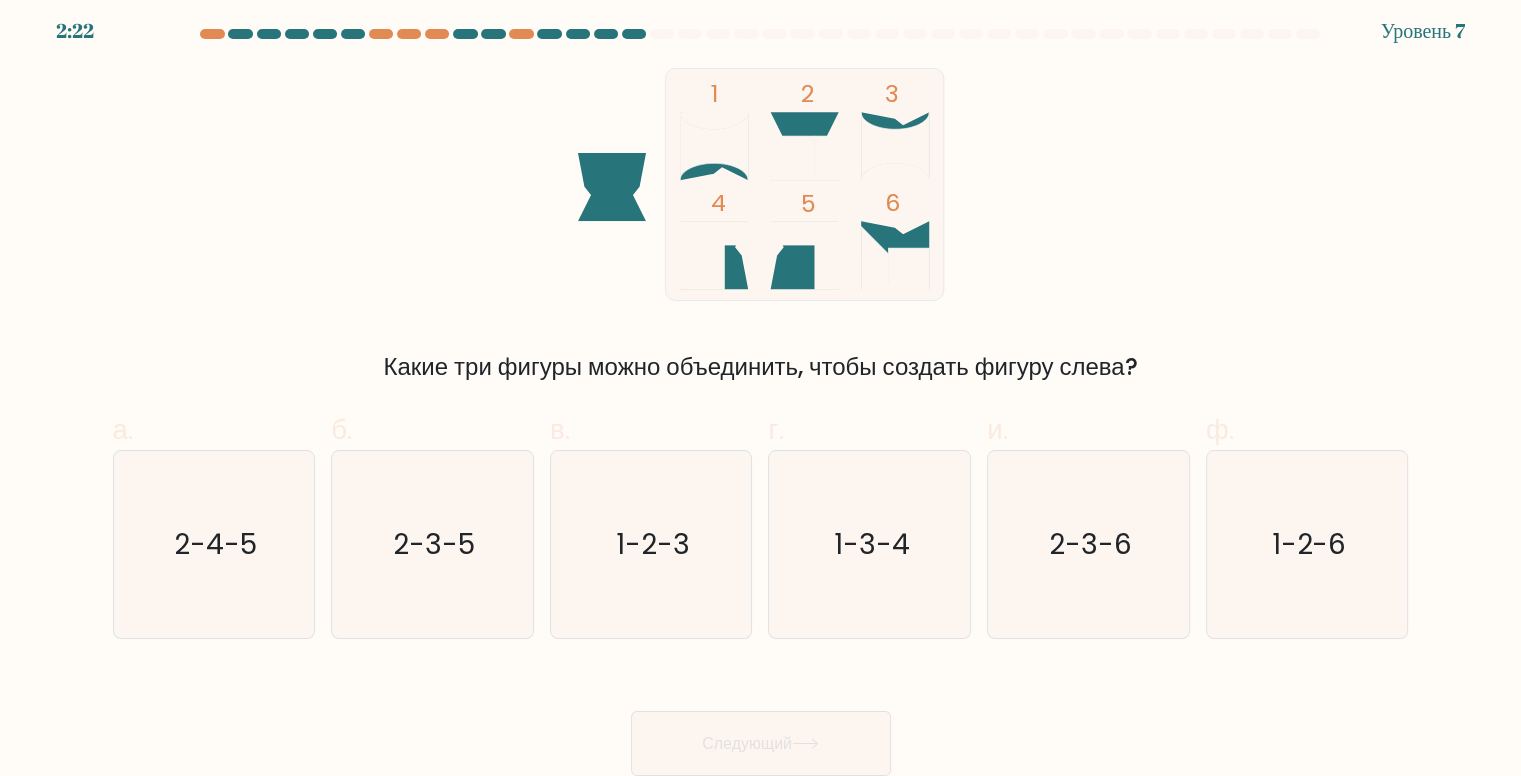 click 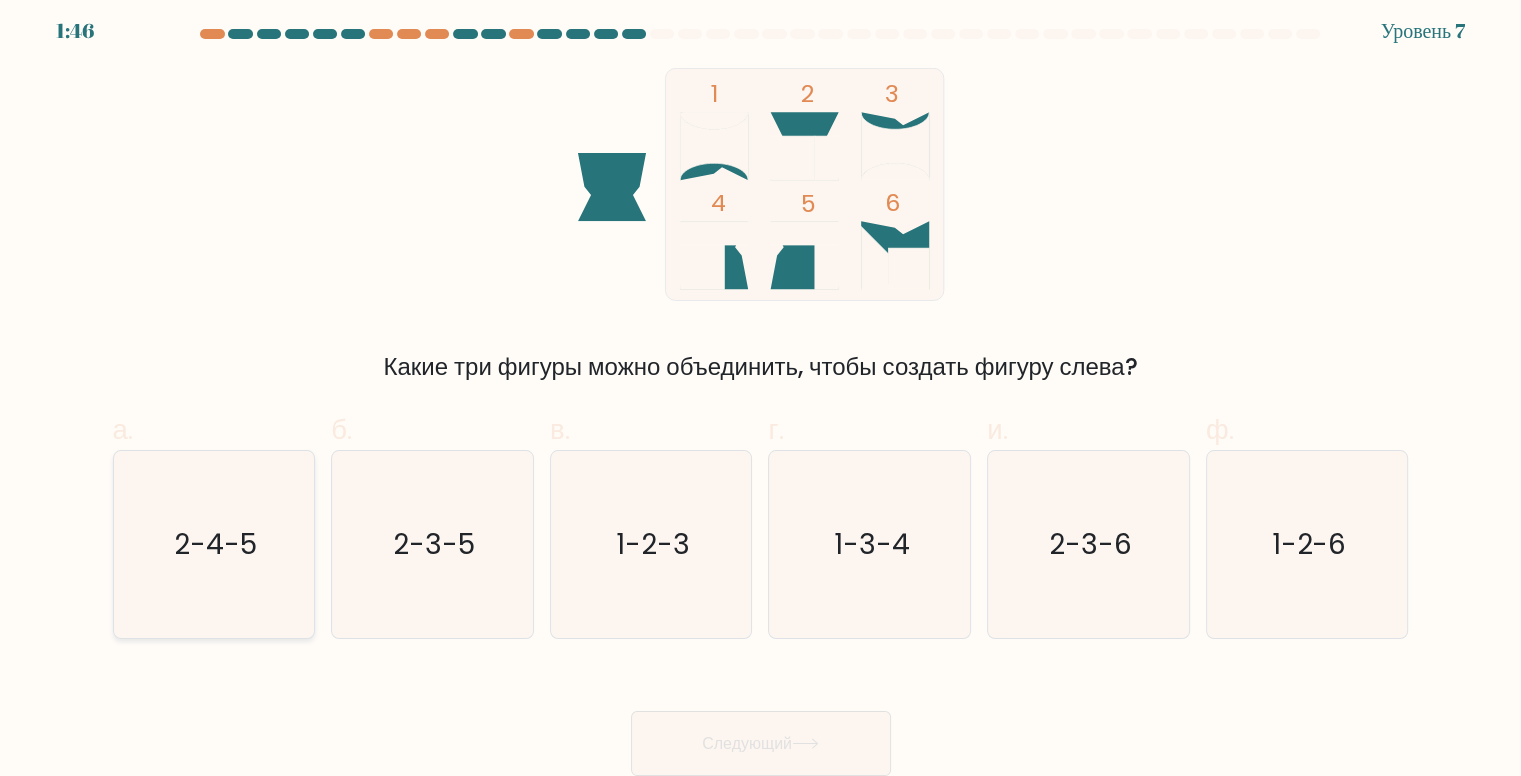 click on "2-4-5" 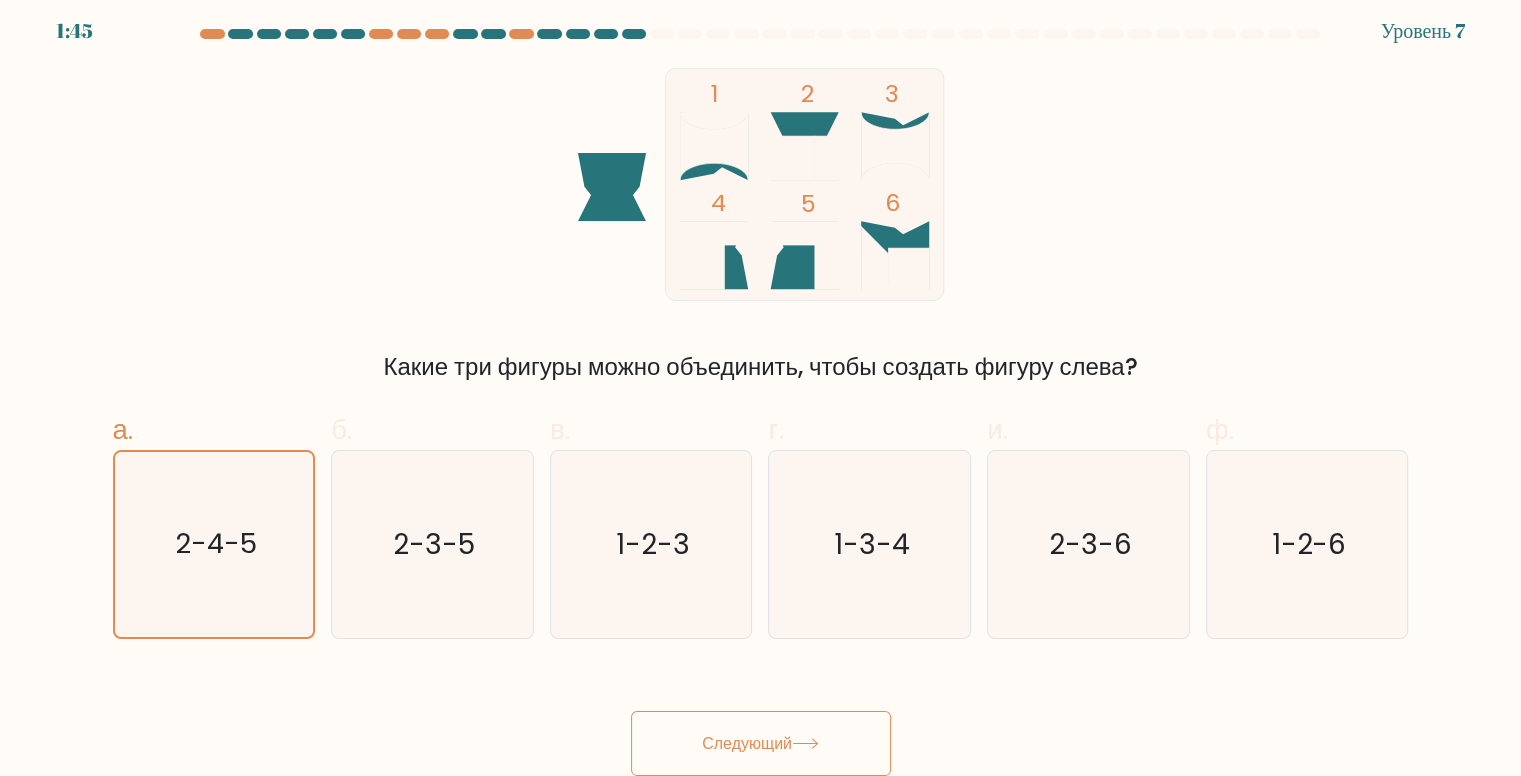 click on "Следующий" at bounding box center (761, 743) 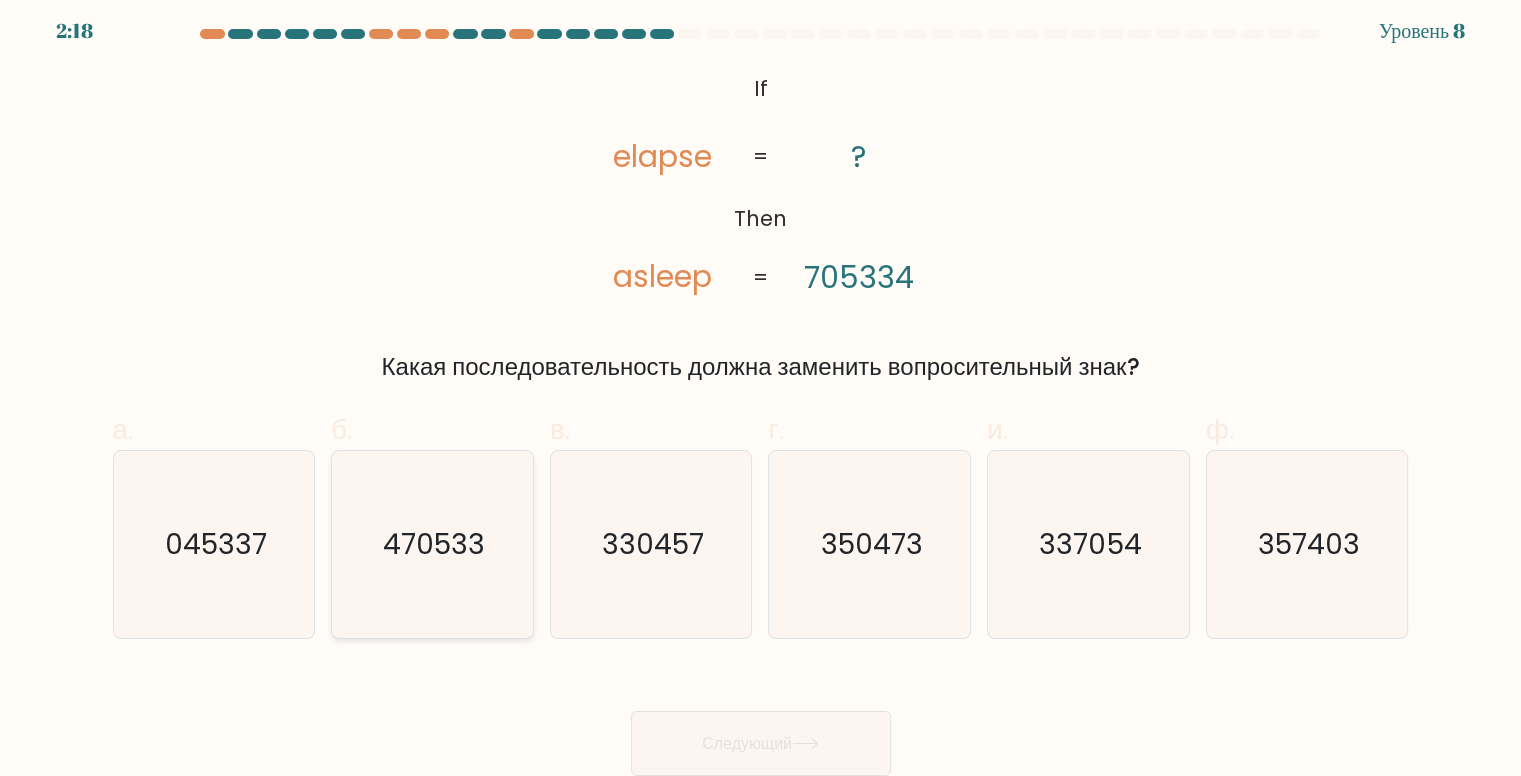 click on "470533" 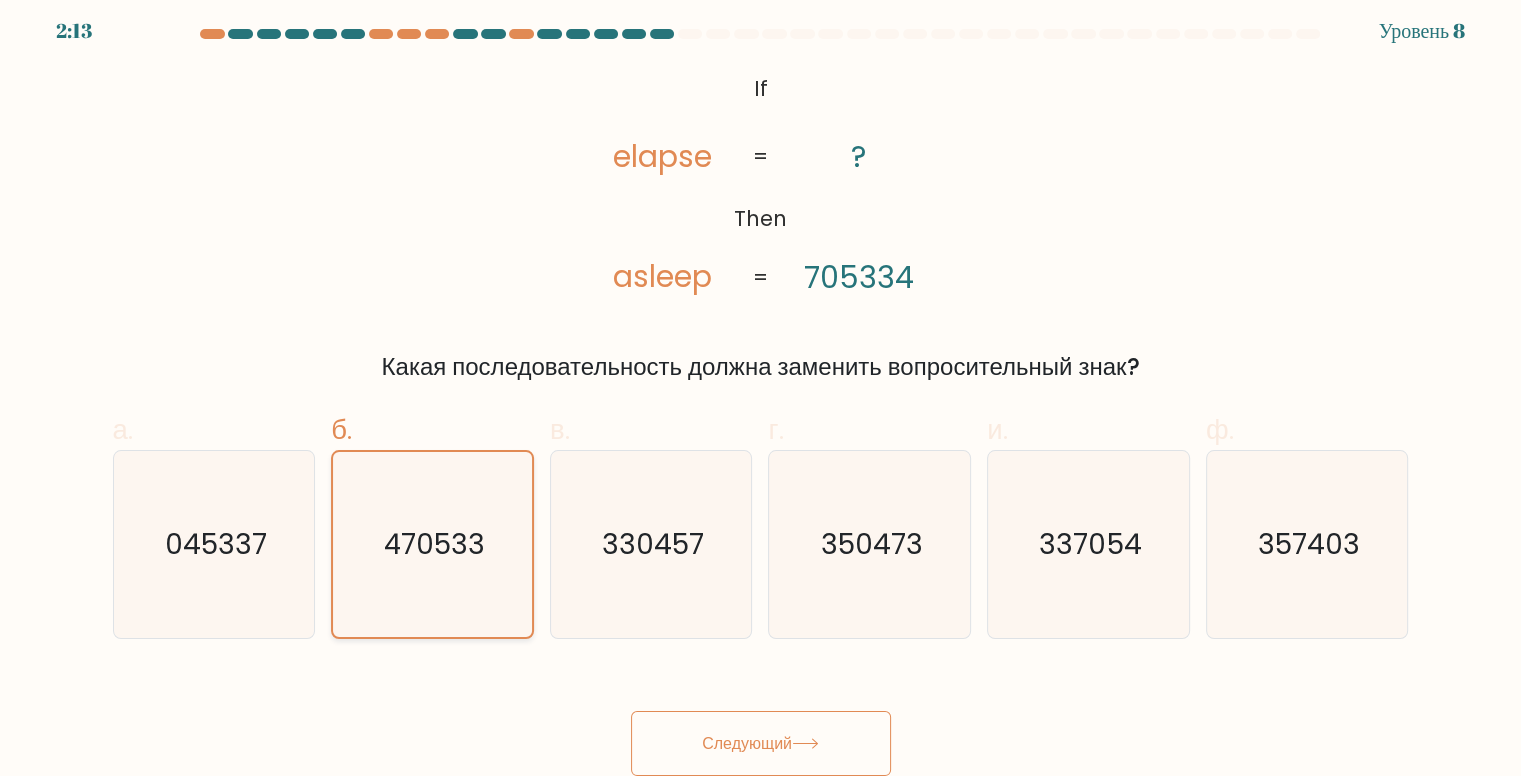 click on "470533" 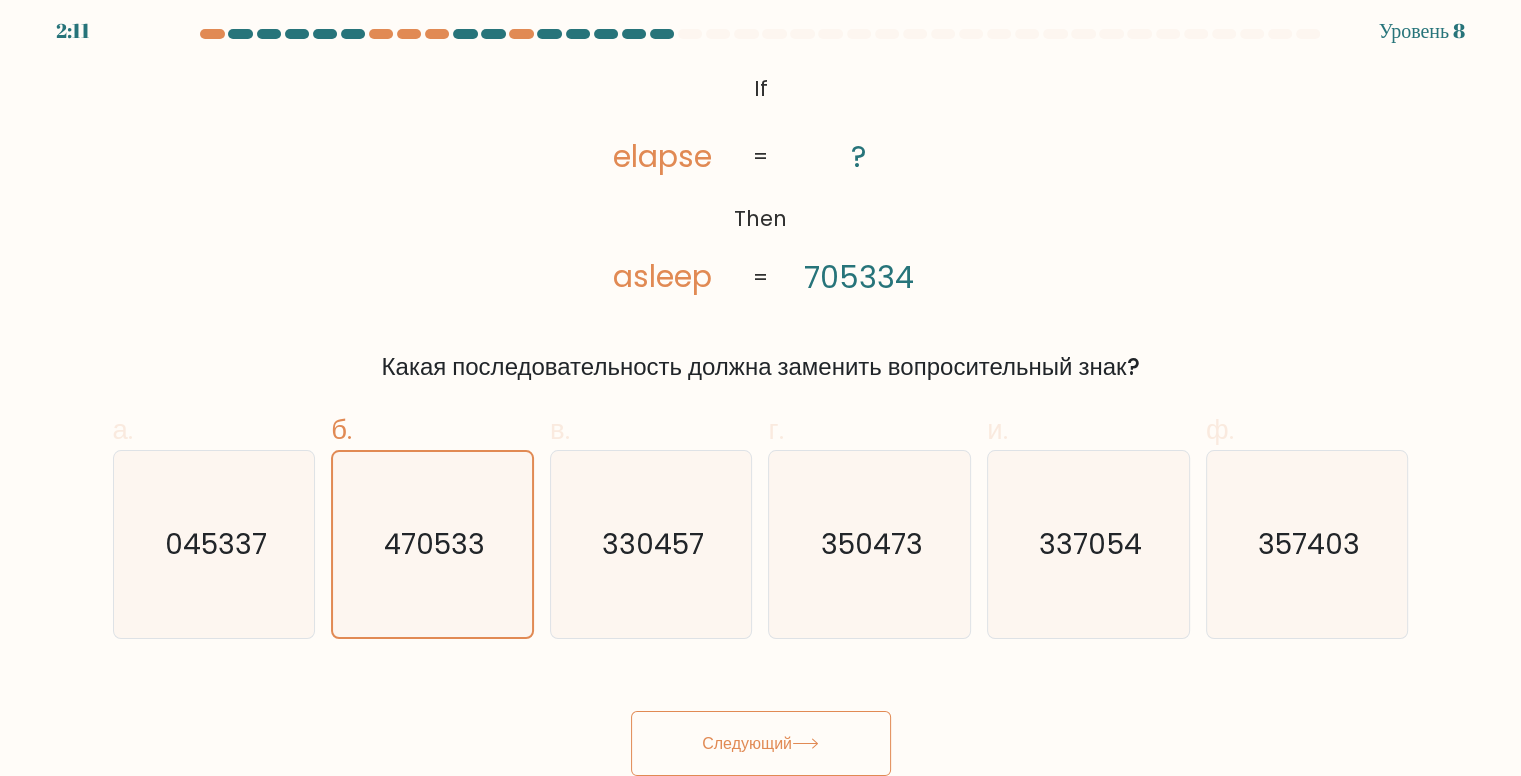 click on "Следующий" at bounding box center (761, 743) 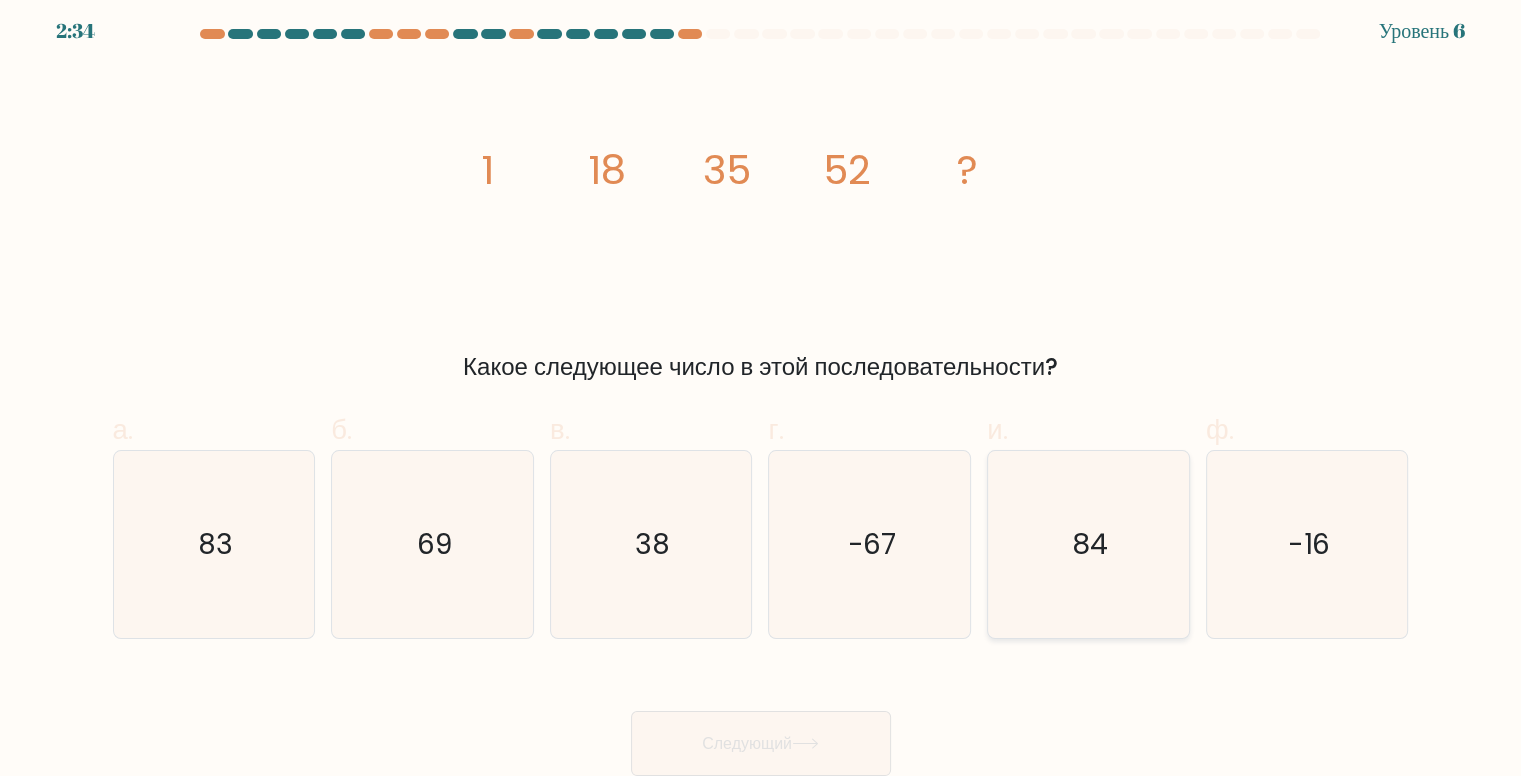 click on "84" 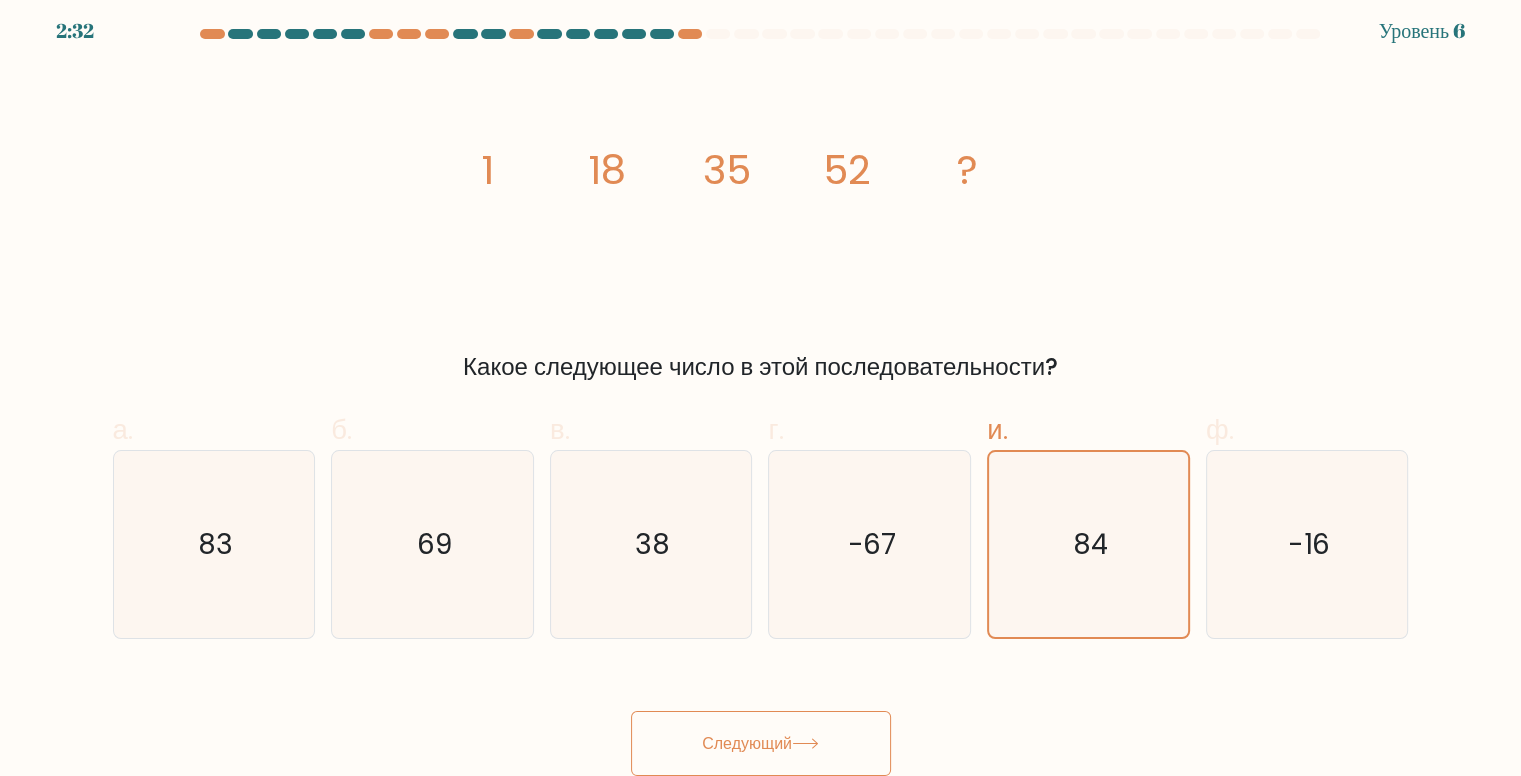 click on "Следующий" at bounding box center (761, 743) 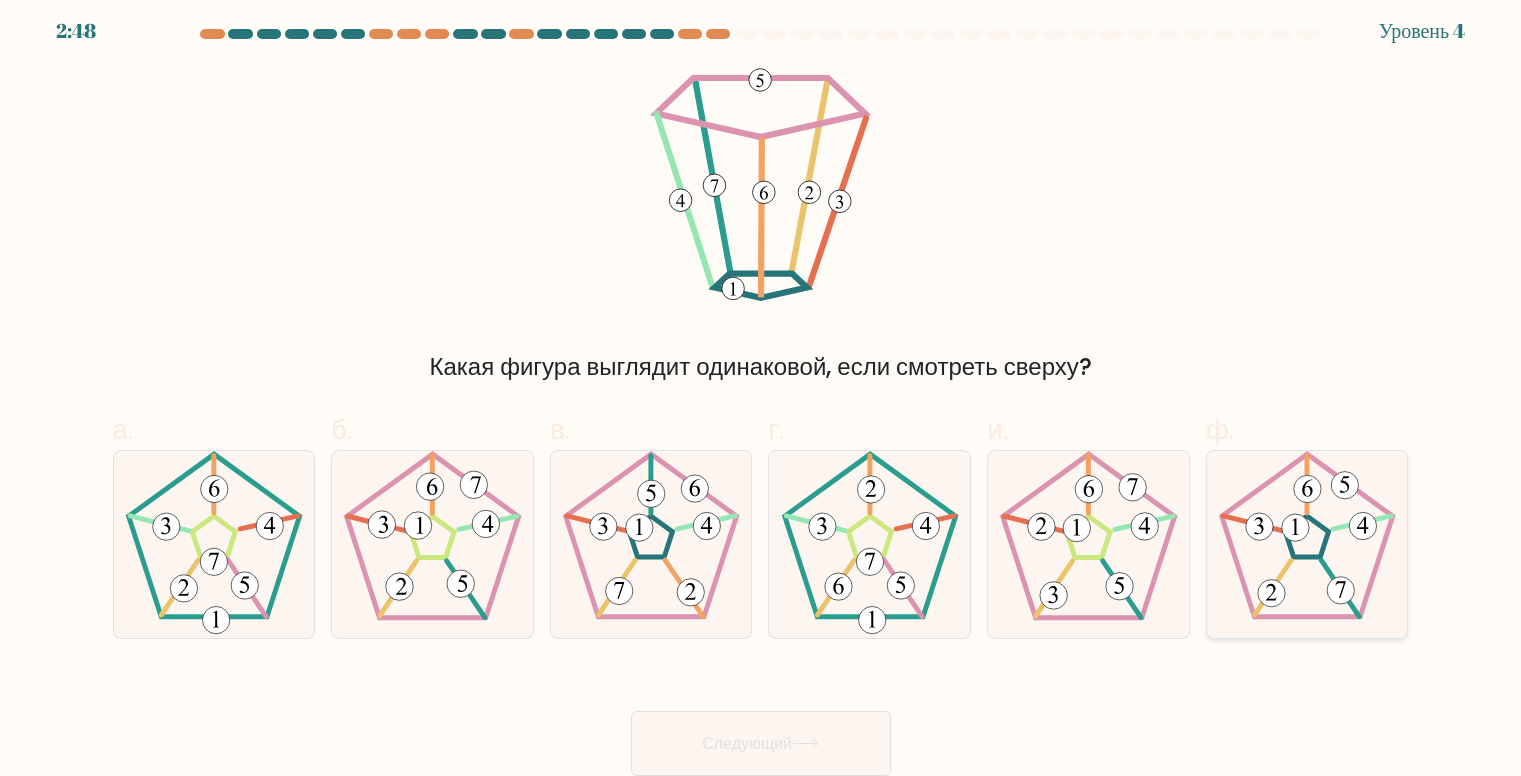 click 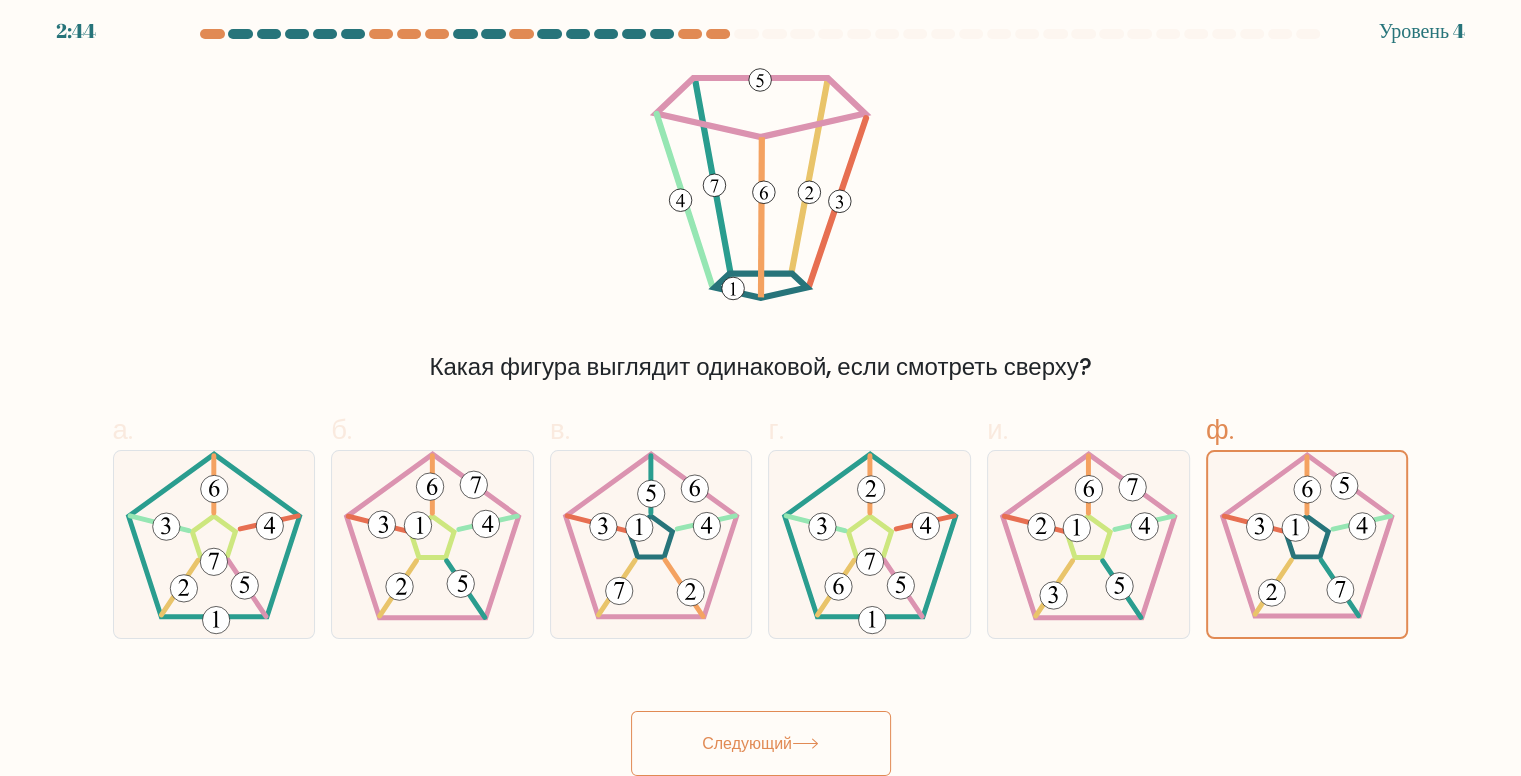 click on "Следующий" at bounding box center (761, 743) 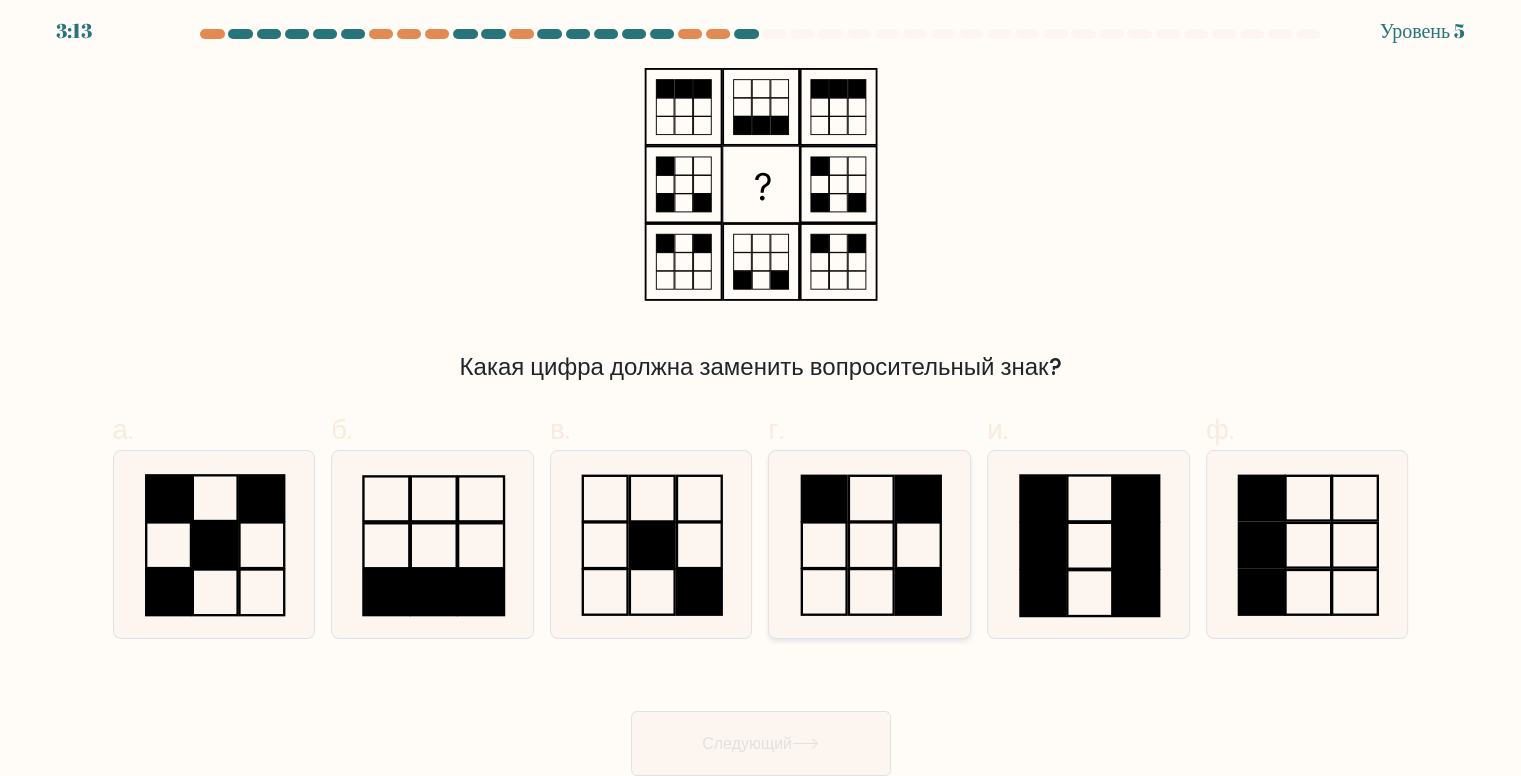 click 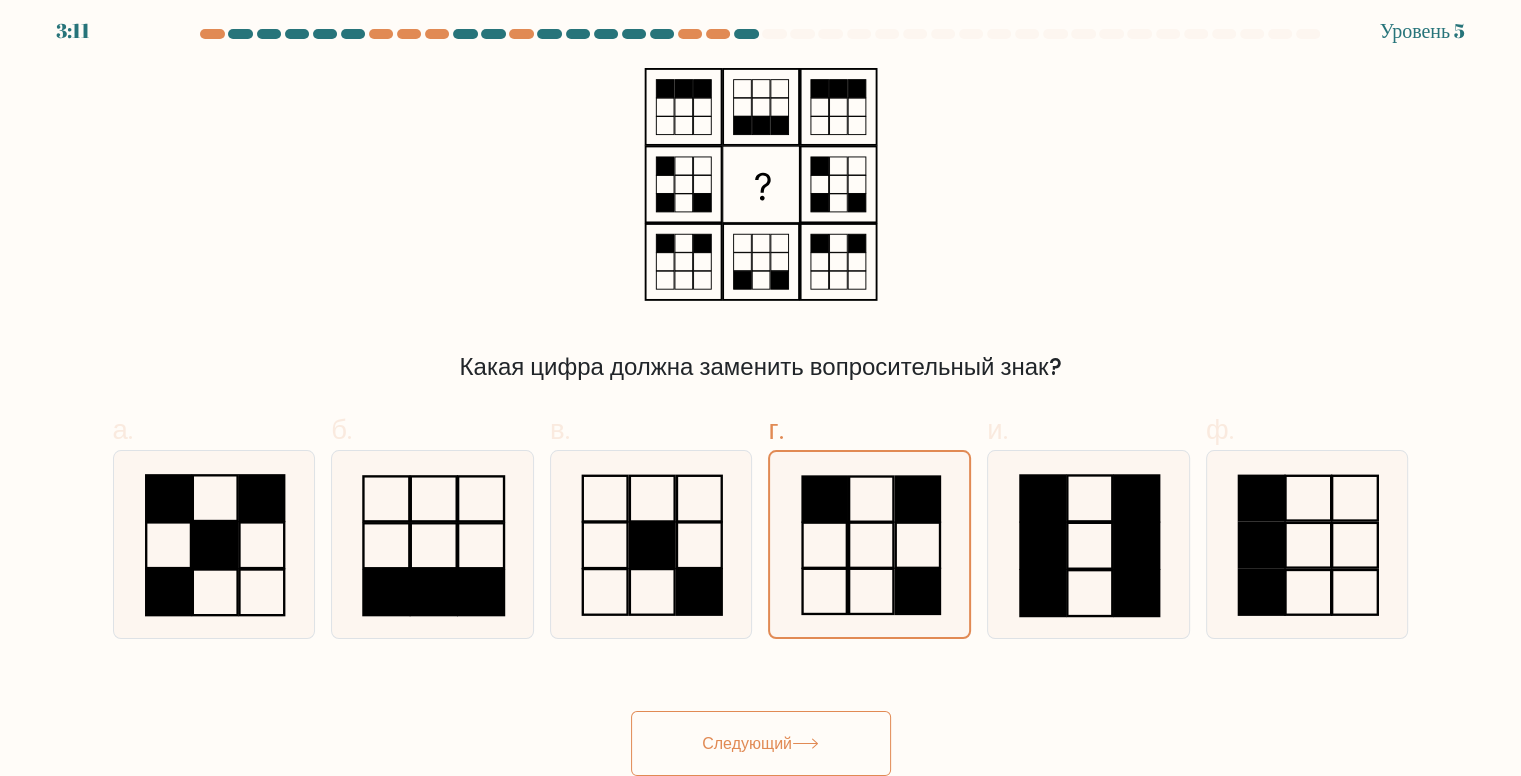 click on "Следующий" at bounding box center [761, 743] 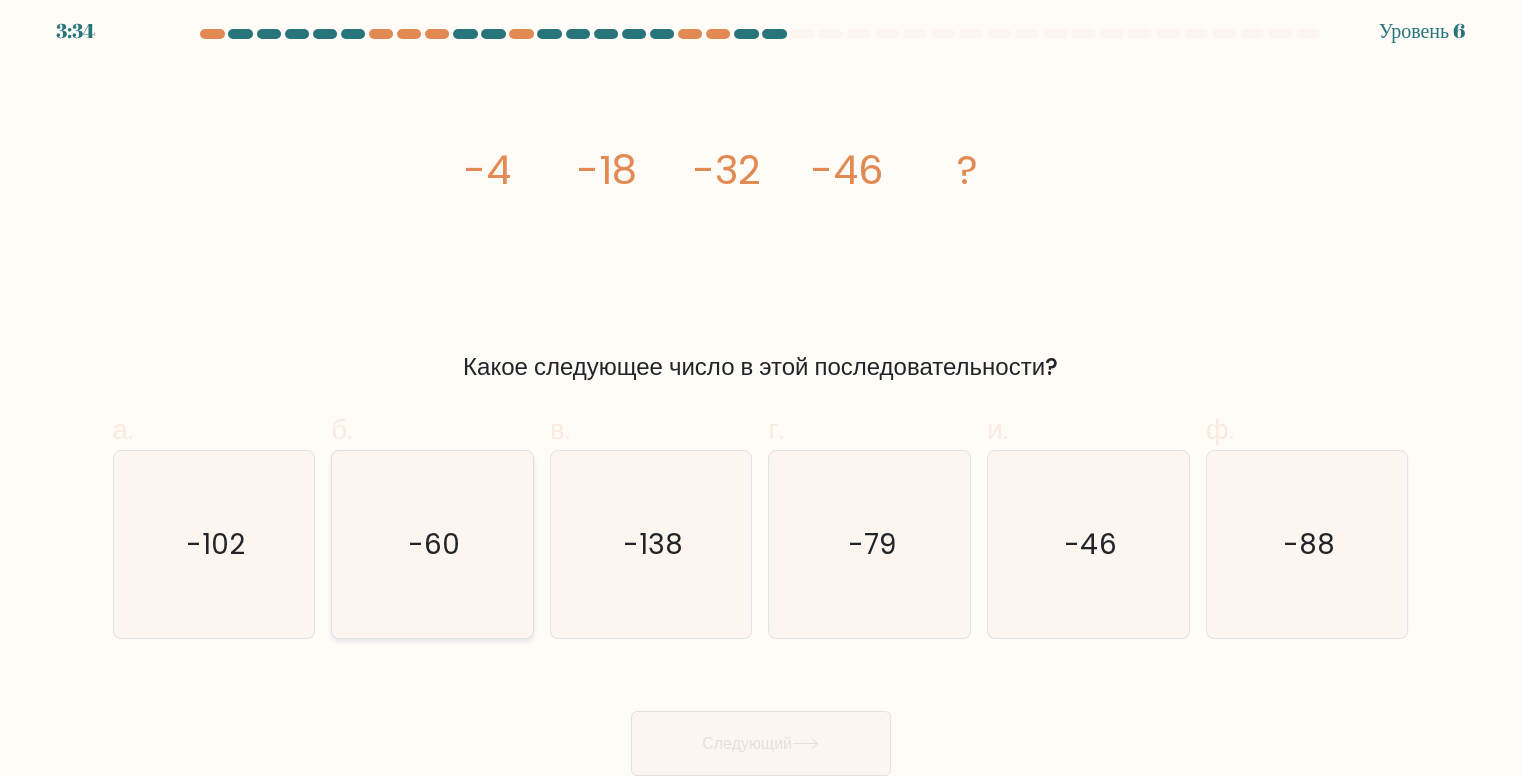 click on "-60" 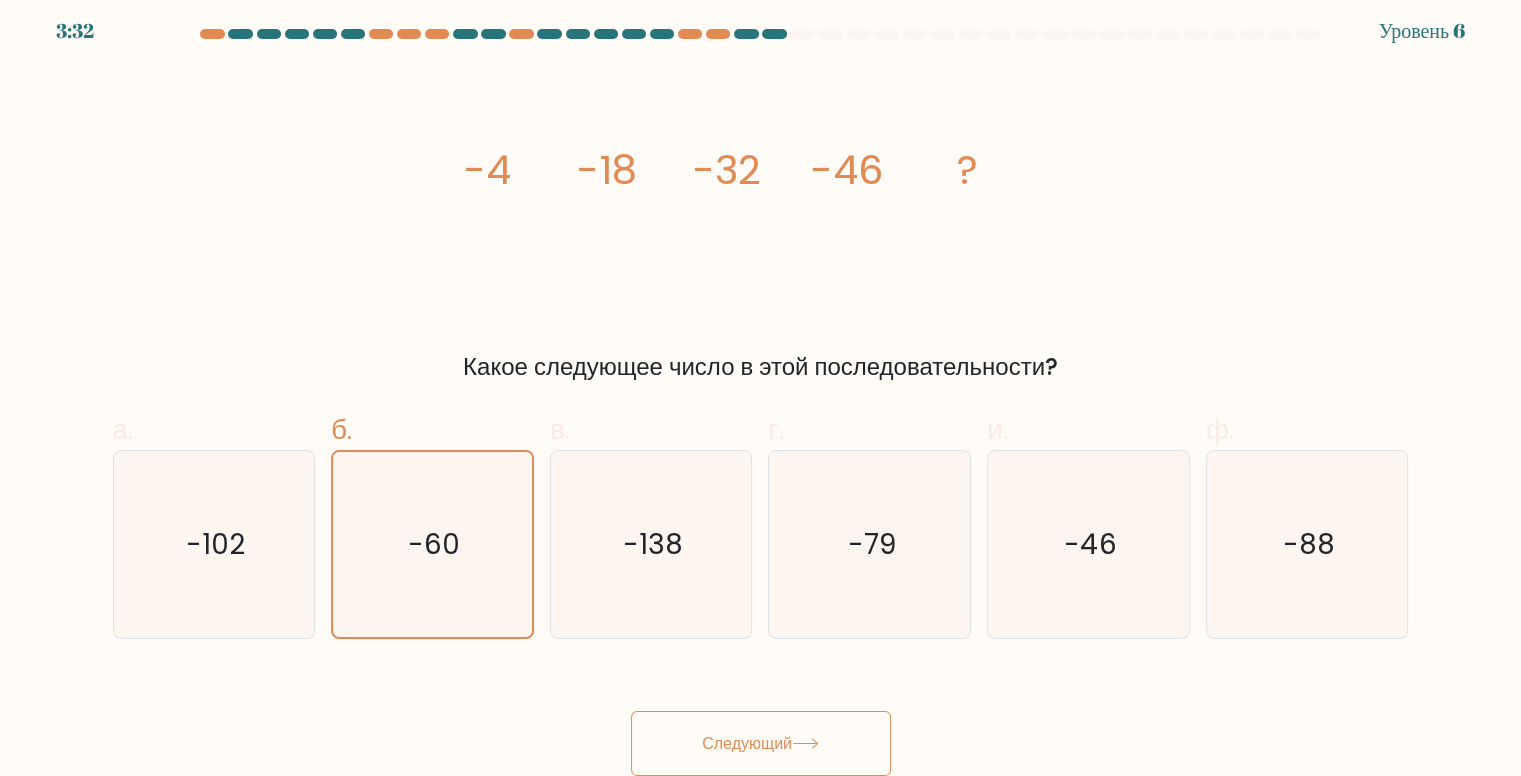 click on "Следующий" at bounding box center (747, 743) 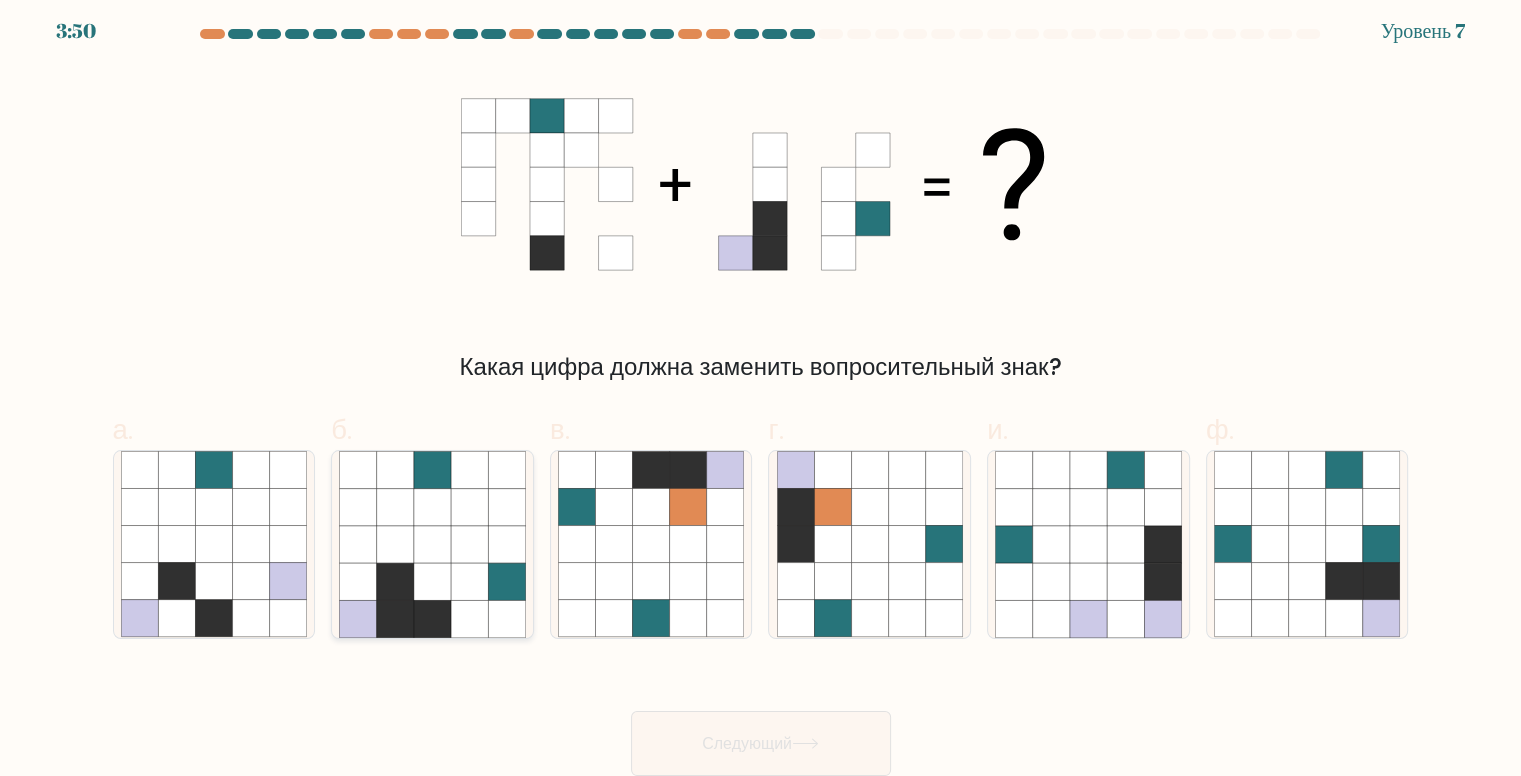 click 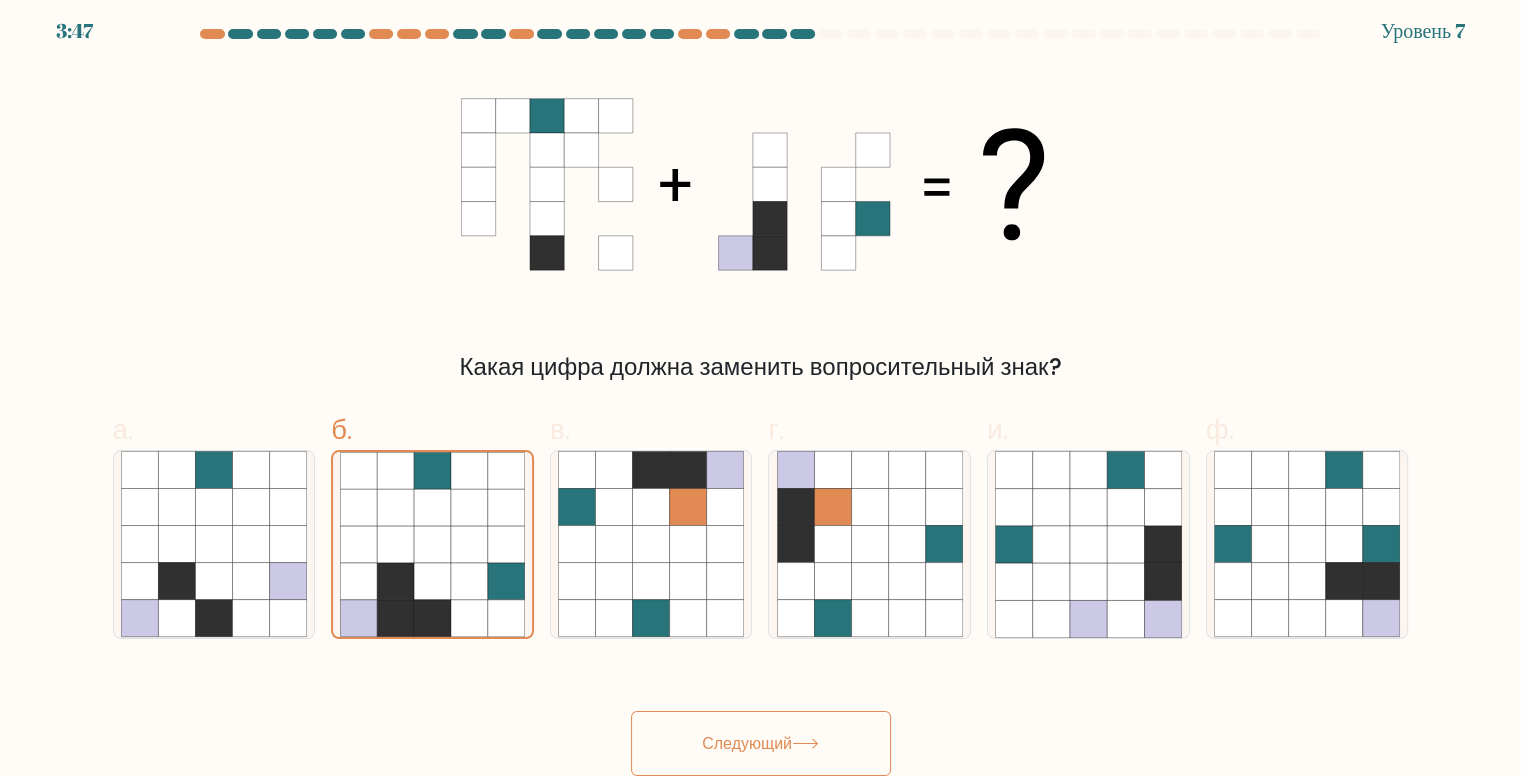 click on "Следующий" at bounding box center [747, 743] 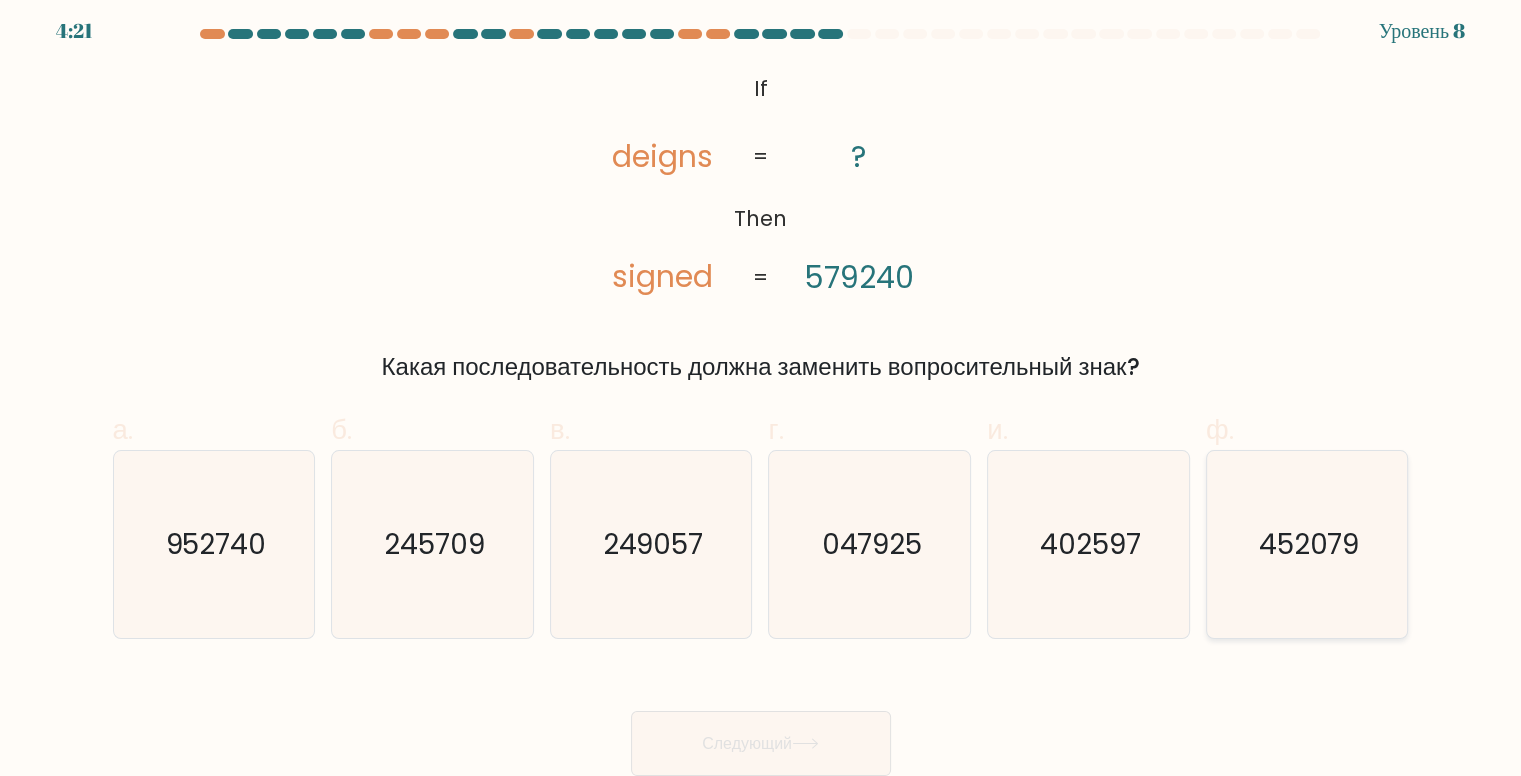 click on "452079" 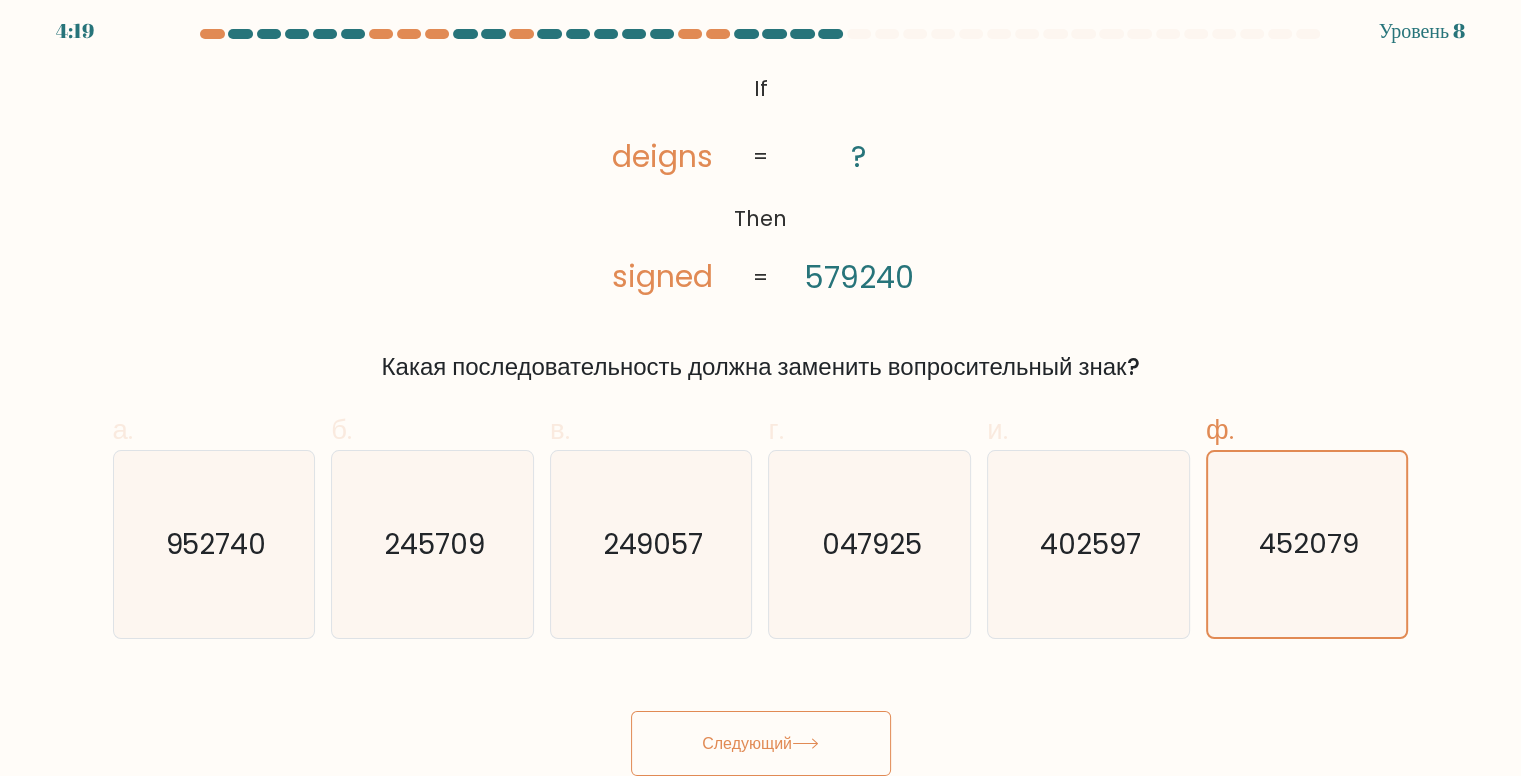 click on "Следующий" at bounding box center [747, 743] 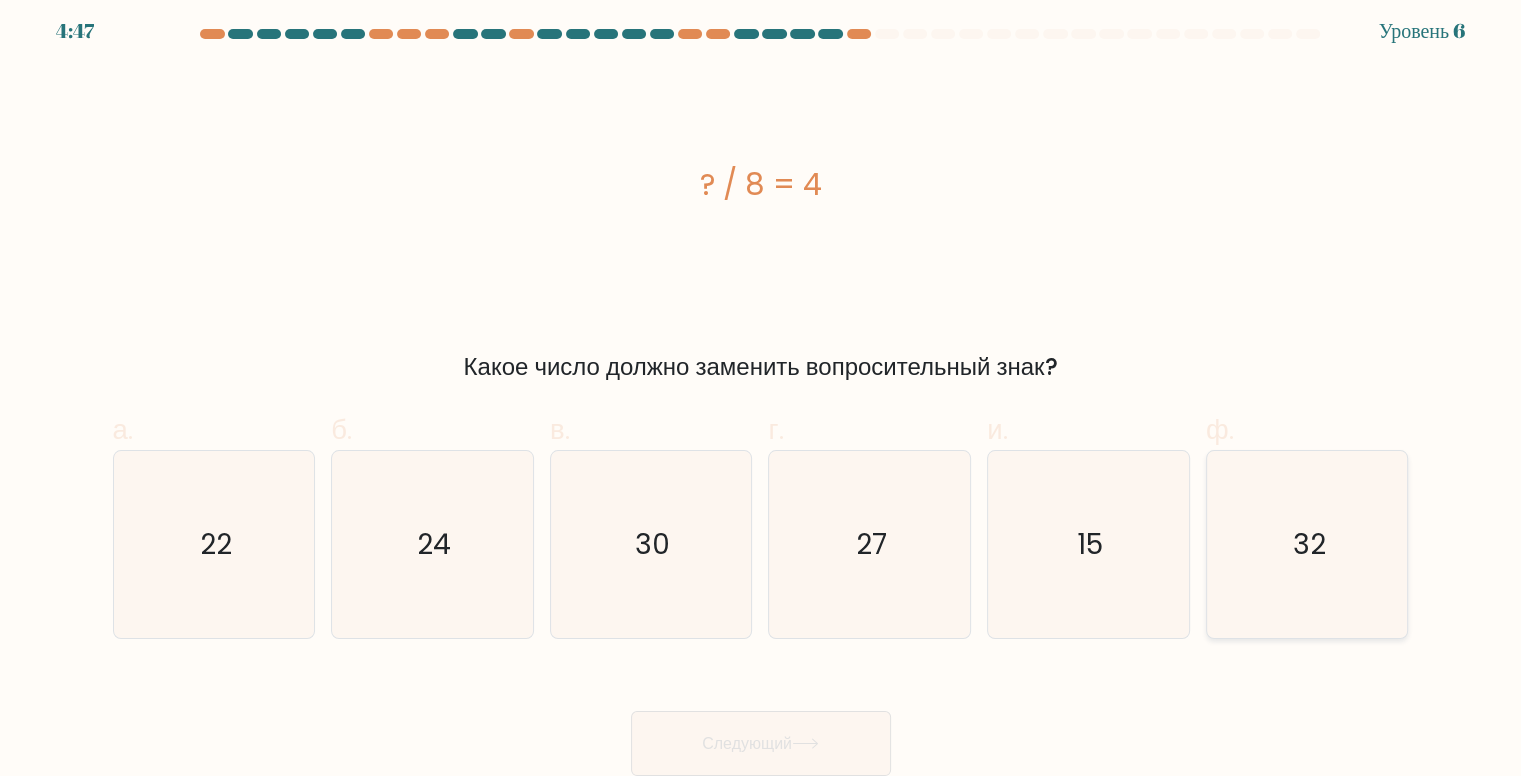 click on "32" 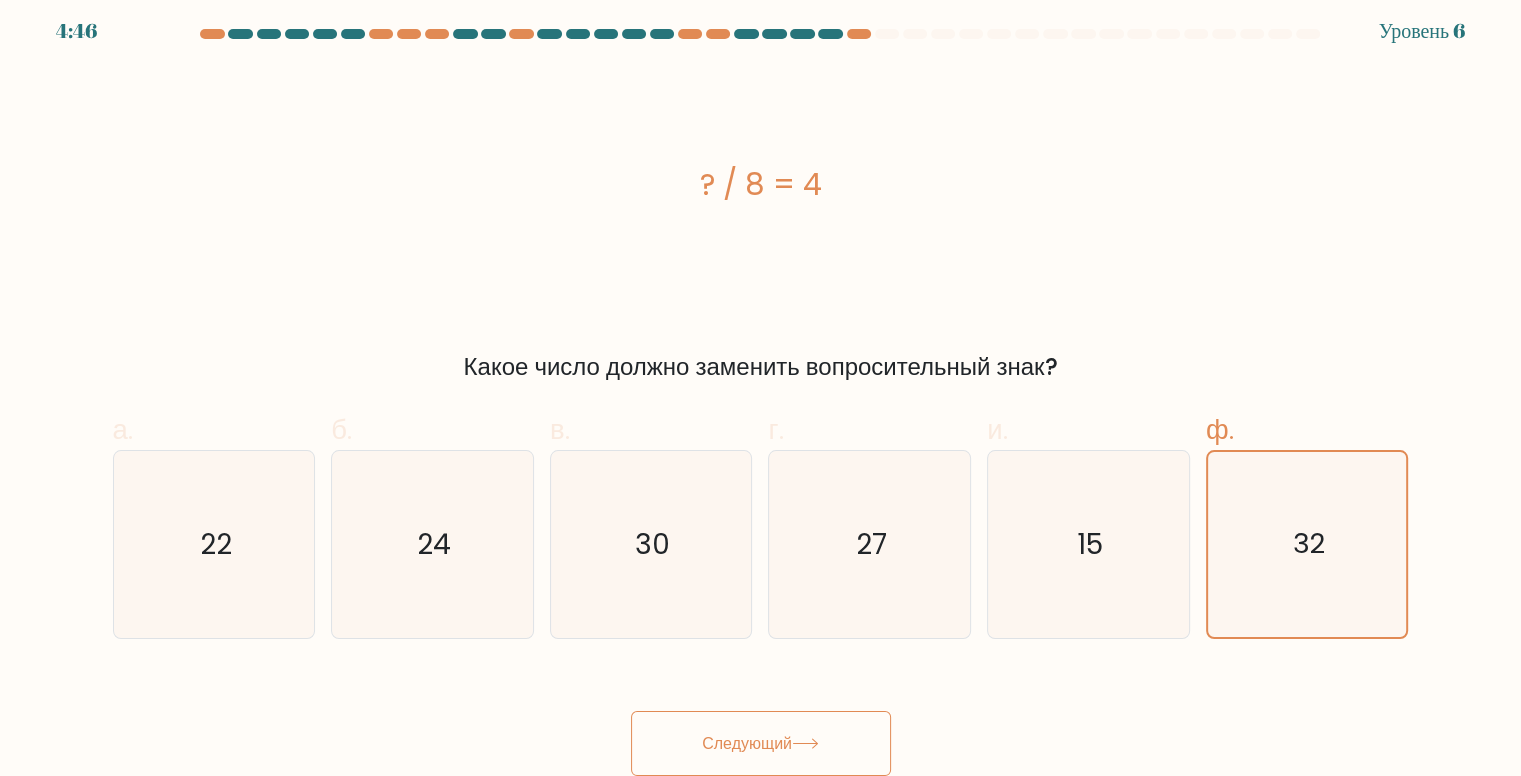 click on "Следующий" at bounding box center (747, 743) 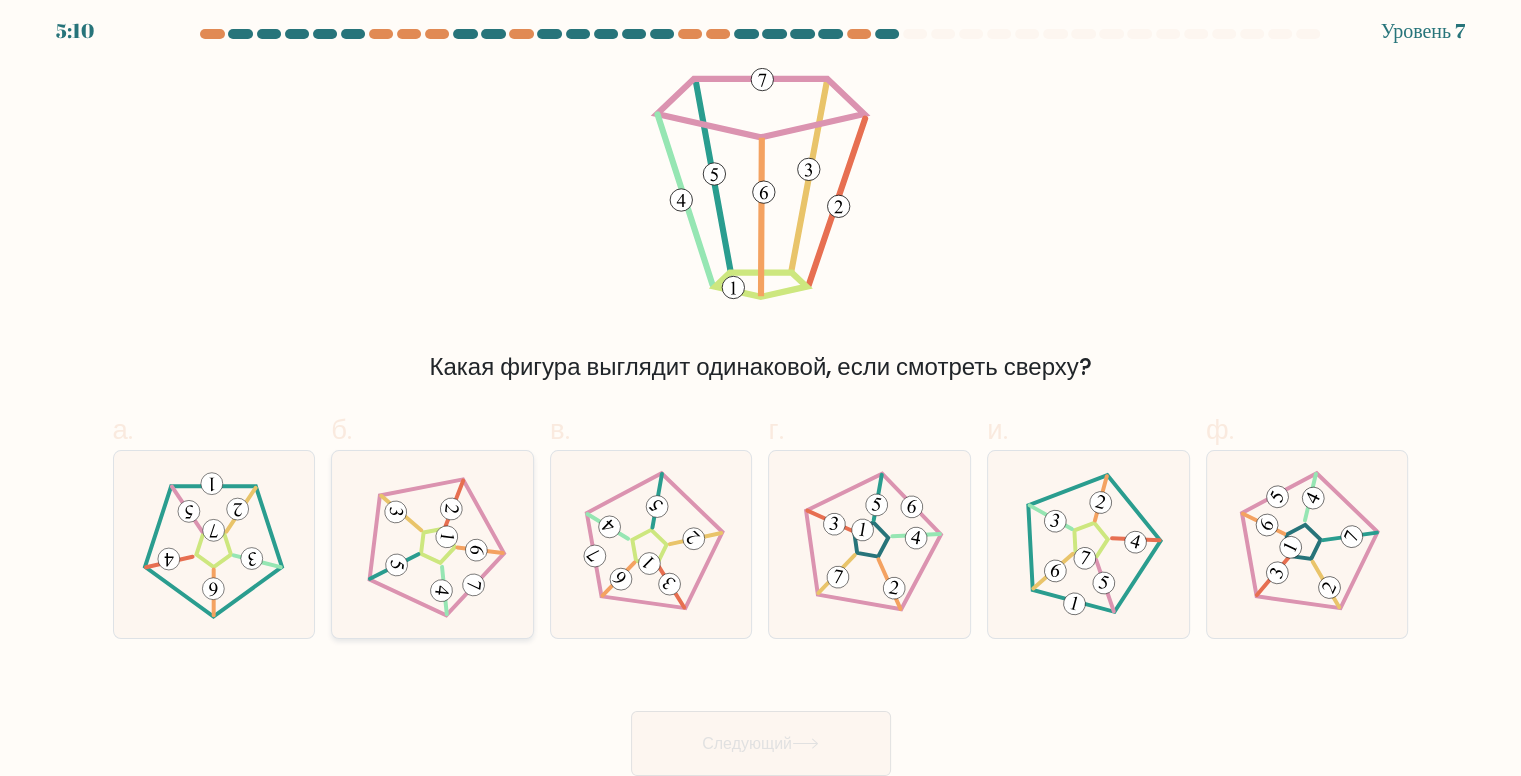 click 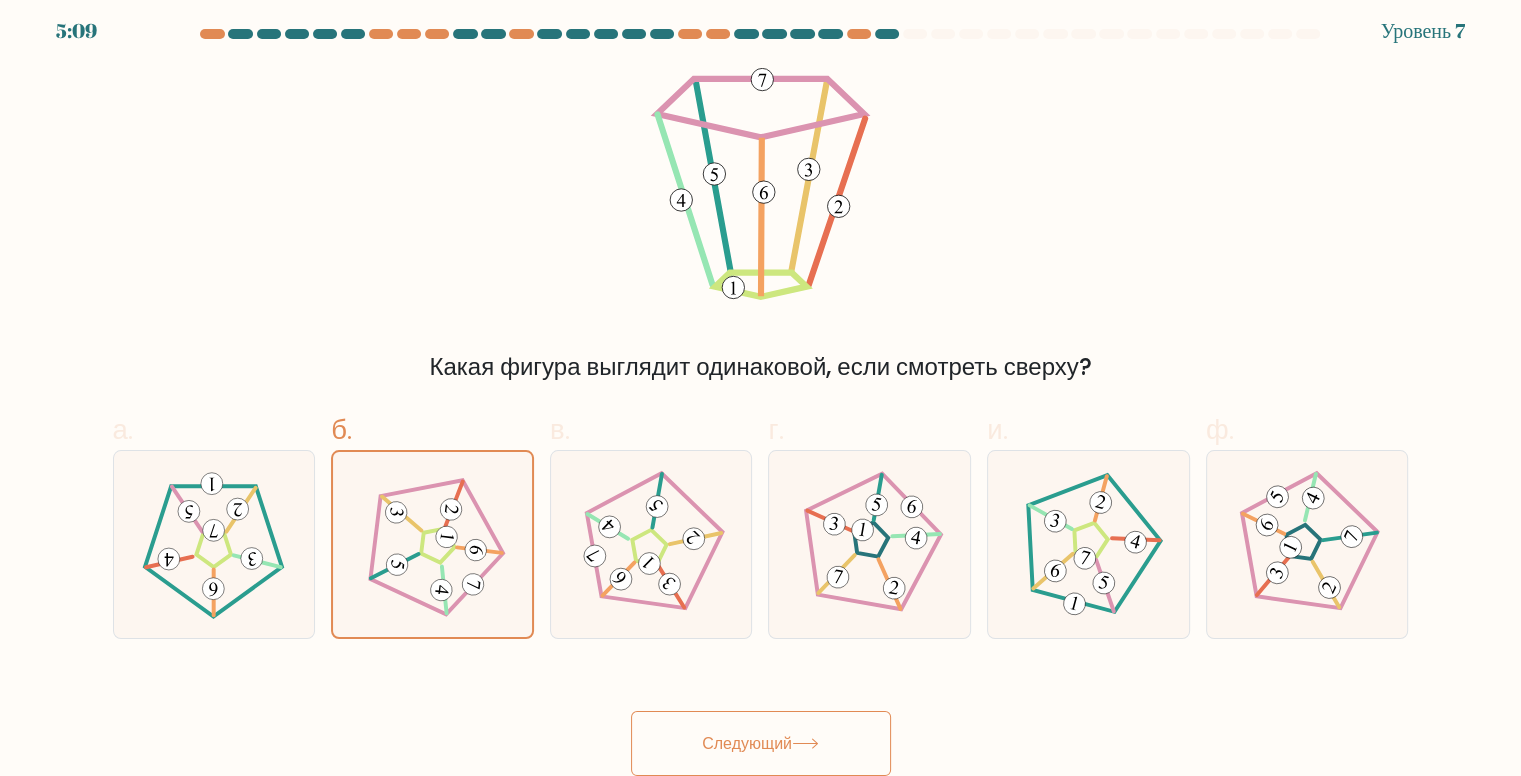 click on "Следующий" at bounding box center [747, 743] 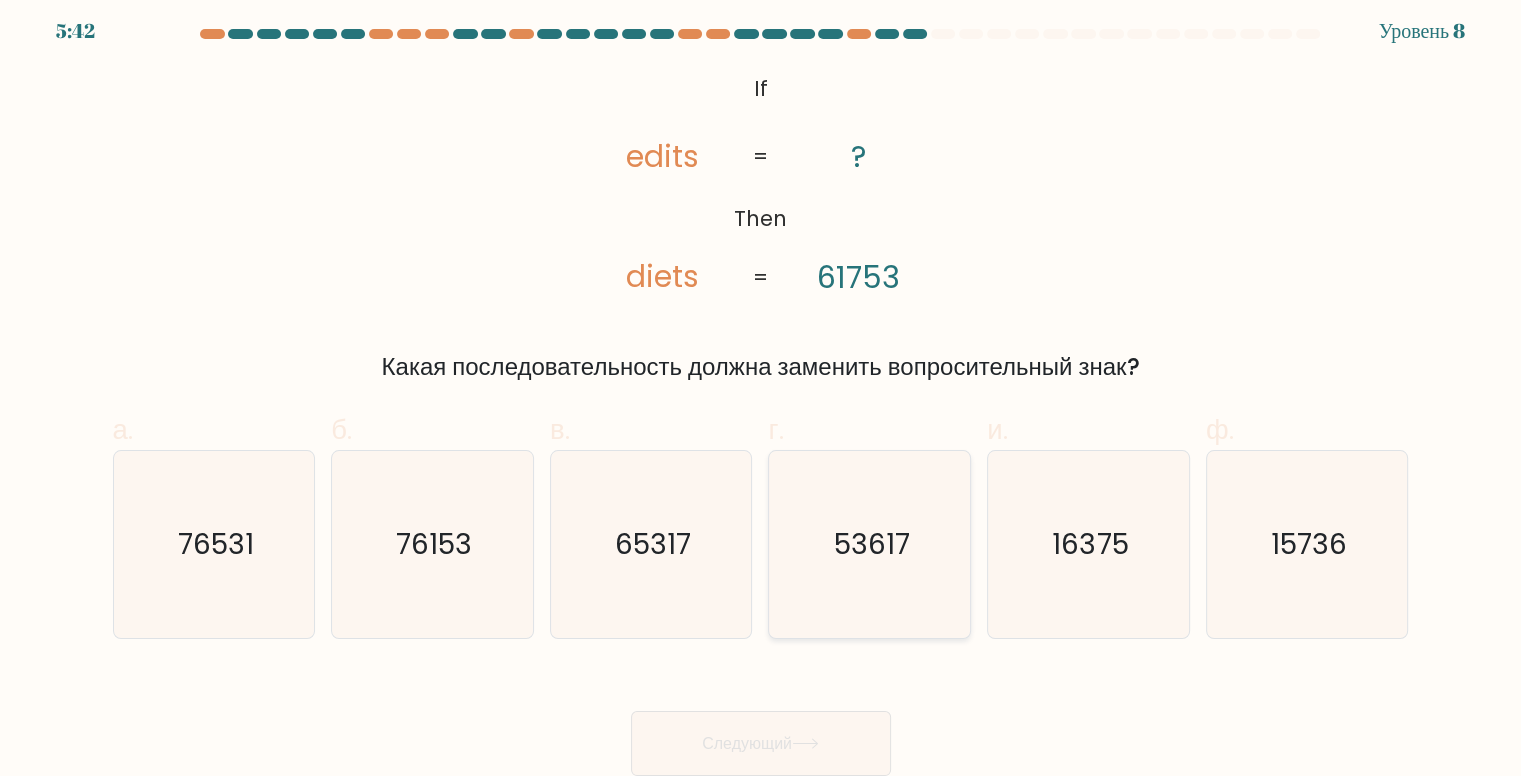 click on "53617" 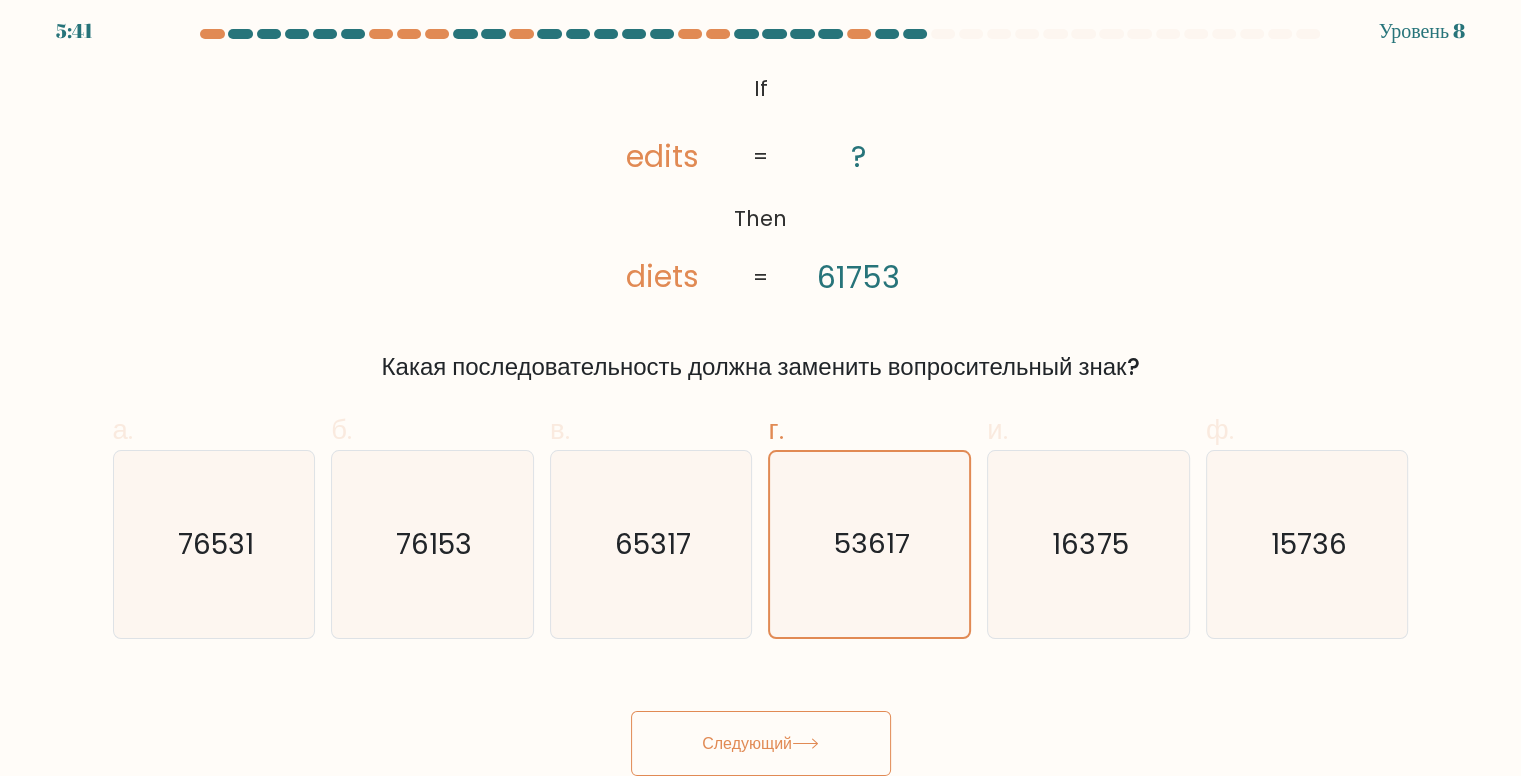 click on "Следующий" at bounding box center [761, 743] 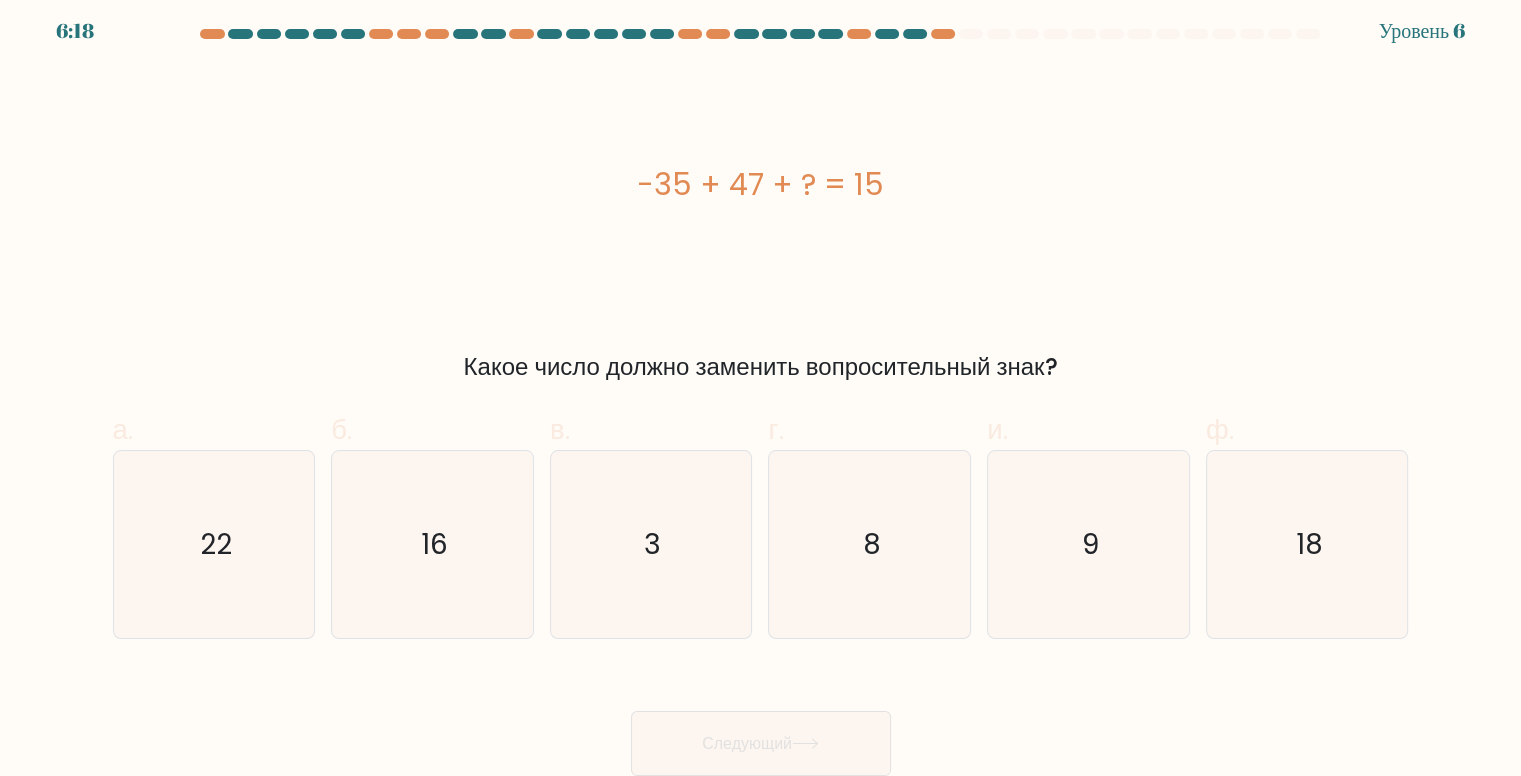 drag, startPoint x: 892, startPoint y: 188, endPoint x: 640, endPoint y: 213, distance: 253.23705 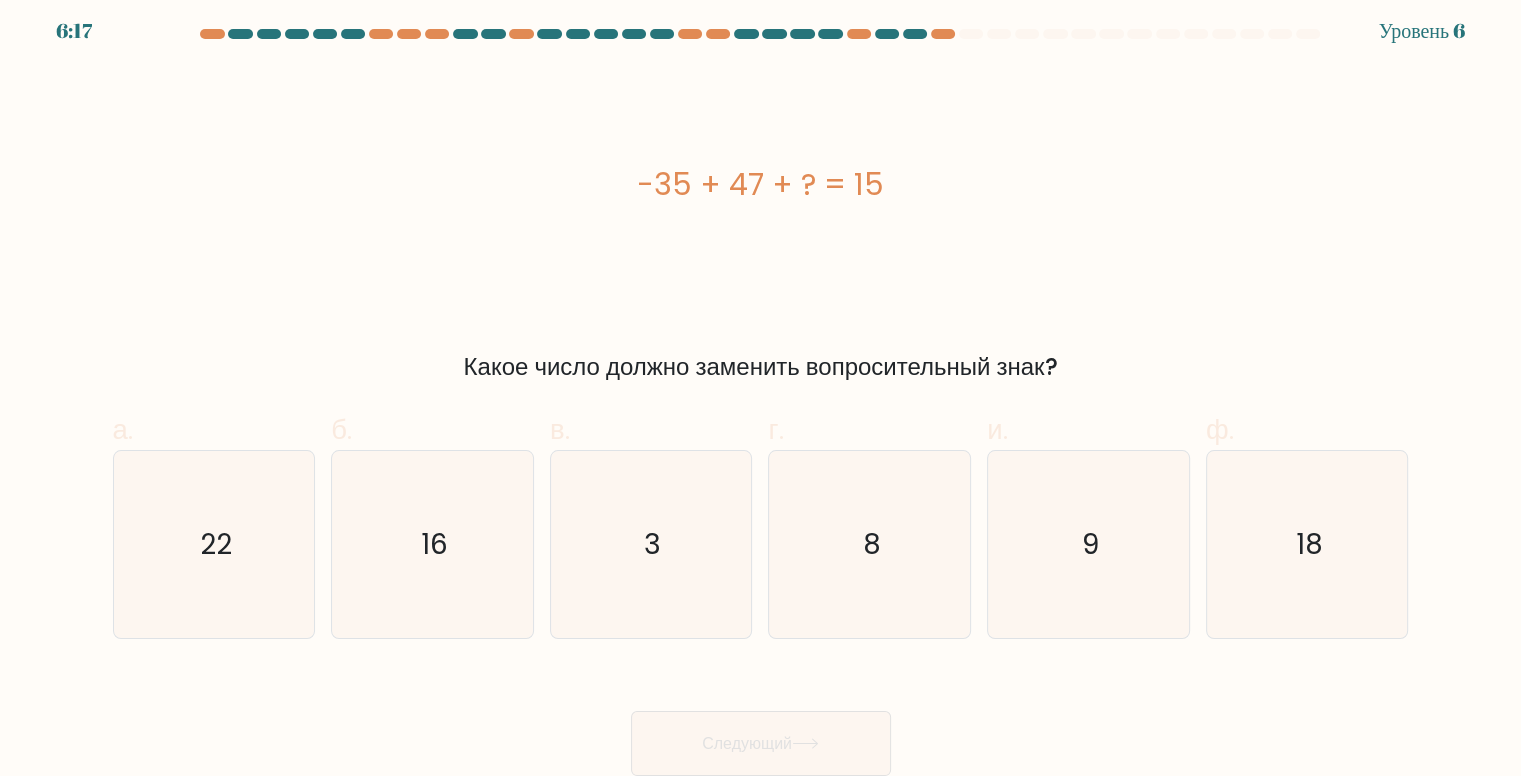 copy on "-35 + 47 + ? = 15" 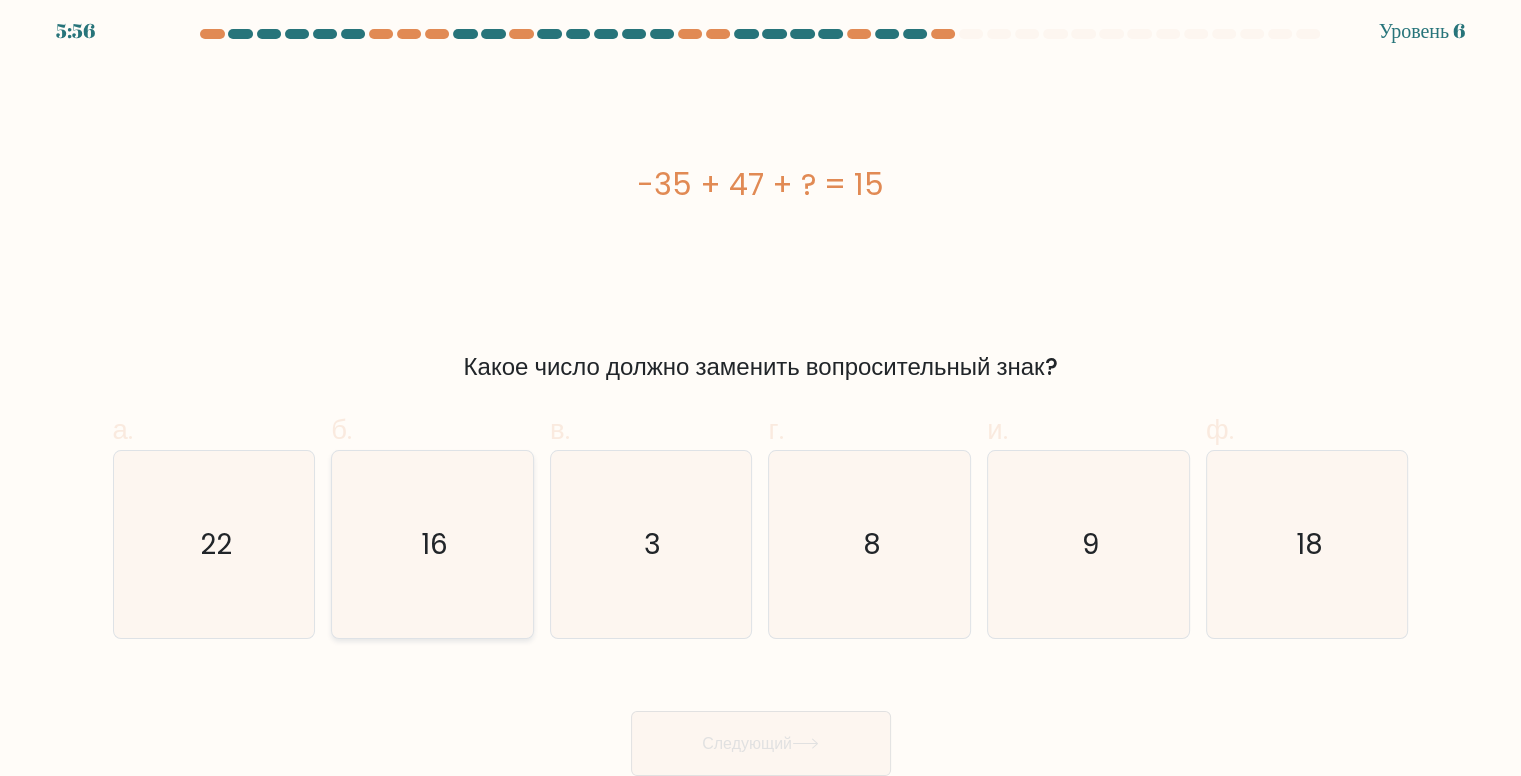 click on "16" 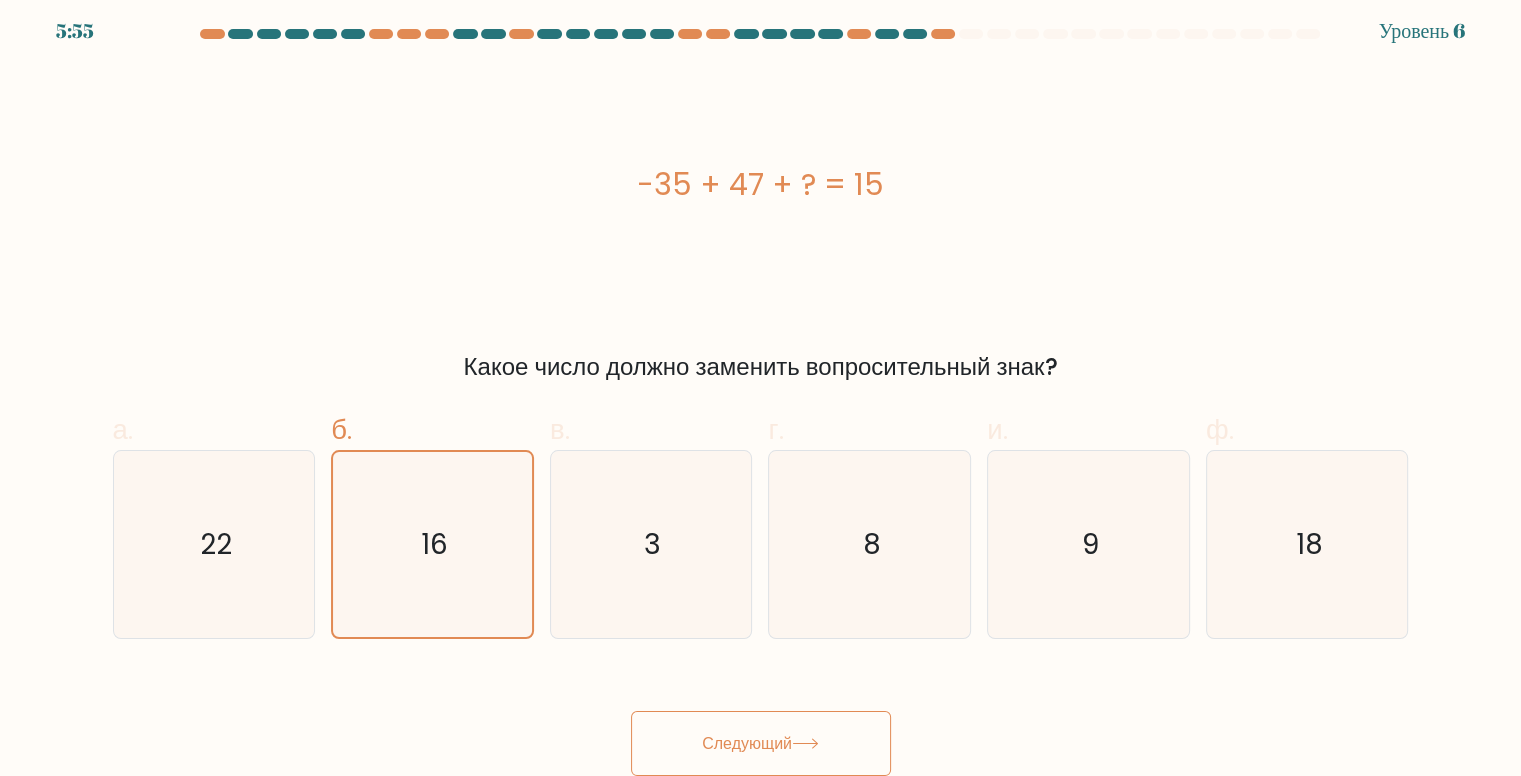 click on "Следующий" at bounding box center [747, 743] 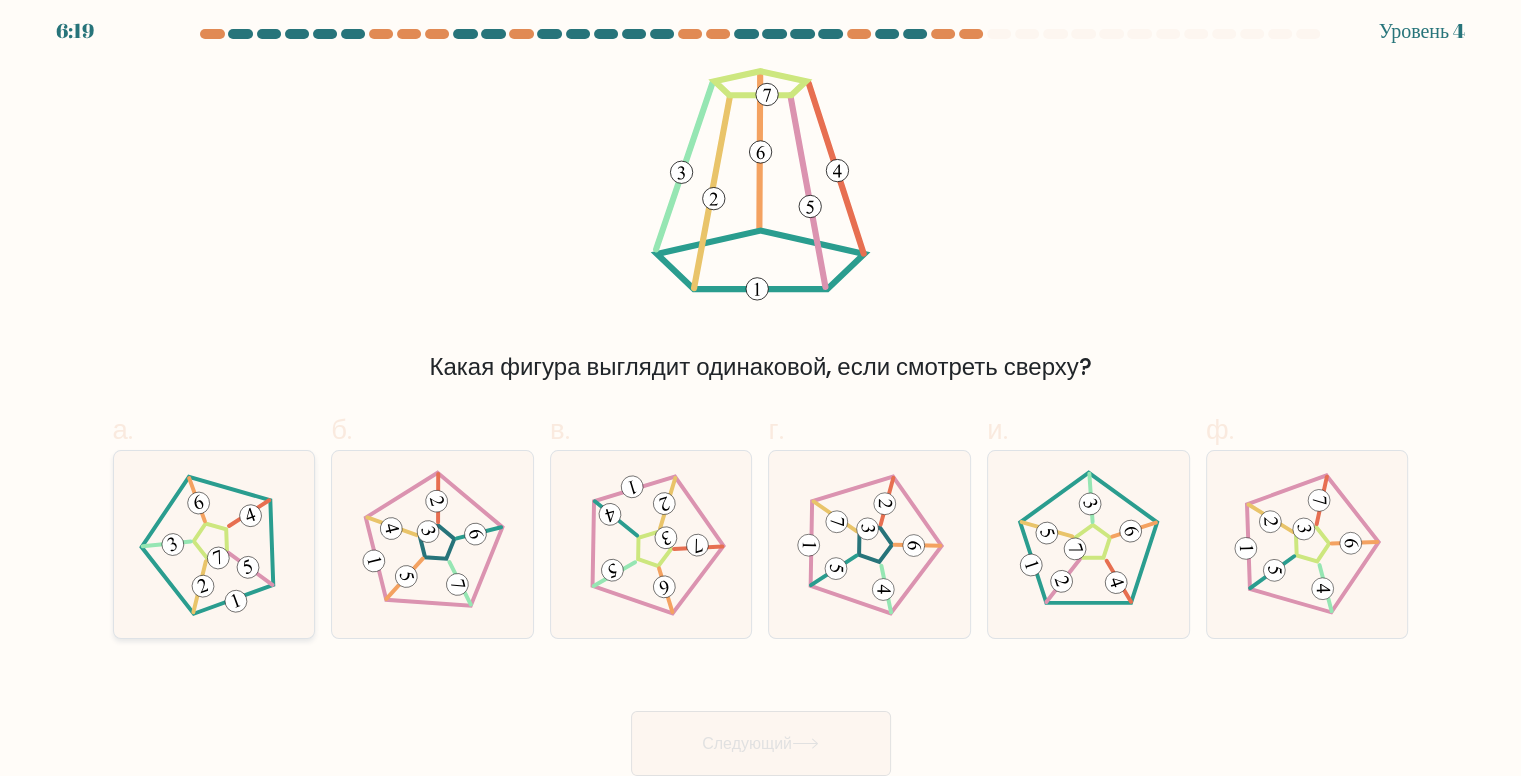 click 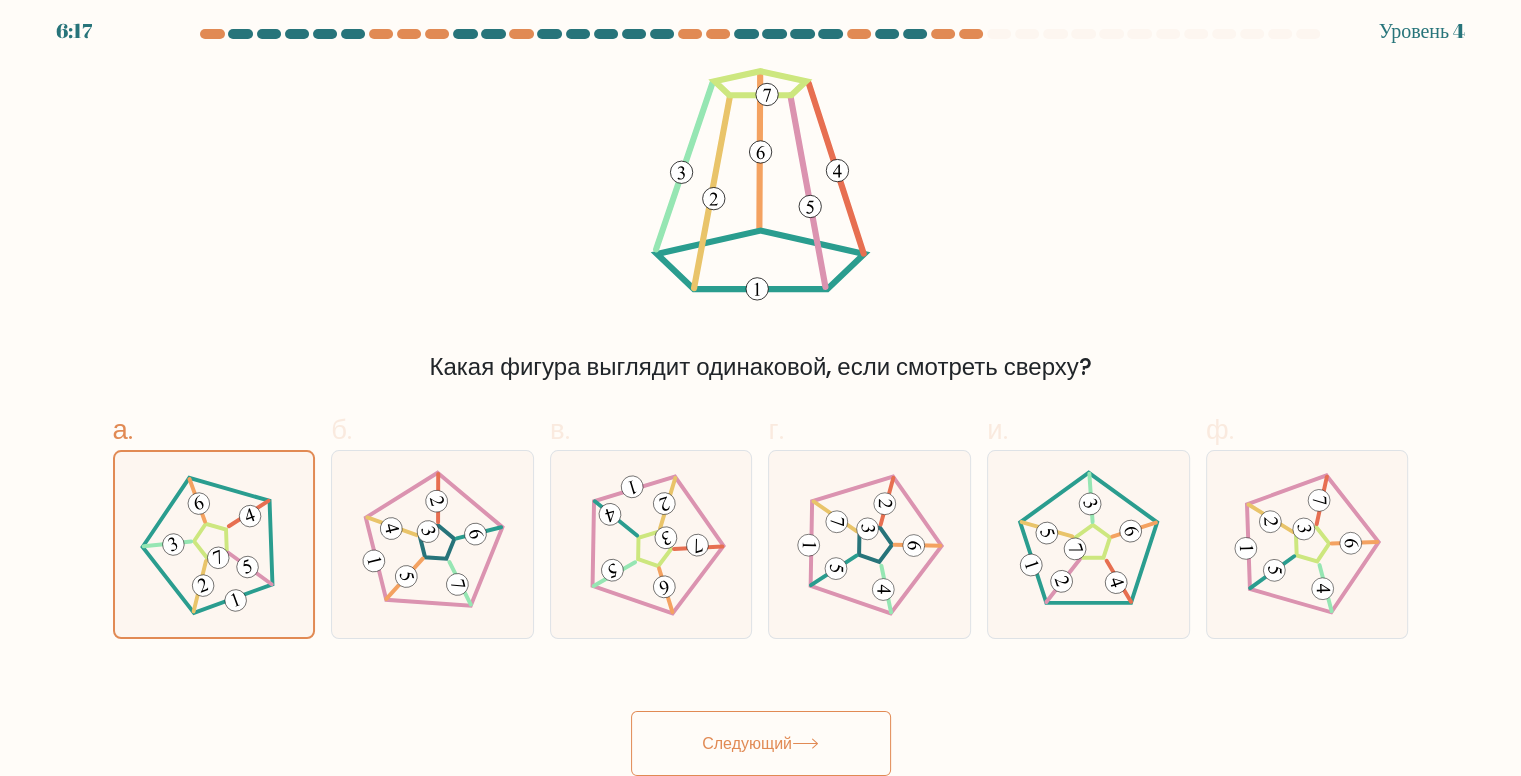 click on "Следующий" at bounding box center [747, 743] 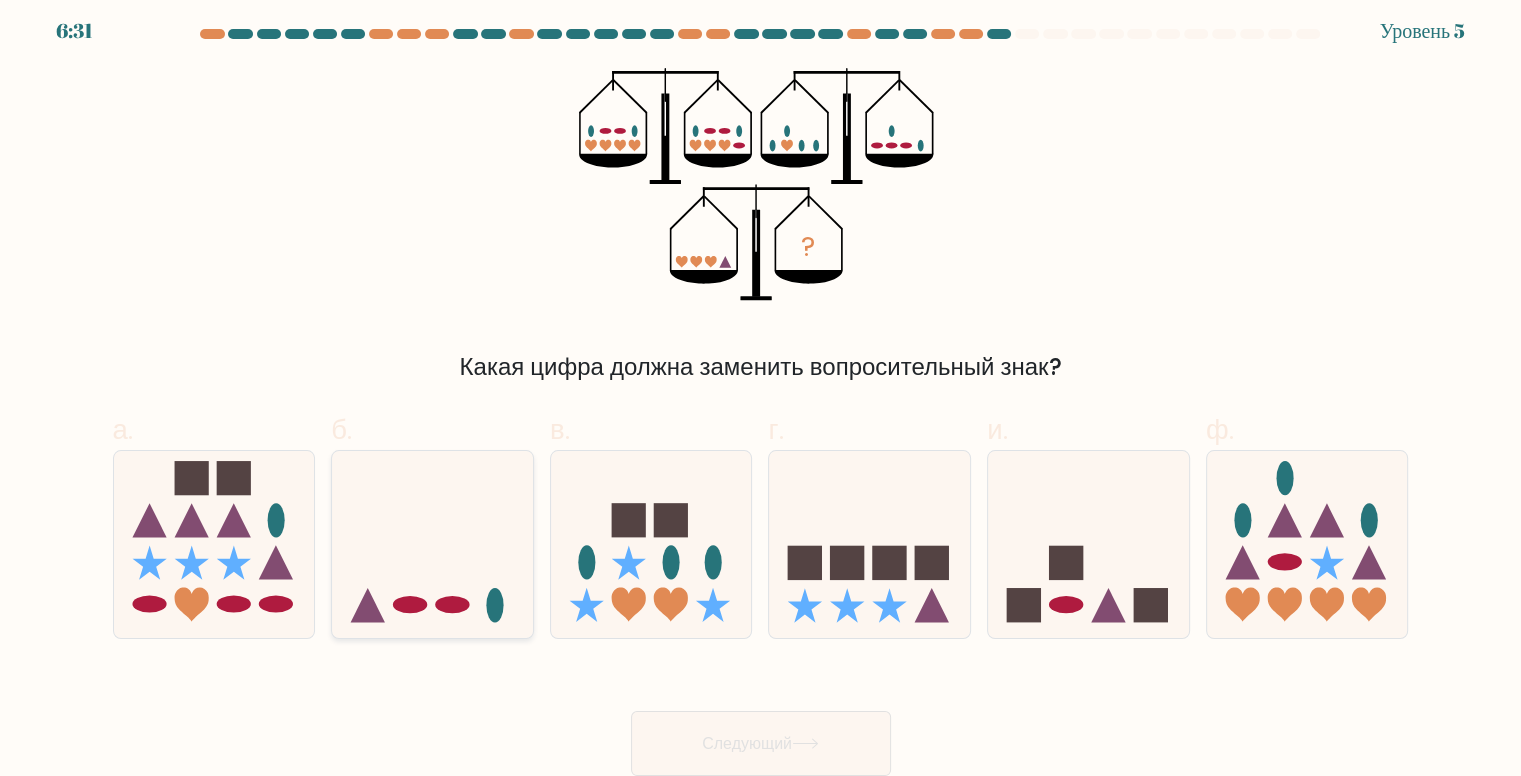 click 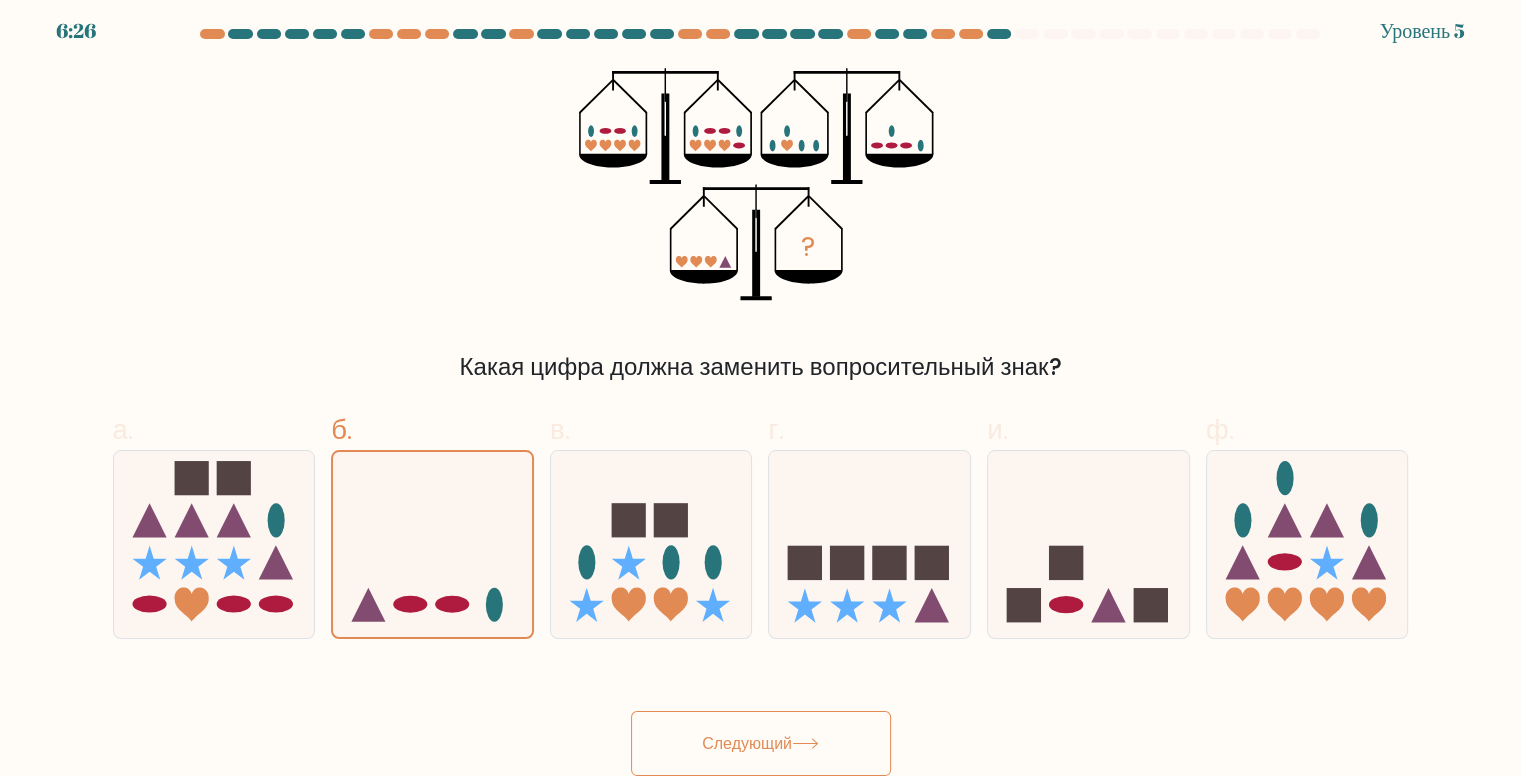 click on "Следующий" at bounding box center (761, 743) 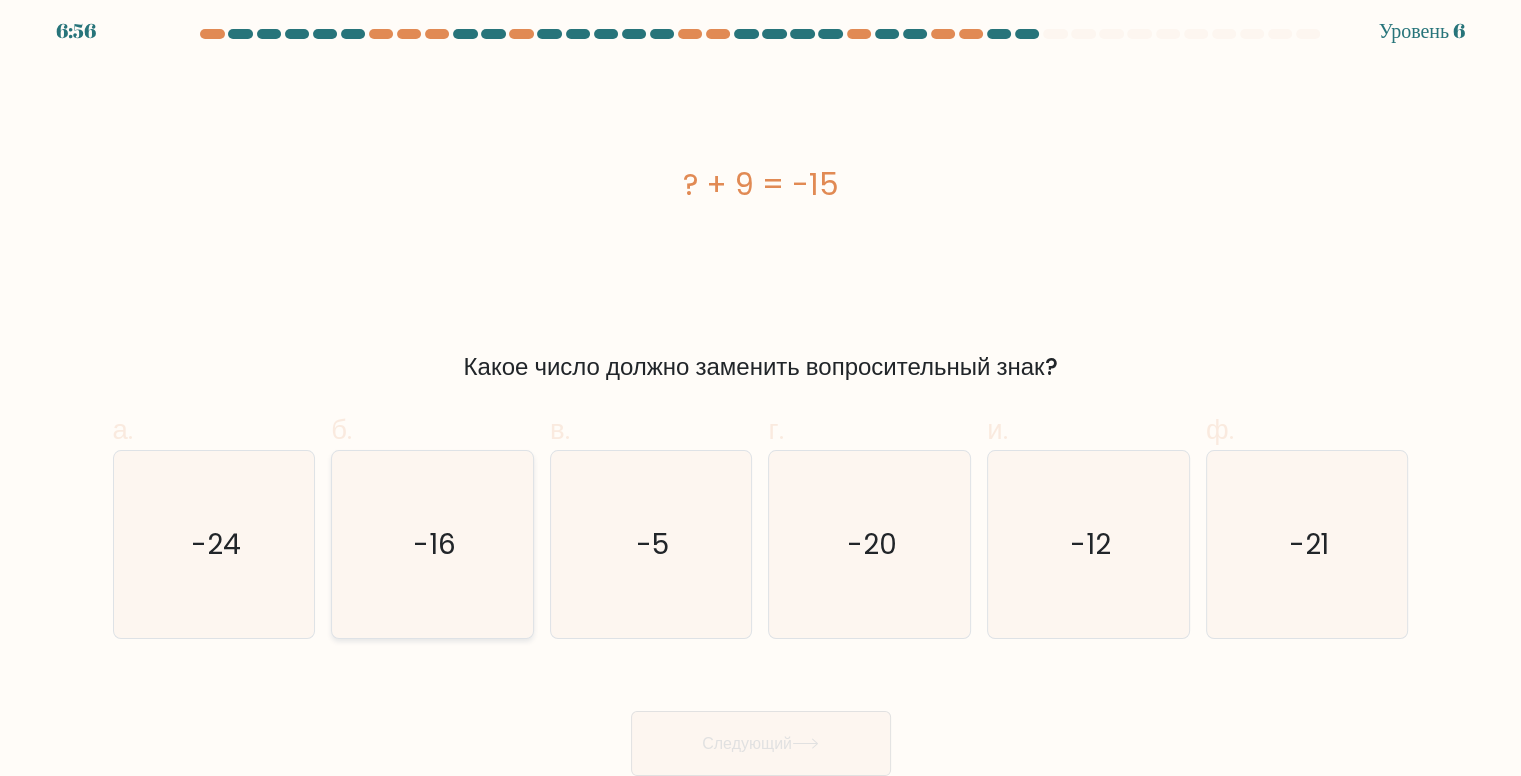 click on "-16" 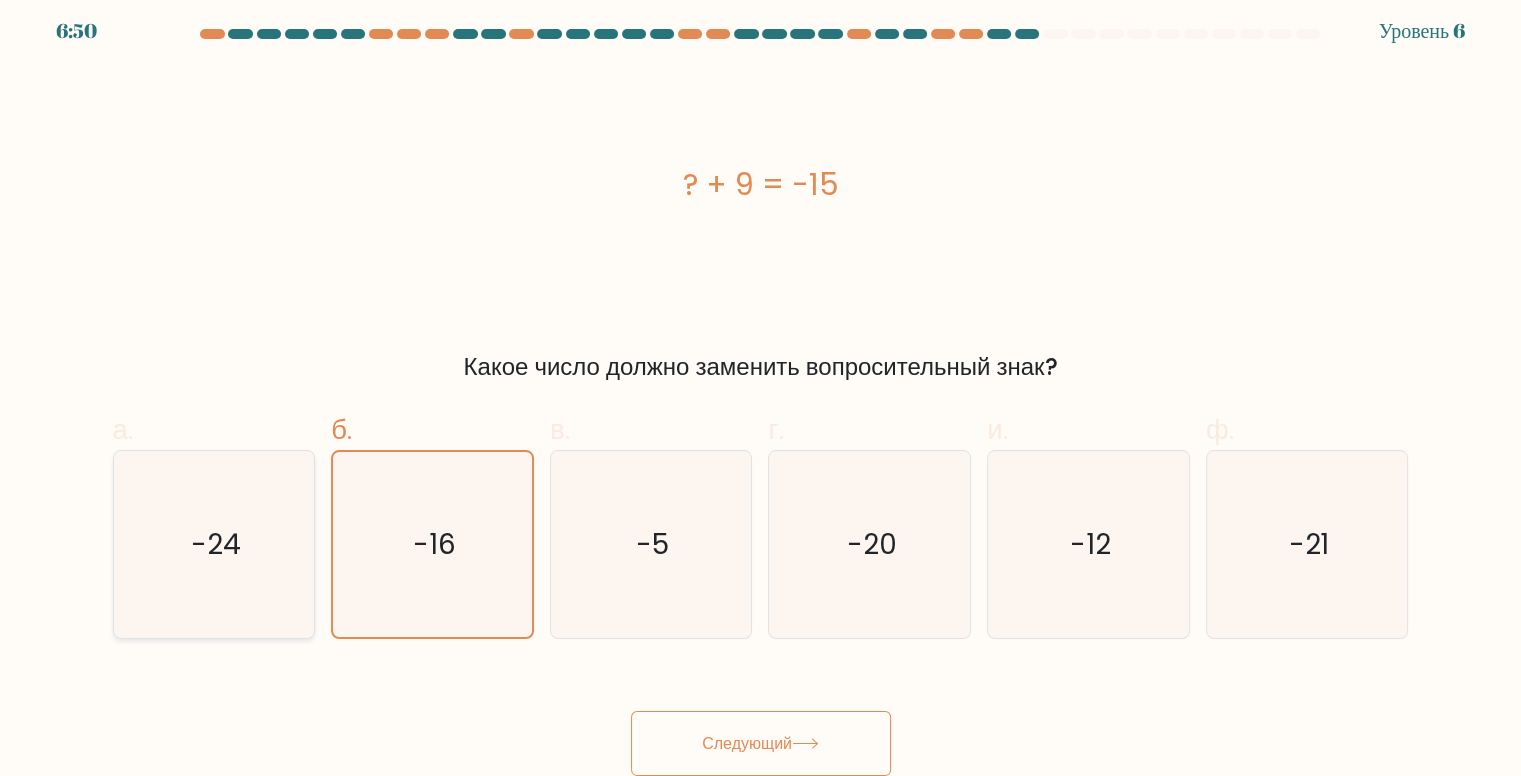 click on "-24" 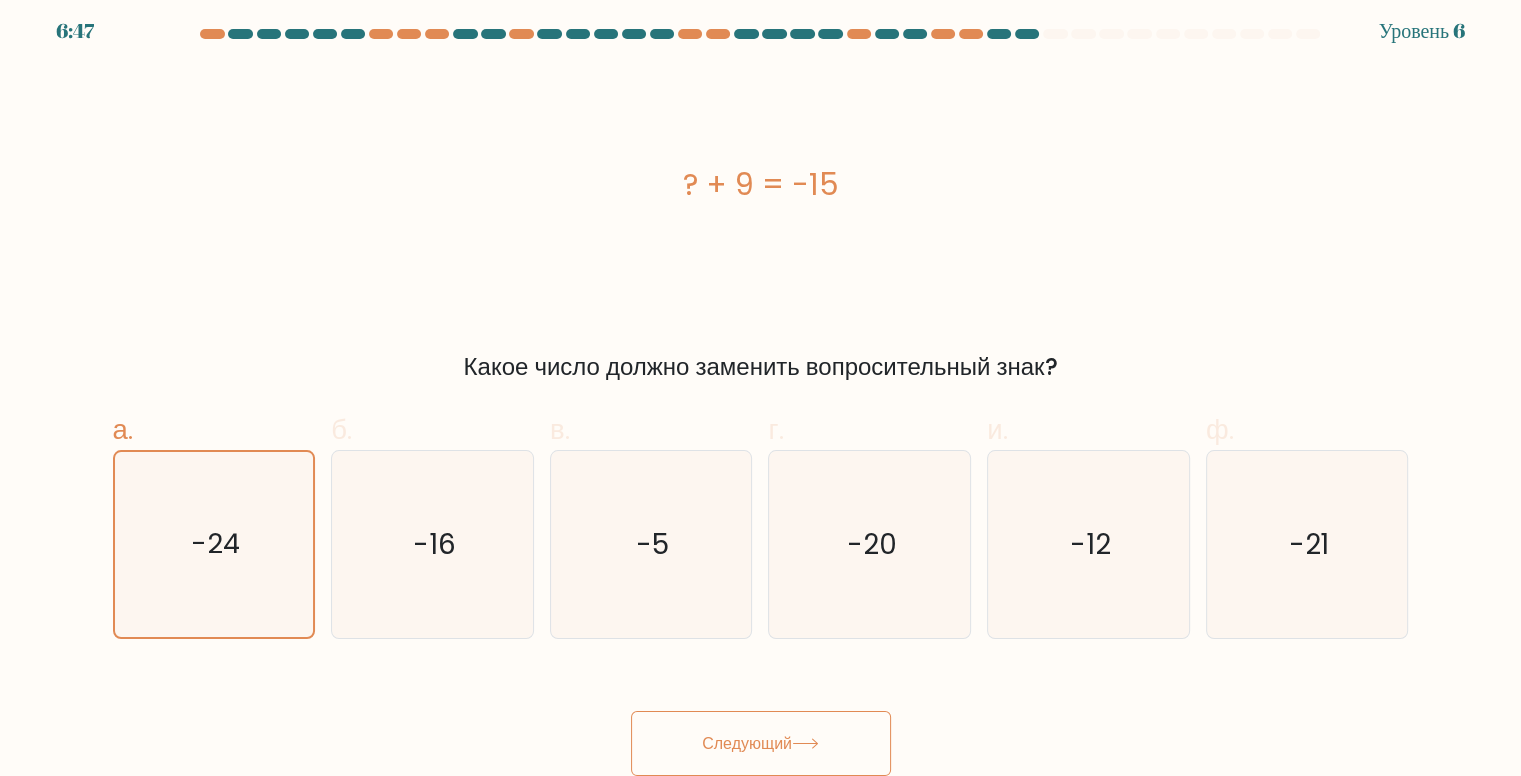 click on "Следующий" at bounding box center (761, 743) 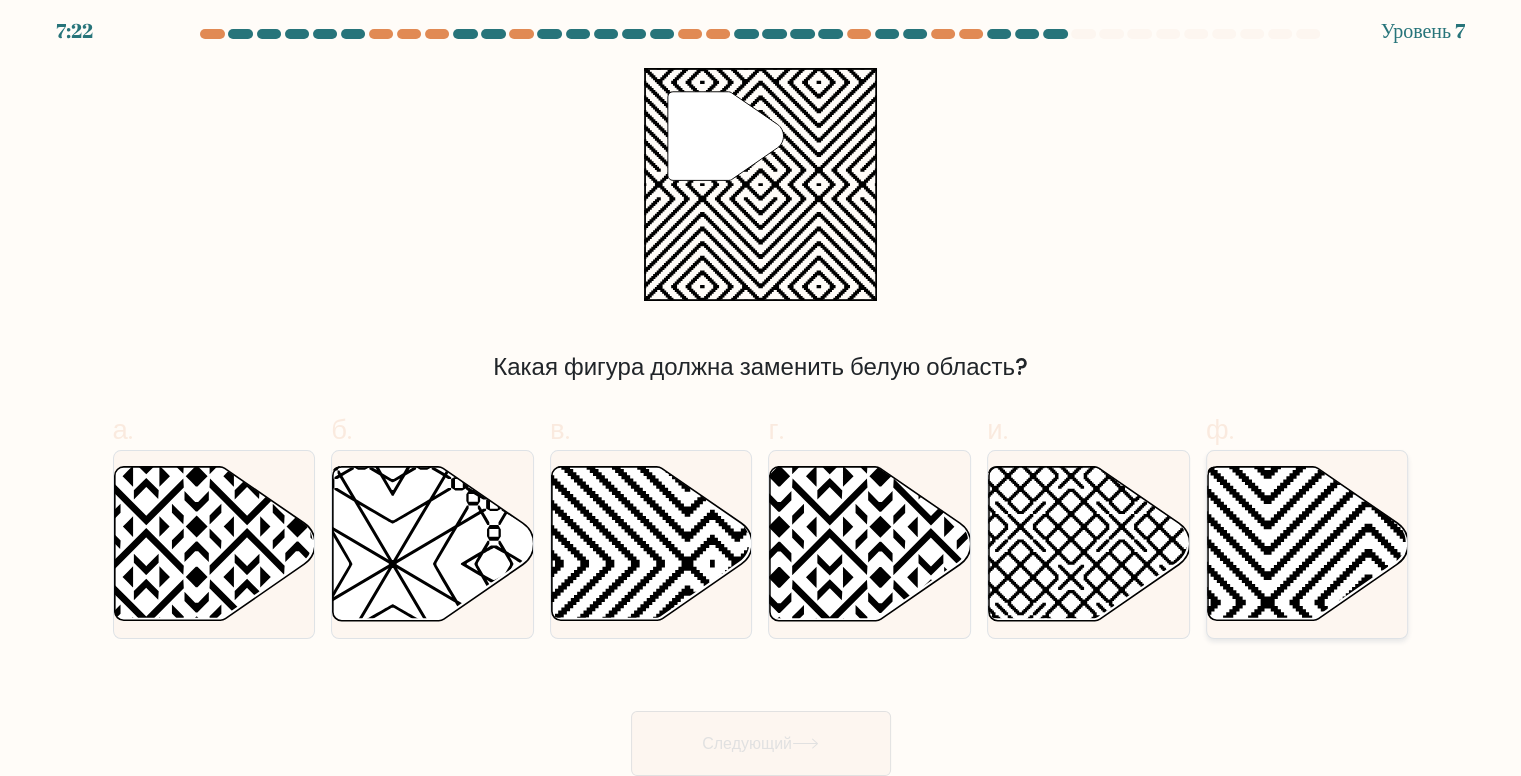 click 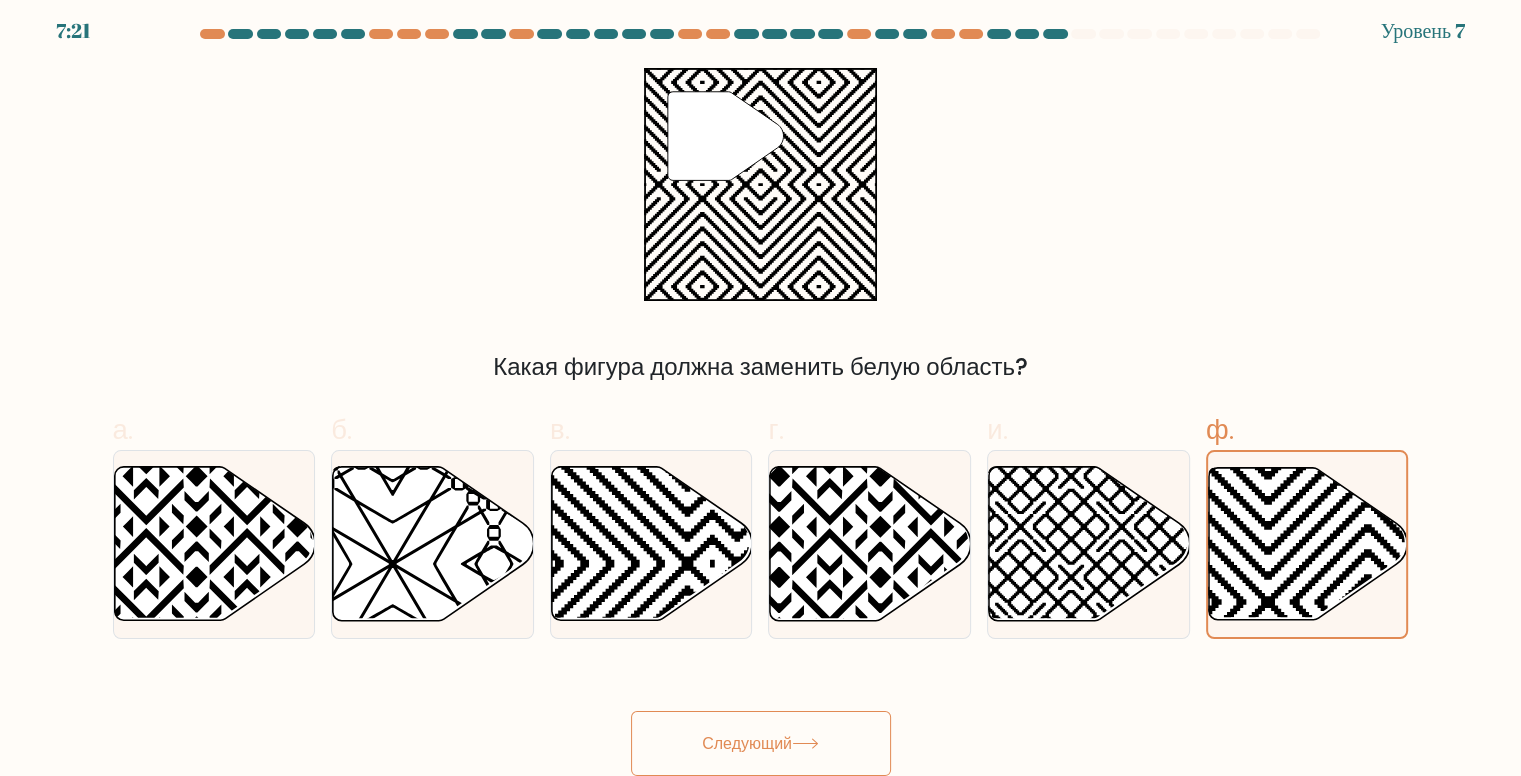 click on "Следующий" at bounding box center (747, 743) 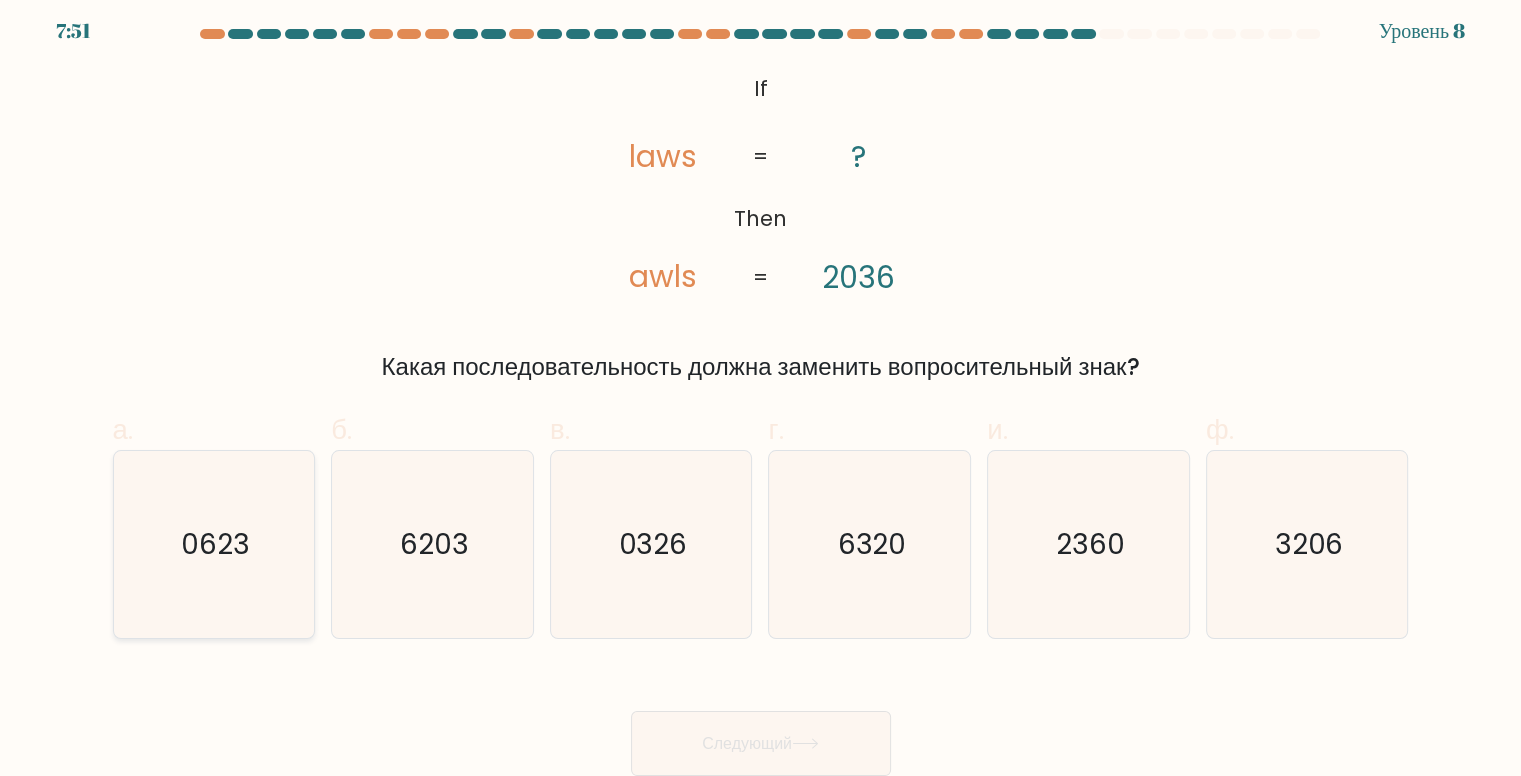 click on "0623" 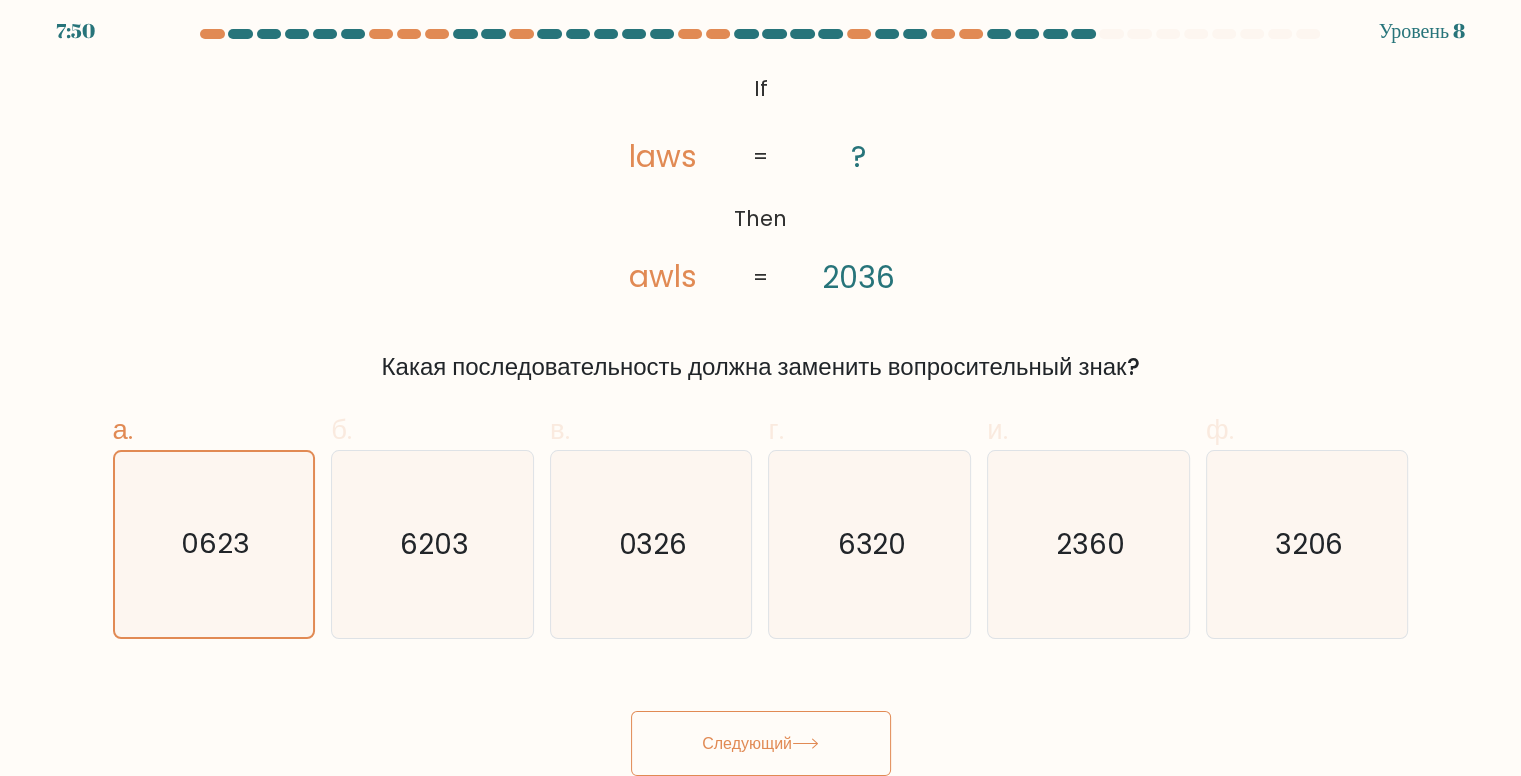 click on "Следующий" at bounding box center (747, 743) 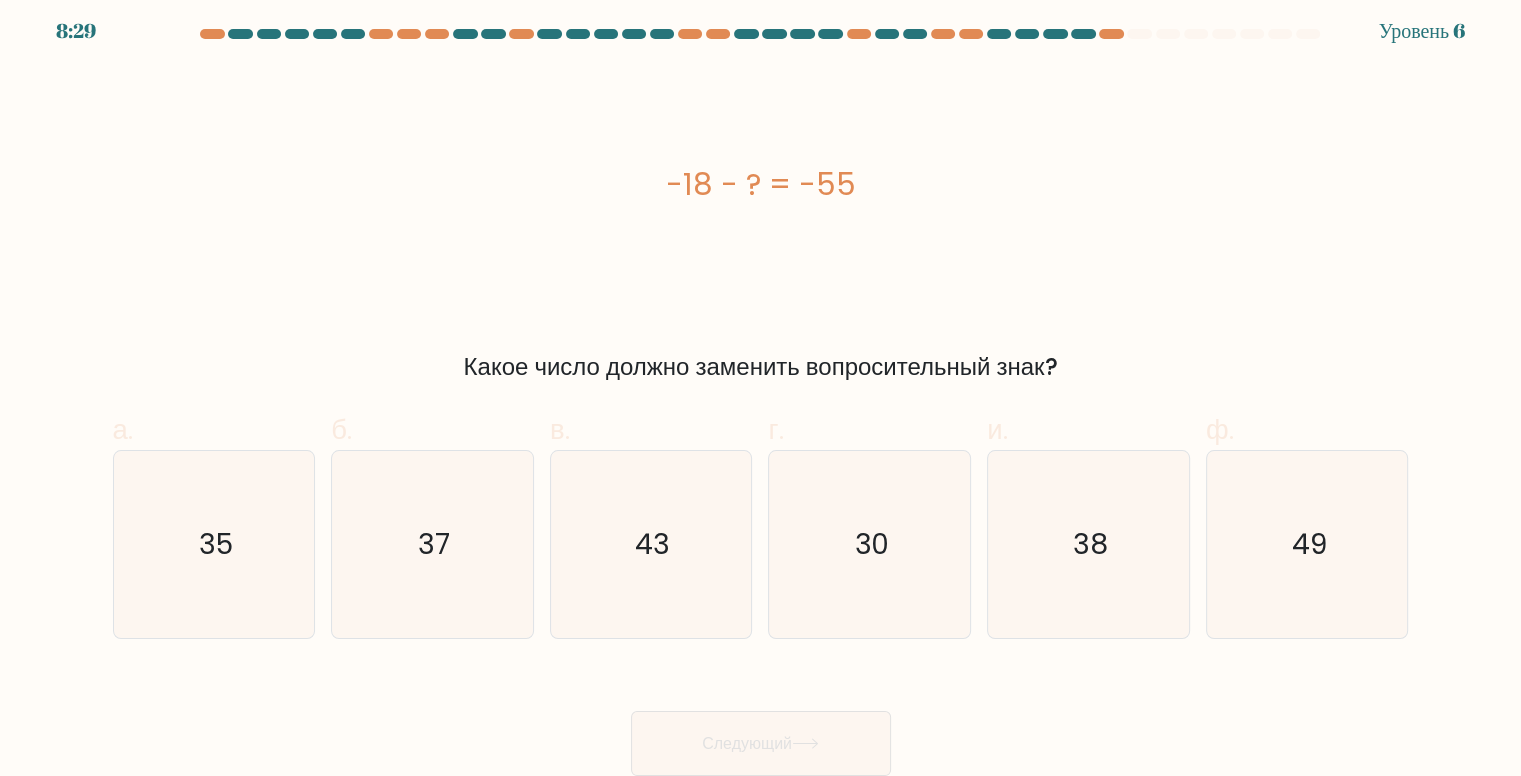 drag, startPoint x: 868, startPoint y: 185, endPoint x: 635, endPoint y: 186, distance: 233.00215 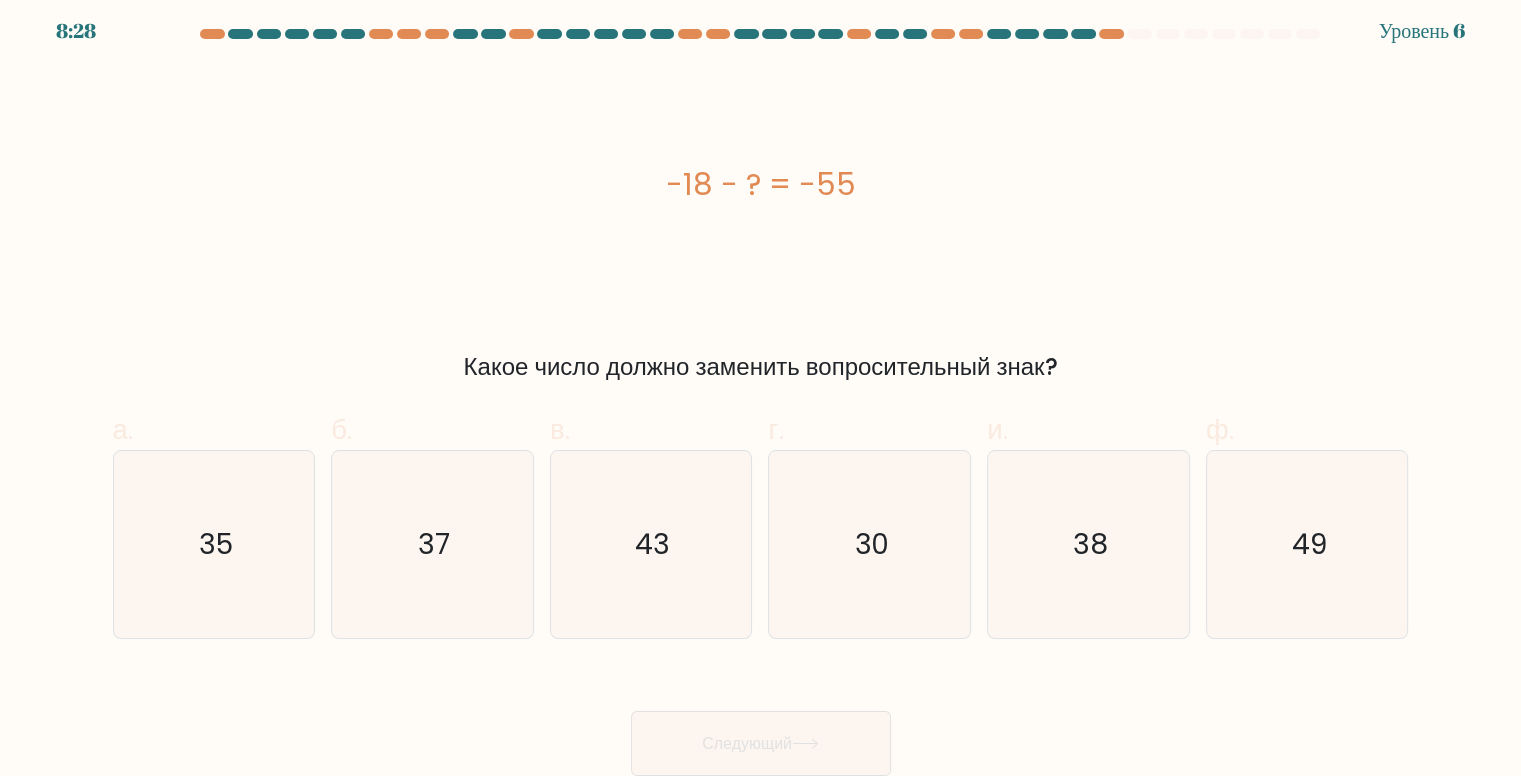copy on "-18 - ? = -55" 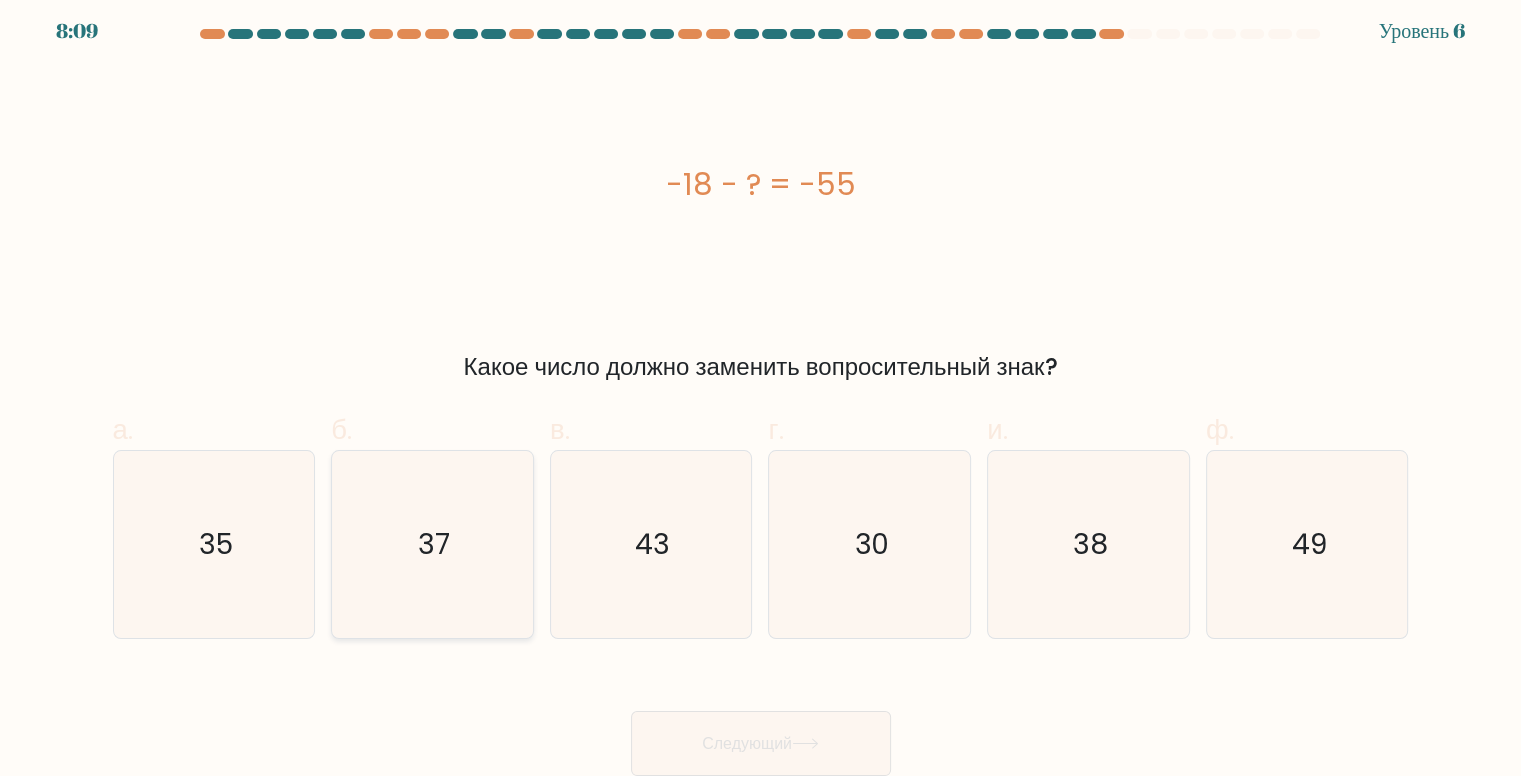 click on "37" 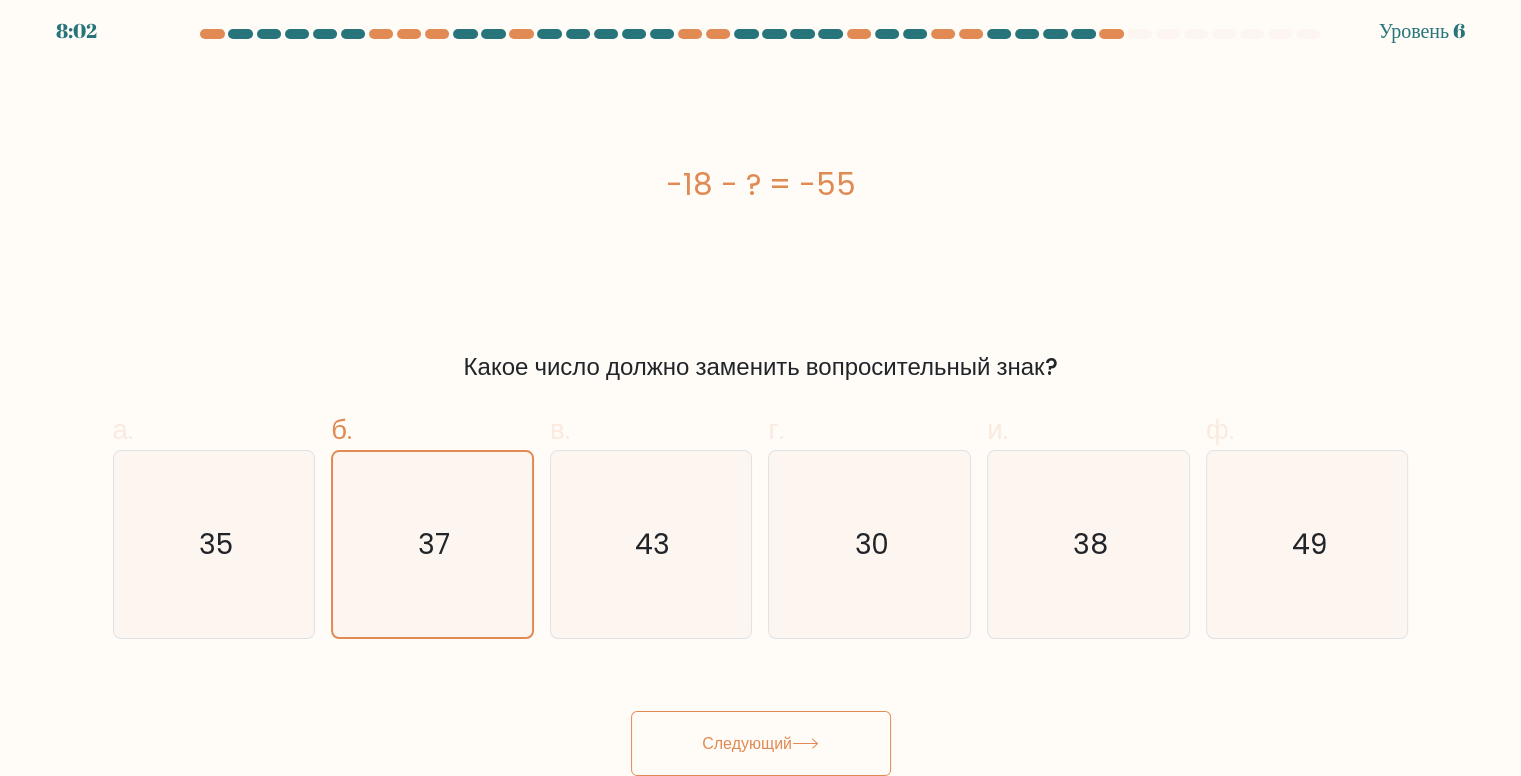 click on "Следующий" at bounding box center (747, 743) 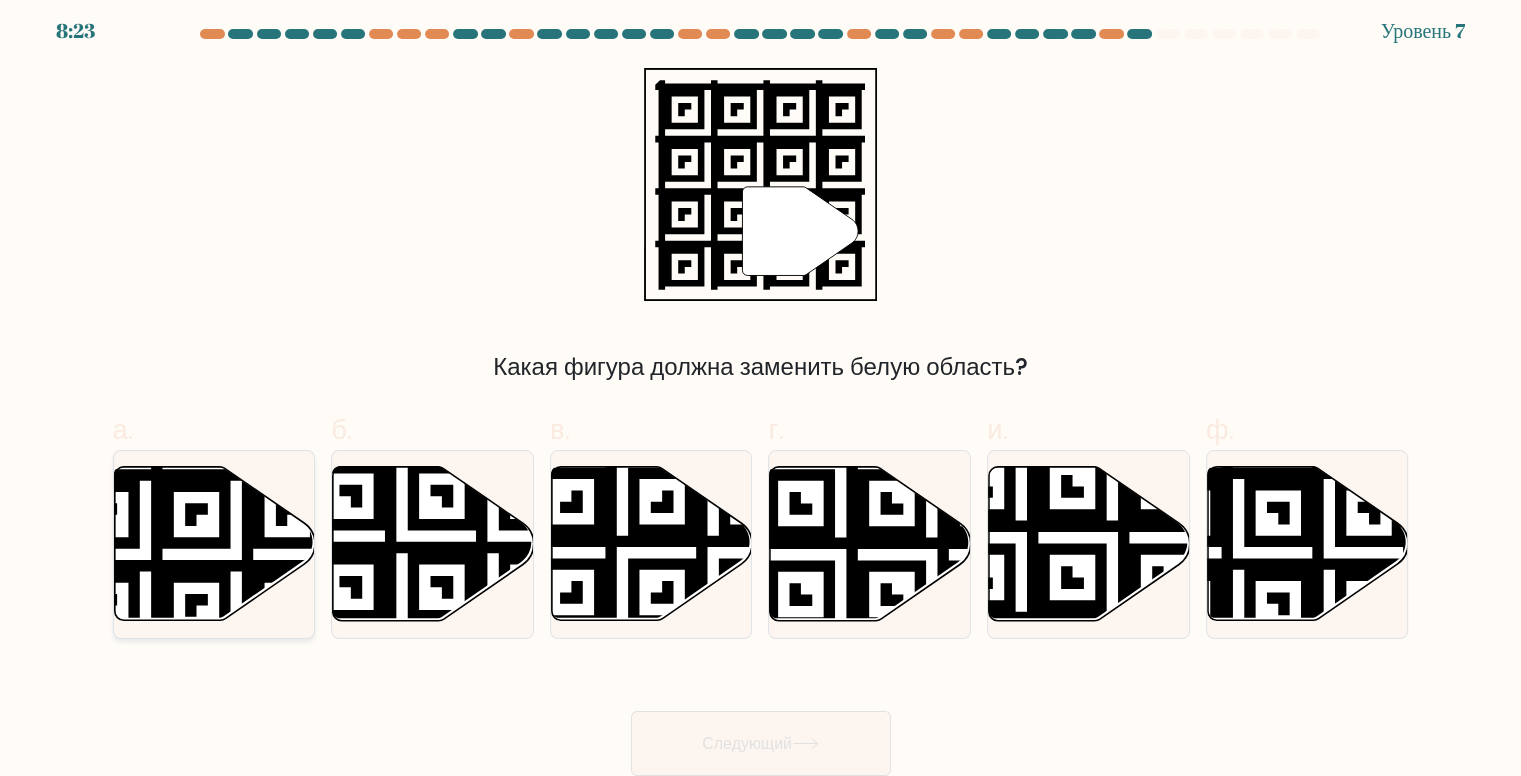 click 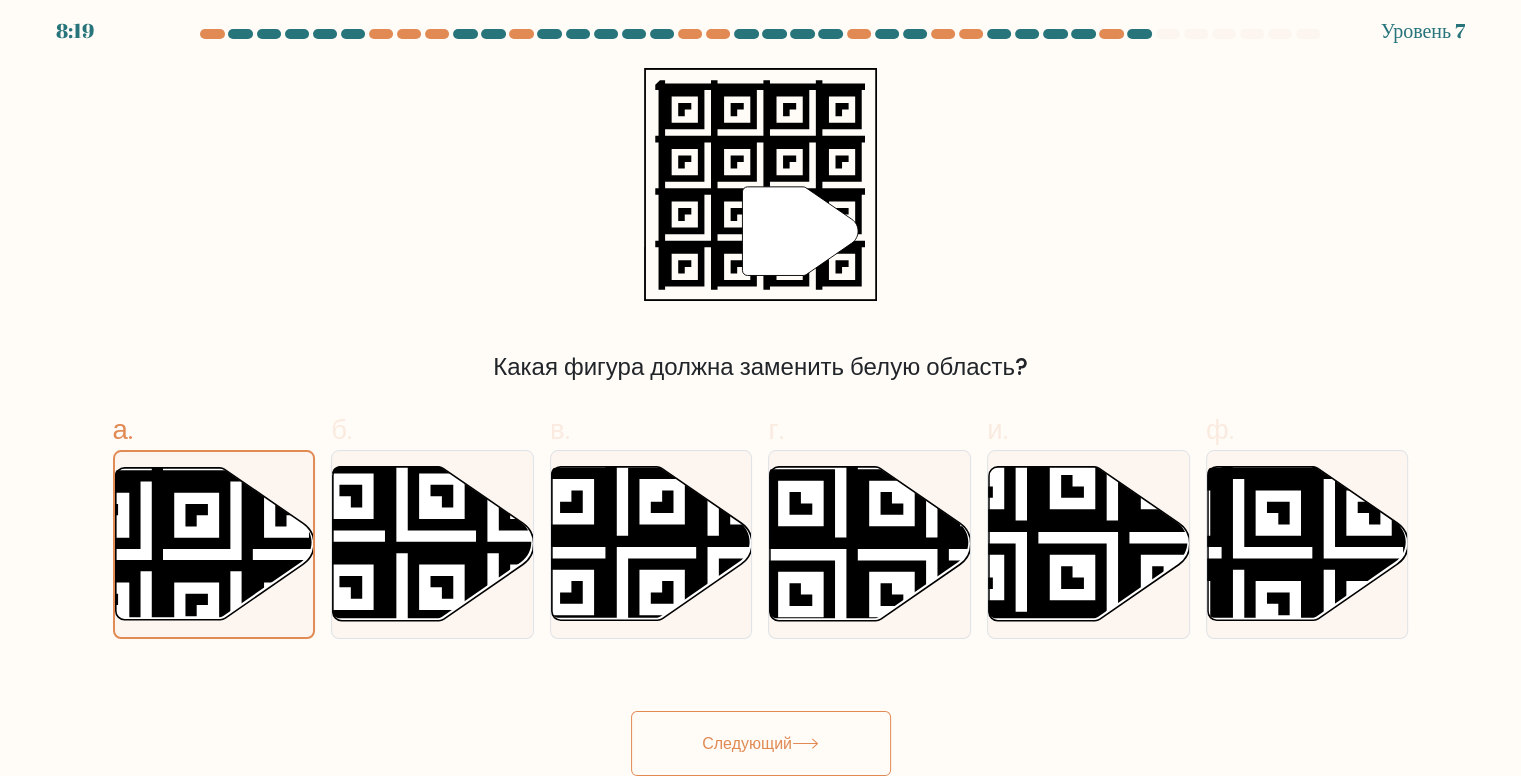 click on "Следующий" at bounding box center (761, 743) 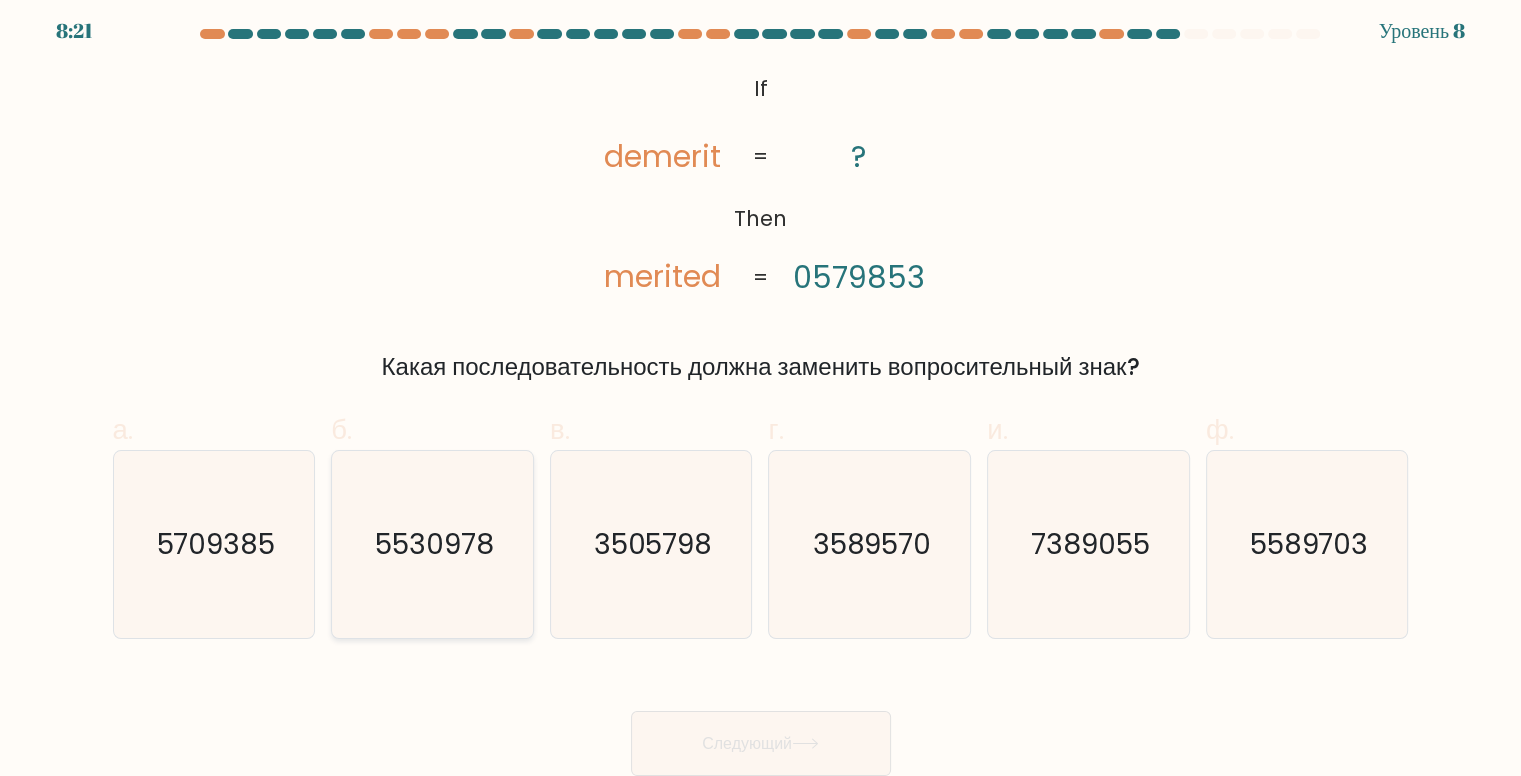 click on "5530978" 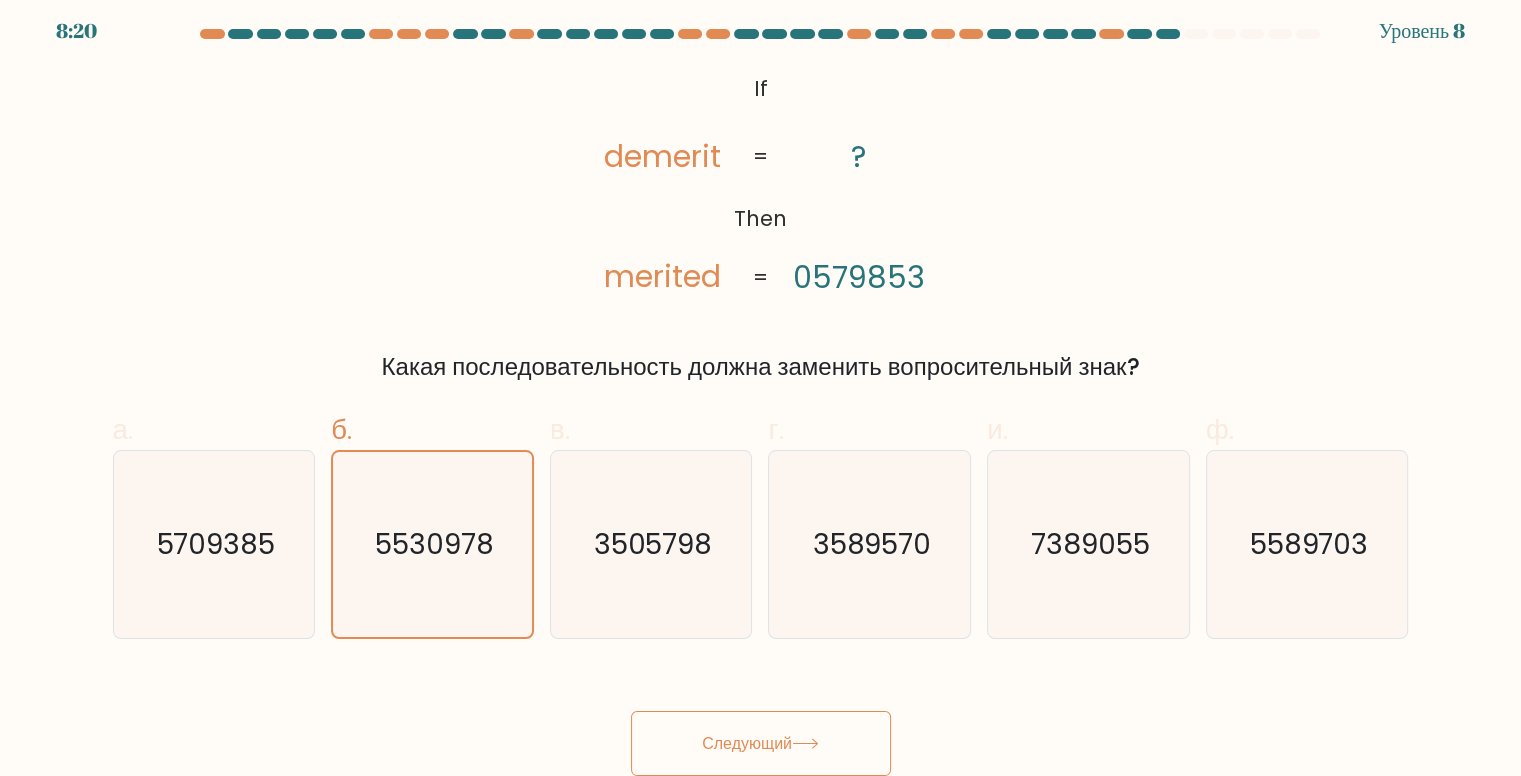 click on "Следующий" at bounding box center [747, 743] 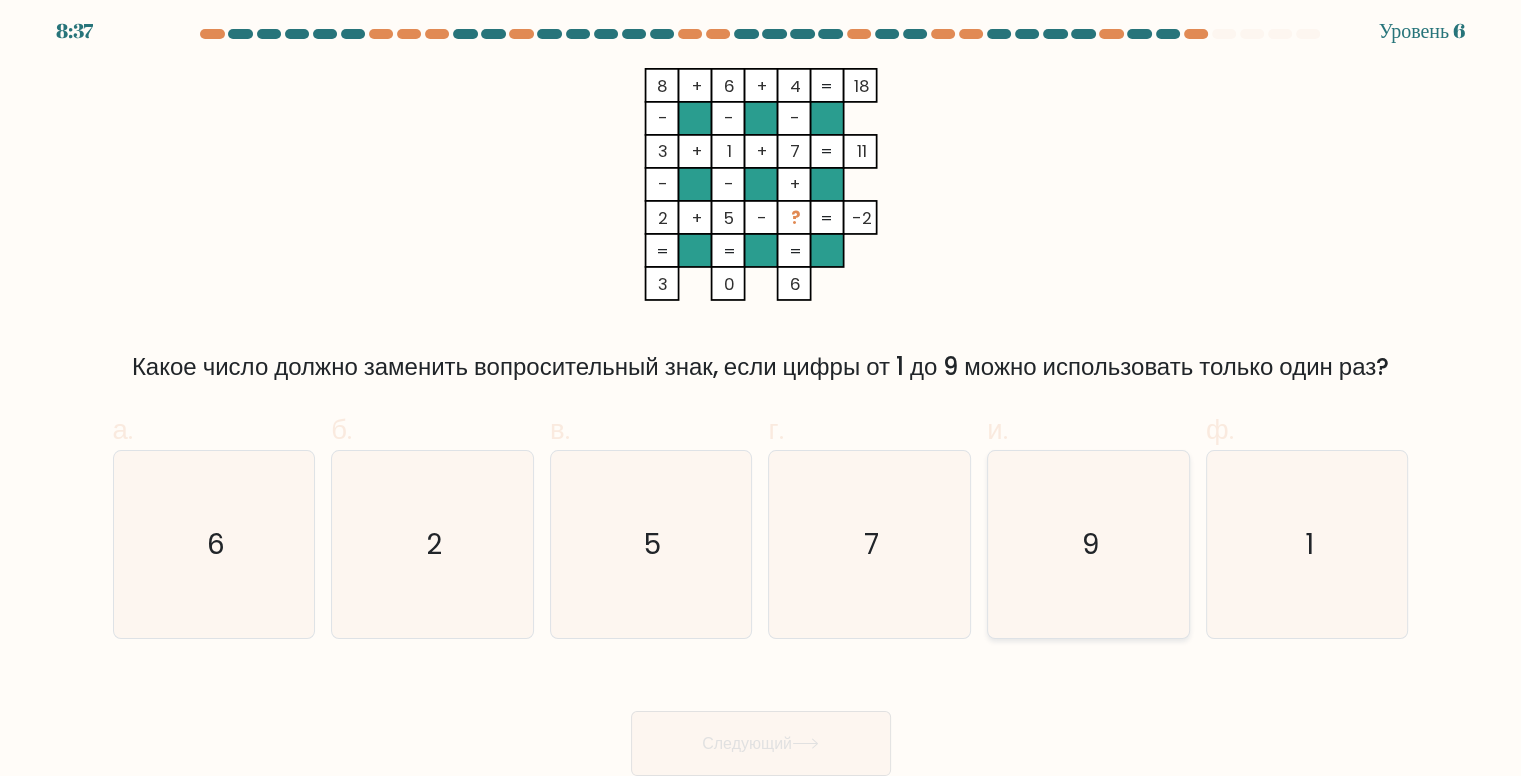 click on "9" 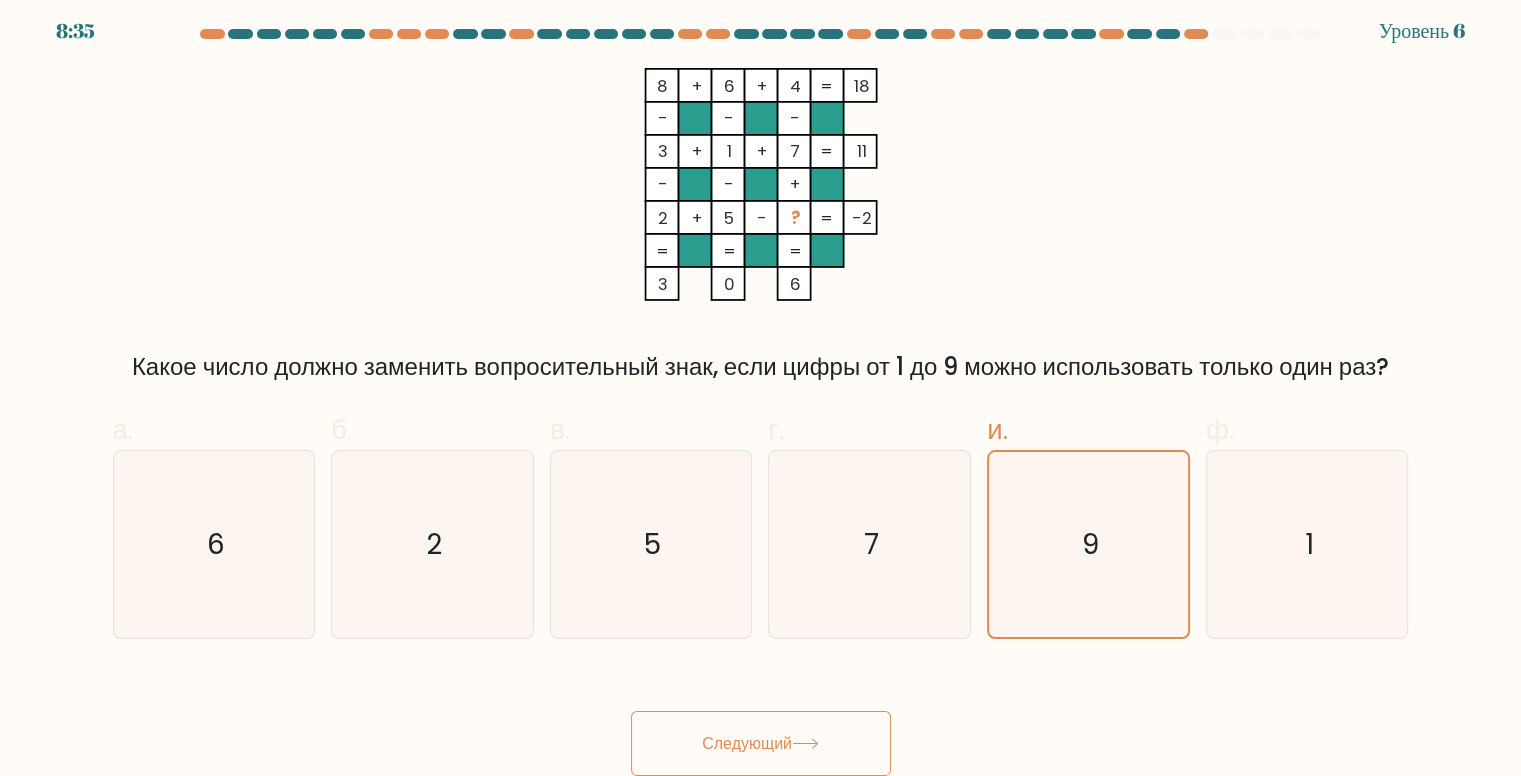 click on "Следующий" at bounding box center [761, 743] 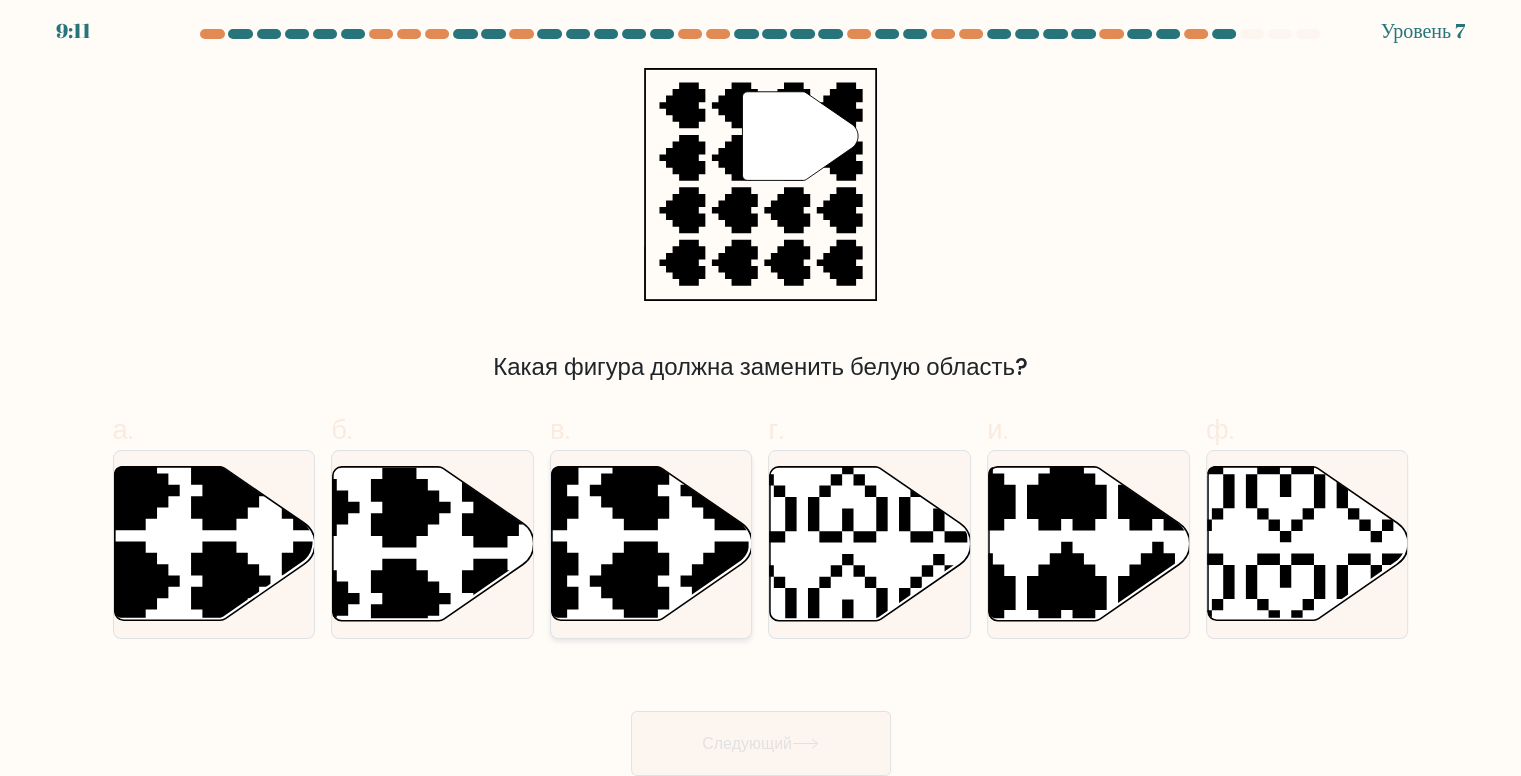 click 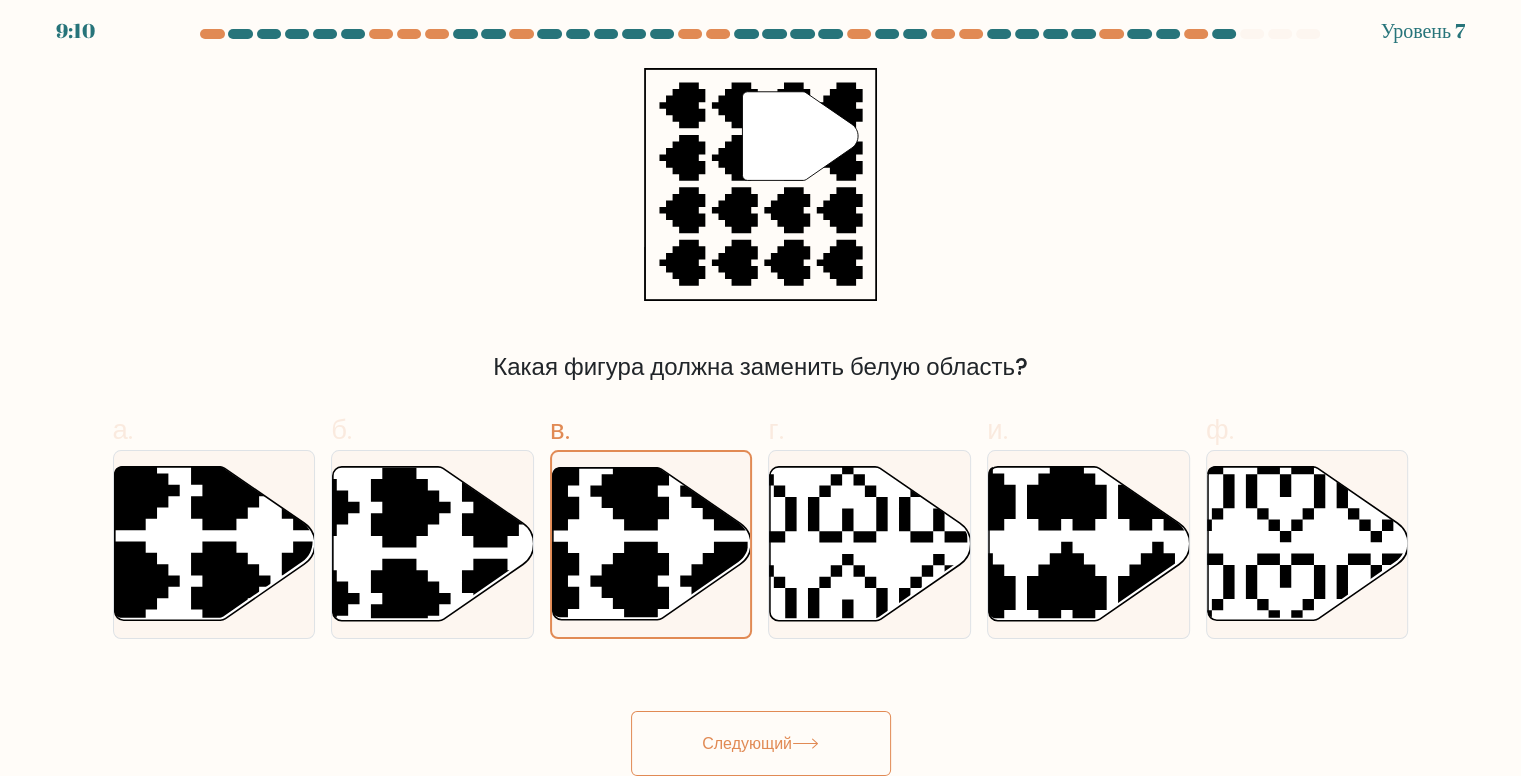 click on "Следующий" at bounding box center [761, 743] 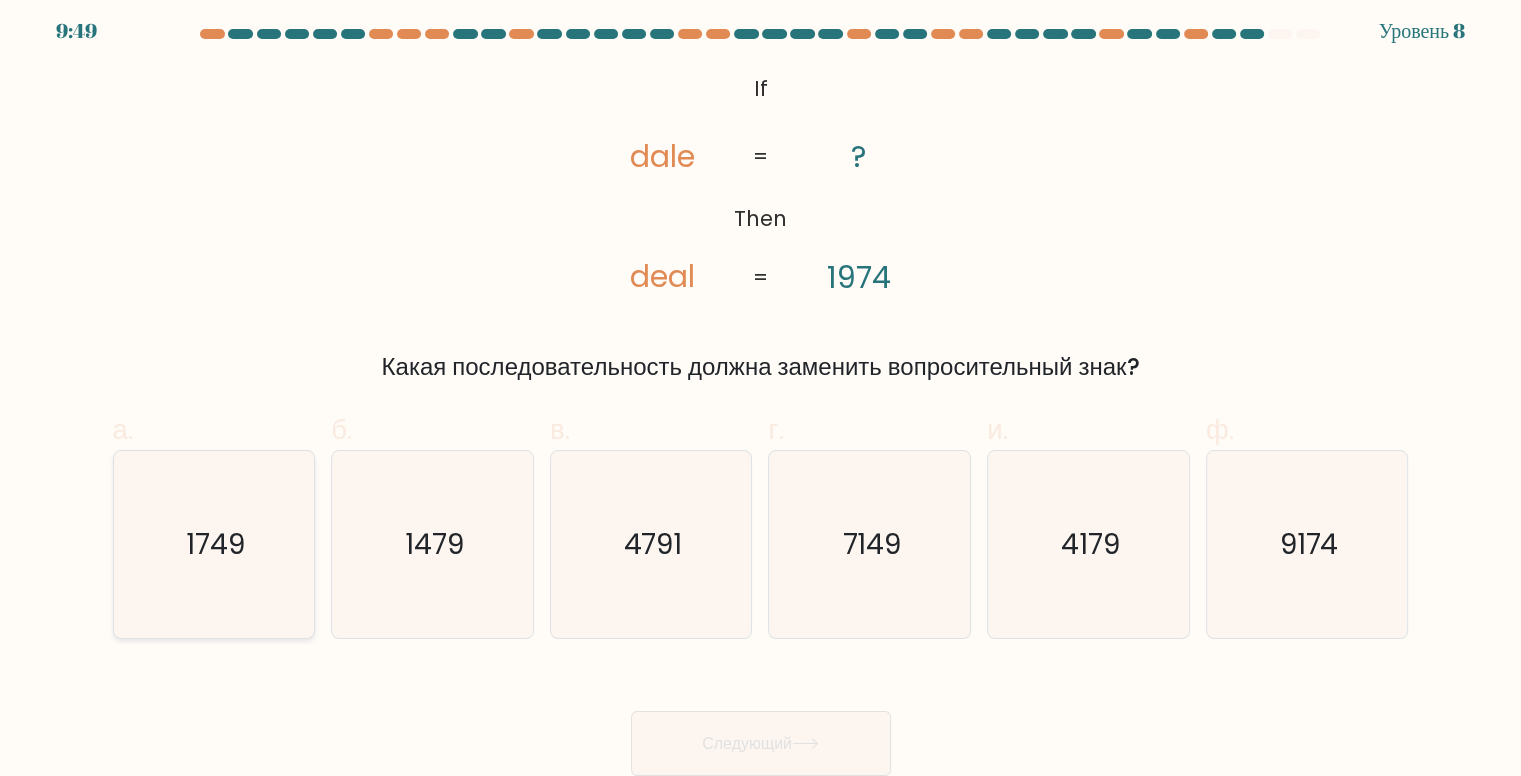 click on "1749" 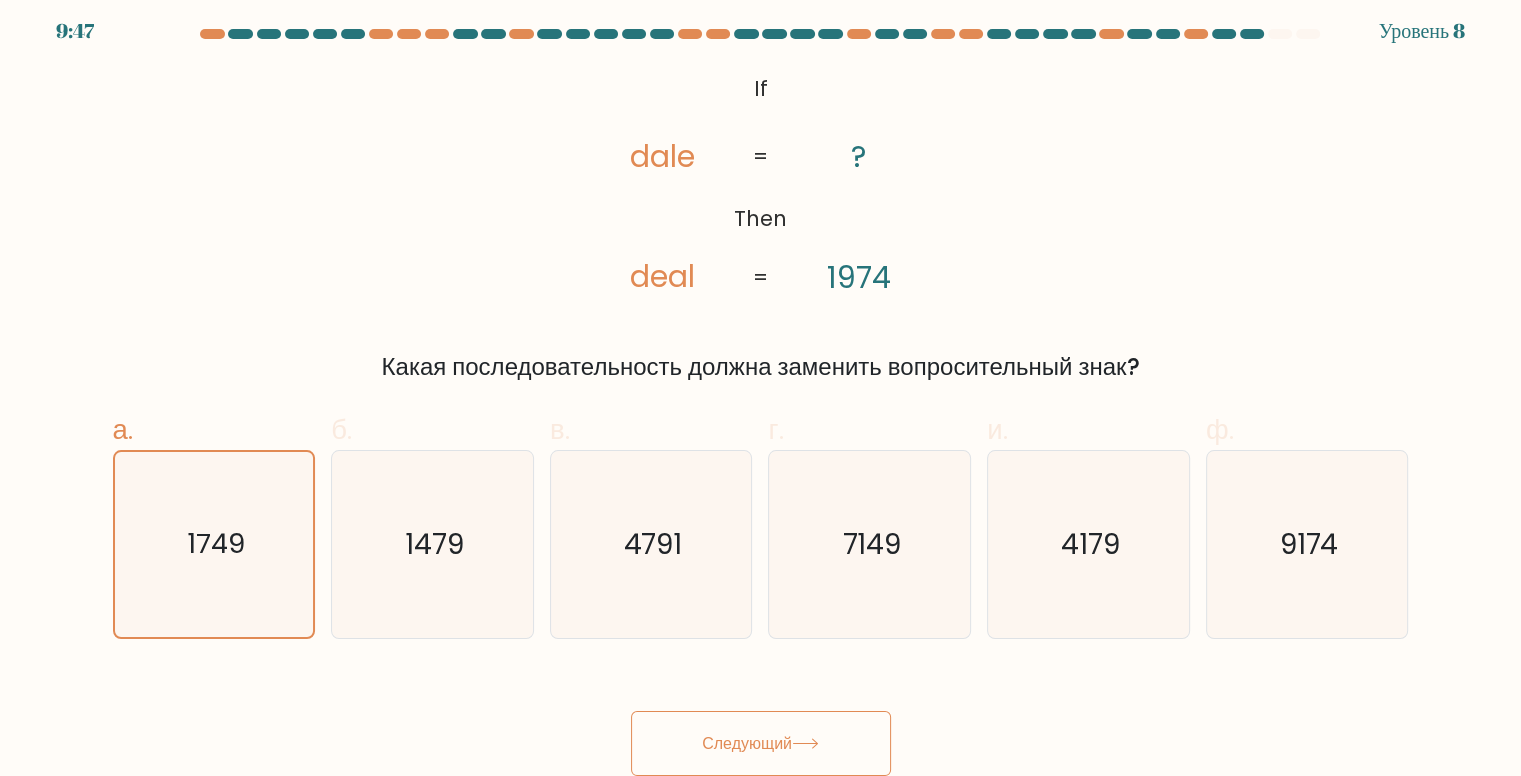 click on "Следующий" at bounding box center (761, 743) 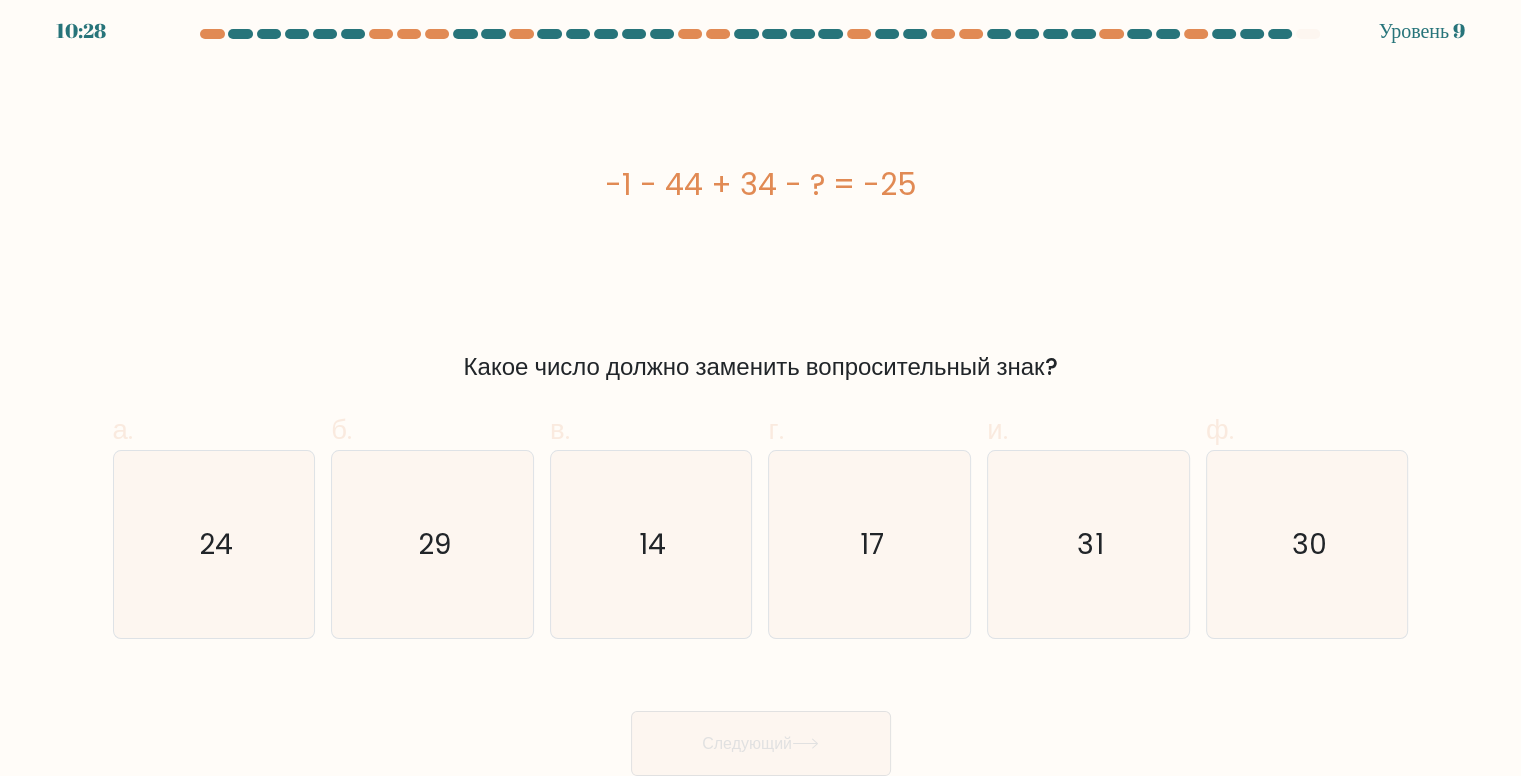 drag, startPoint x: 919, startPoint y: 219, endPoint x: 524, endPoint y: 194, distance: 395.79034 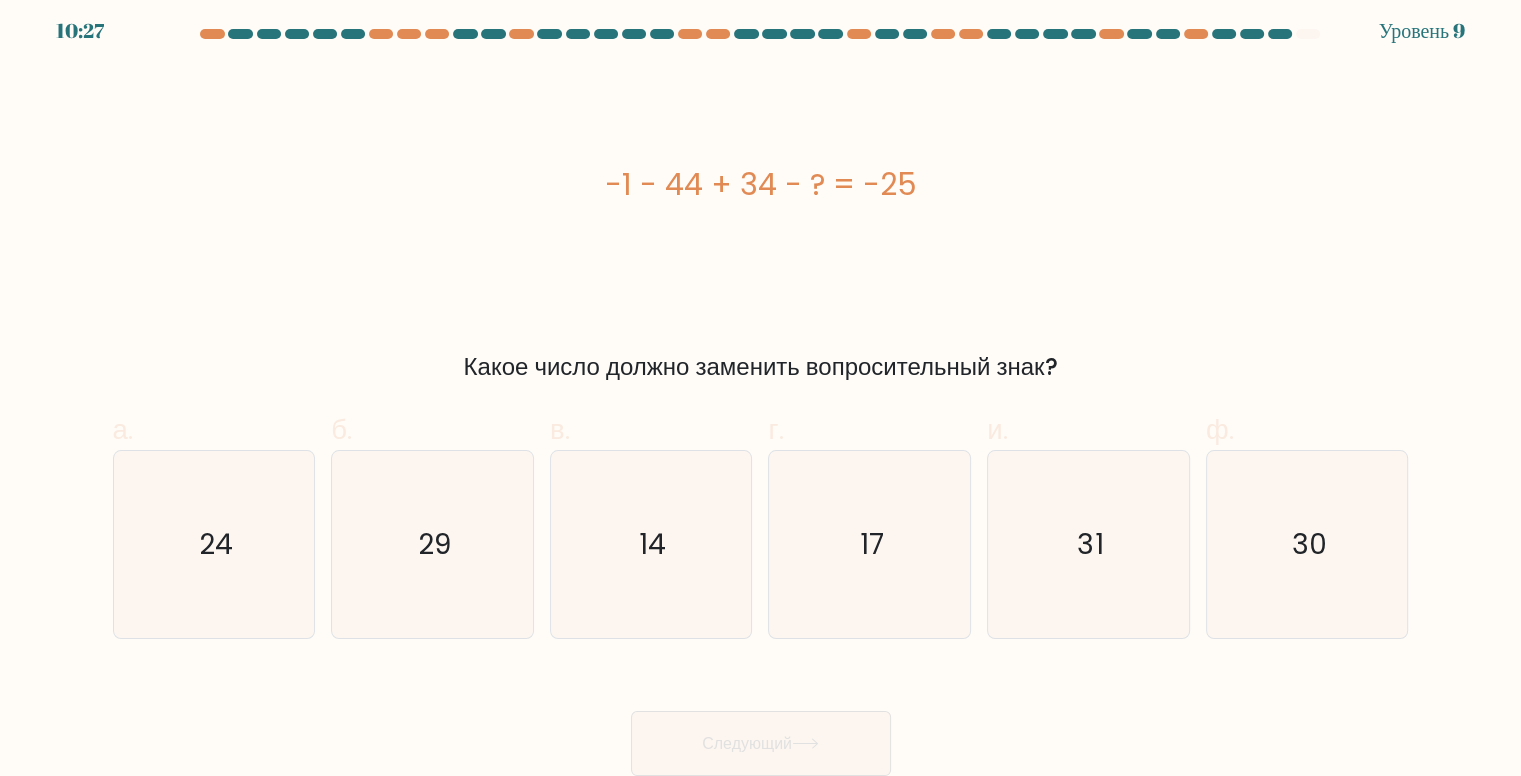 copy on "-1 - 44 + 34 - ? = -25" 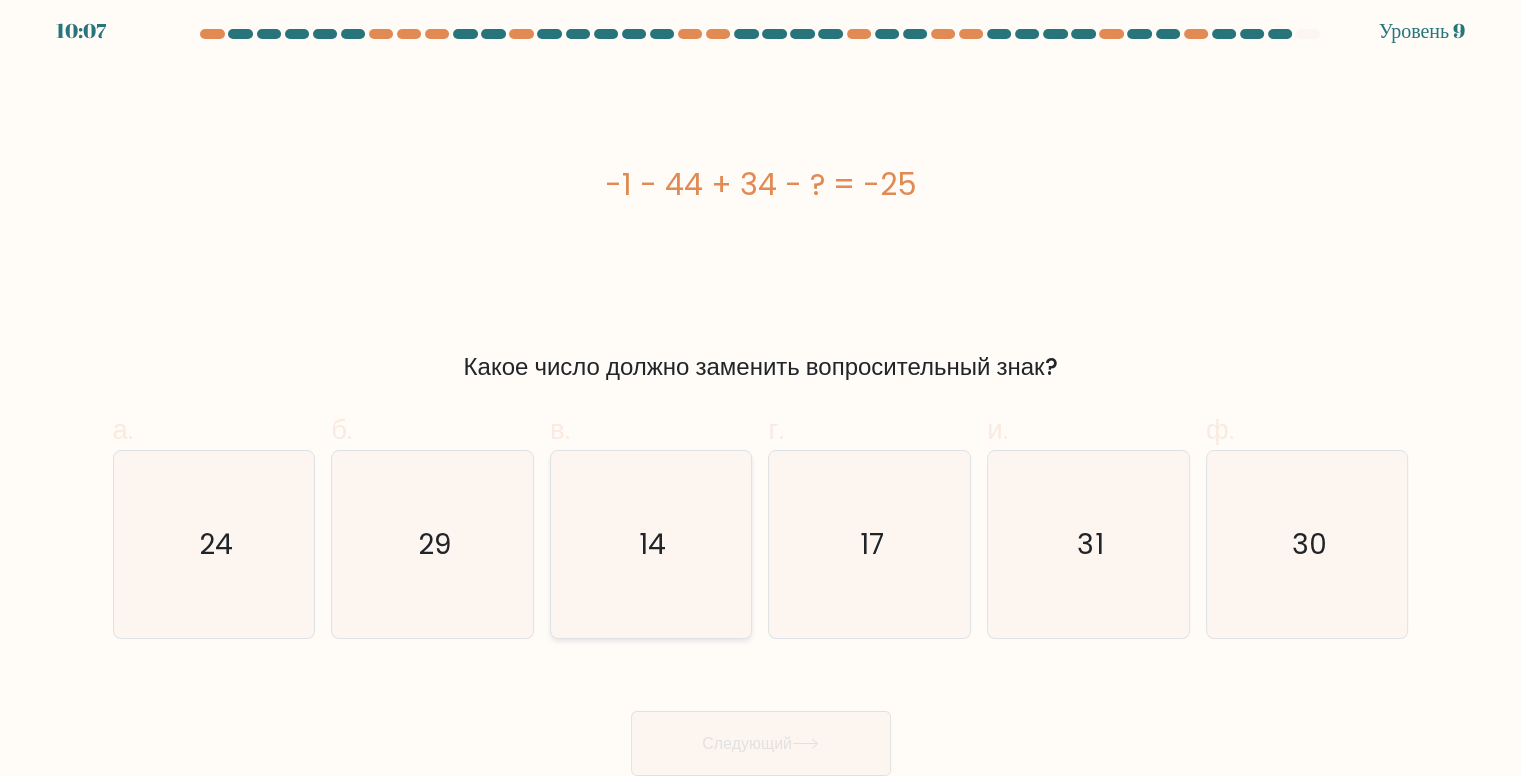 click on "14" 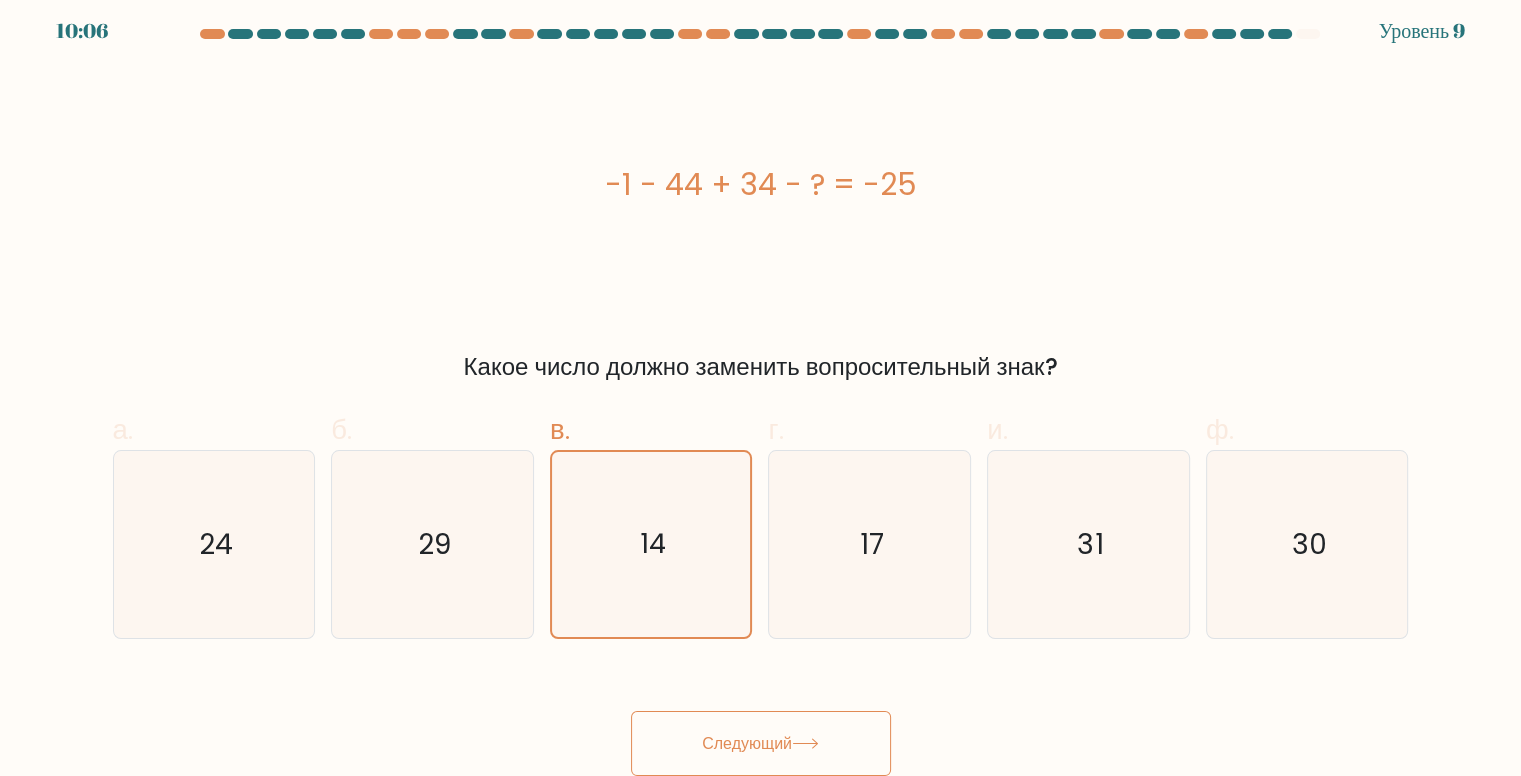 click on "Следующий" at bounding box center [747, 743] 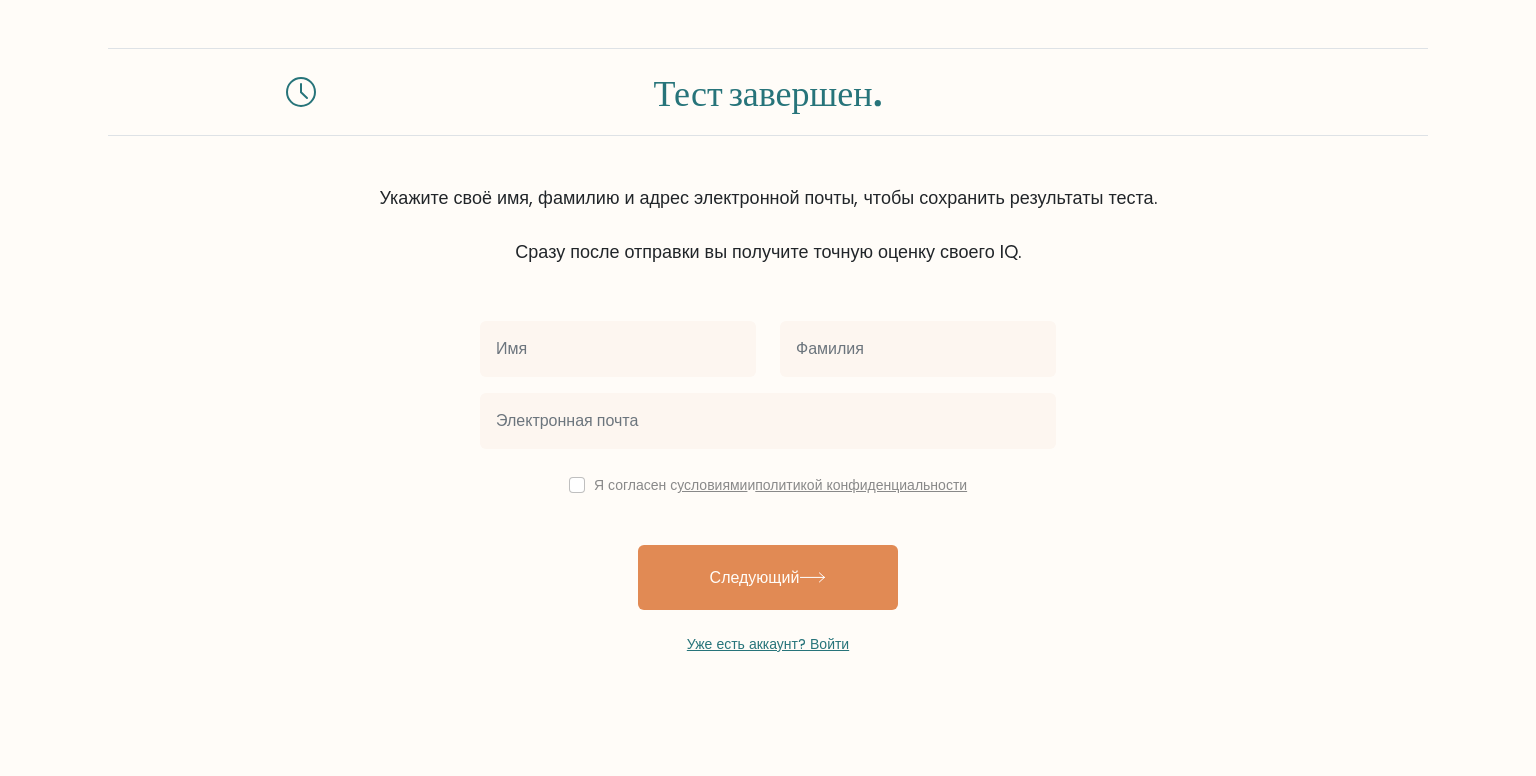 scroll, scrollTop: 0, scrollLeft: 0, axis: both 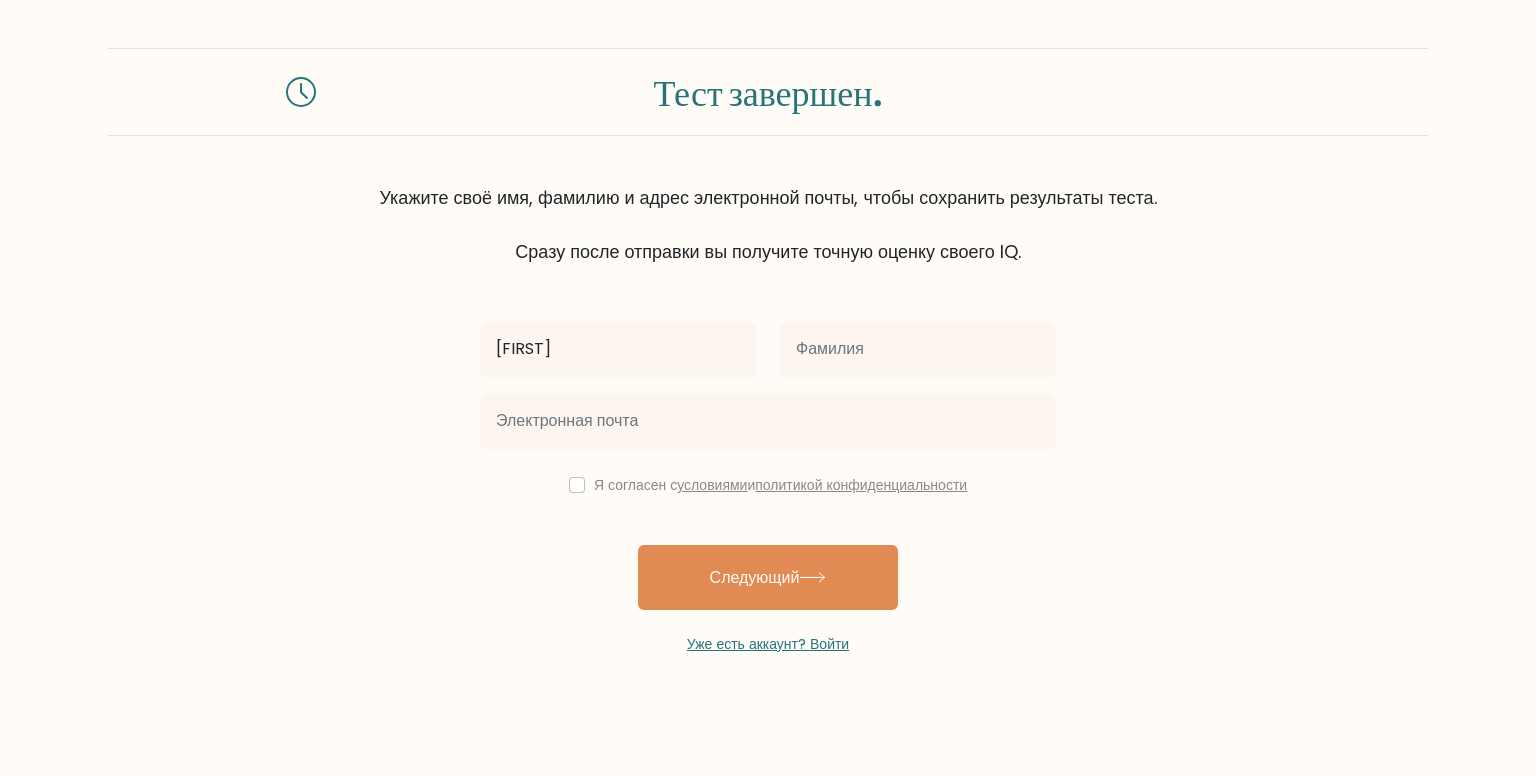 type on "[FIRST]" 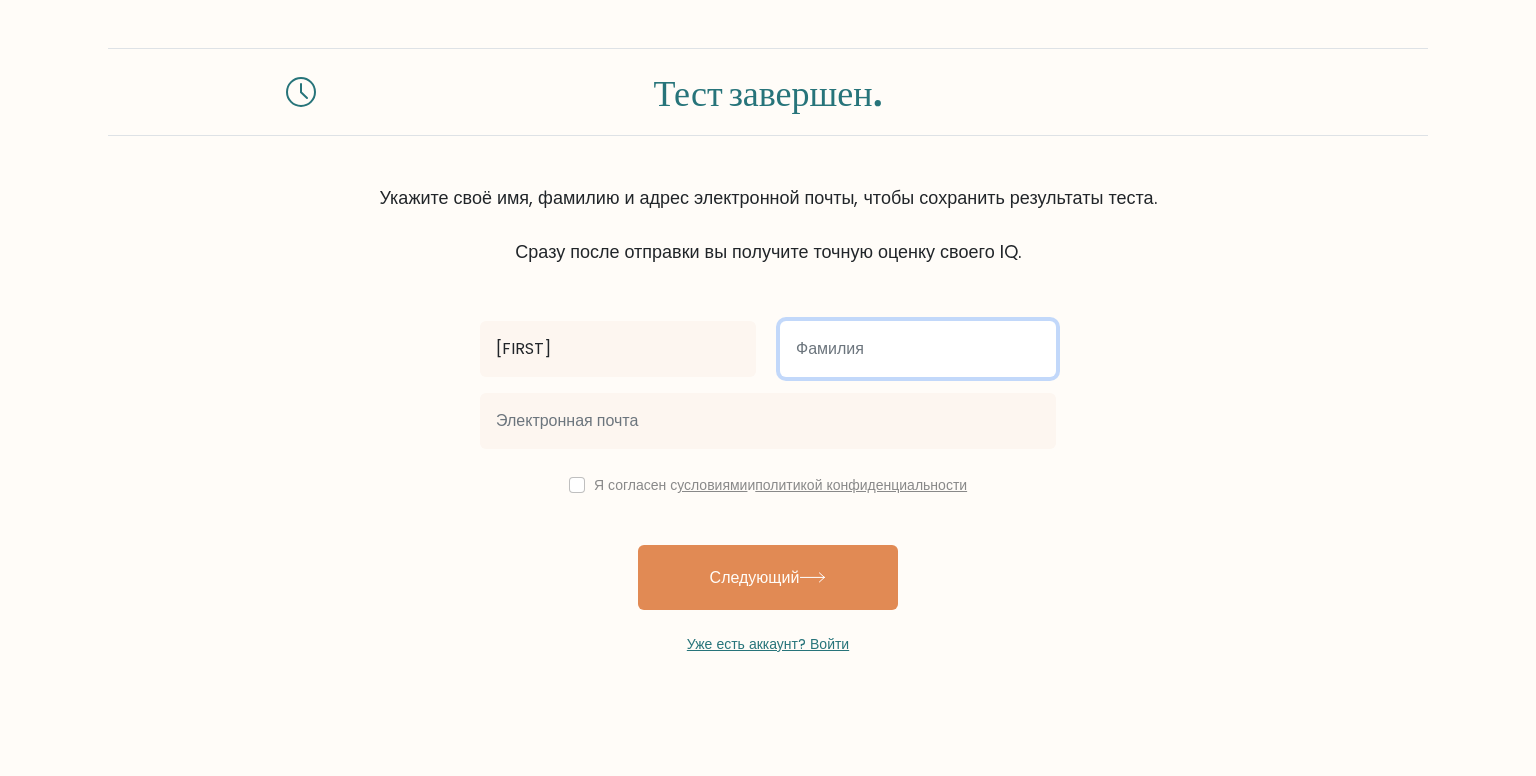 click at bounding box center (918, 349) 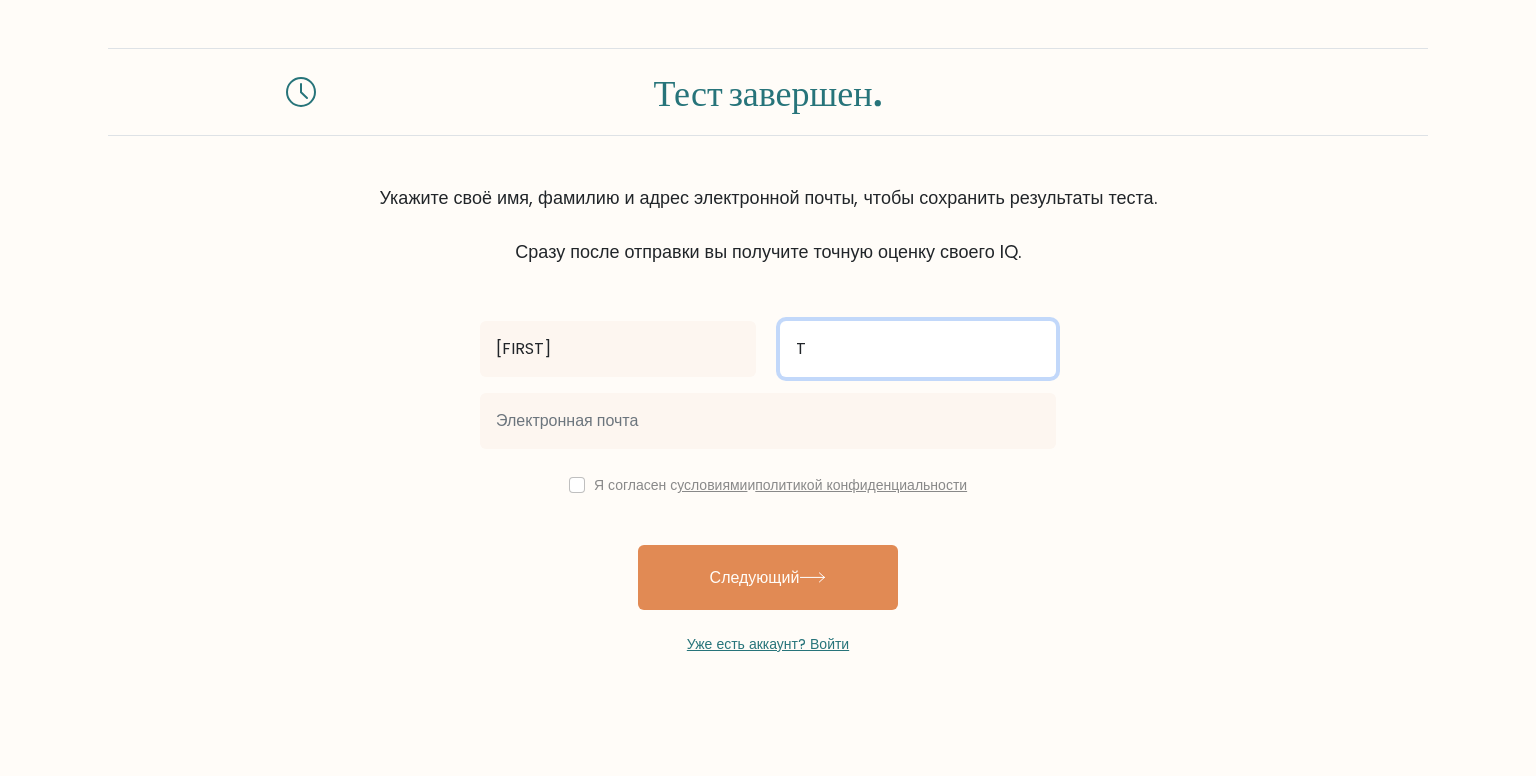 type on "T" 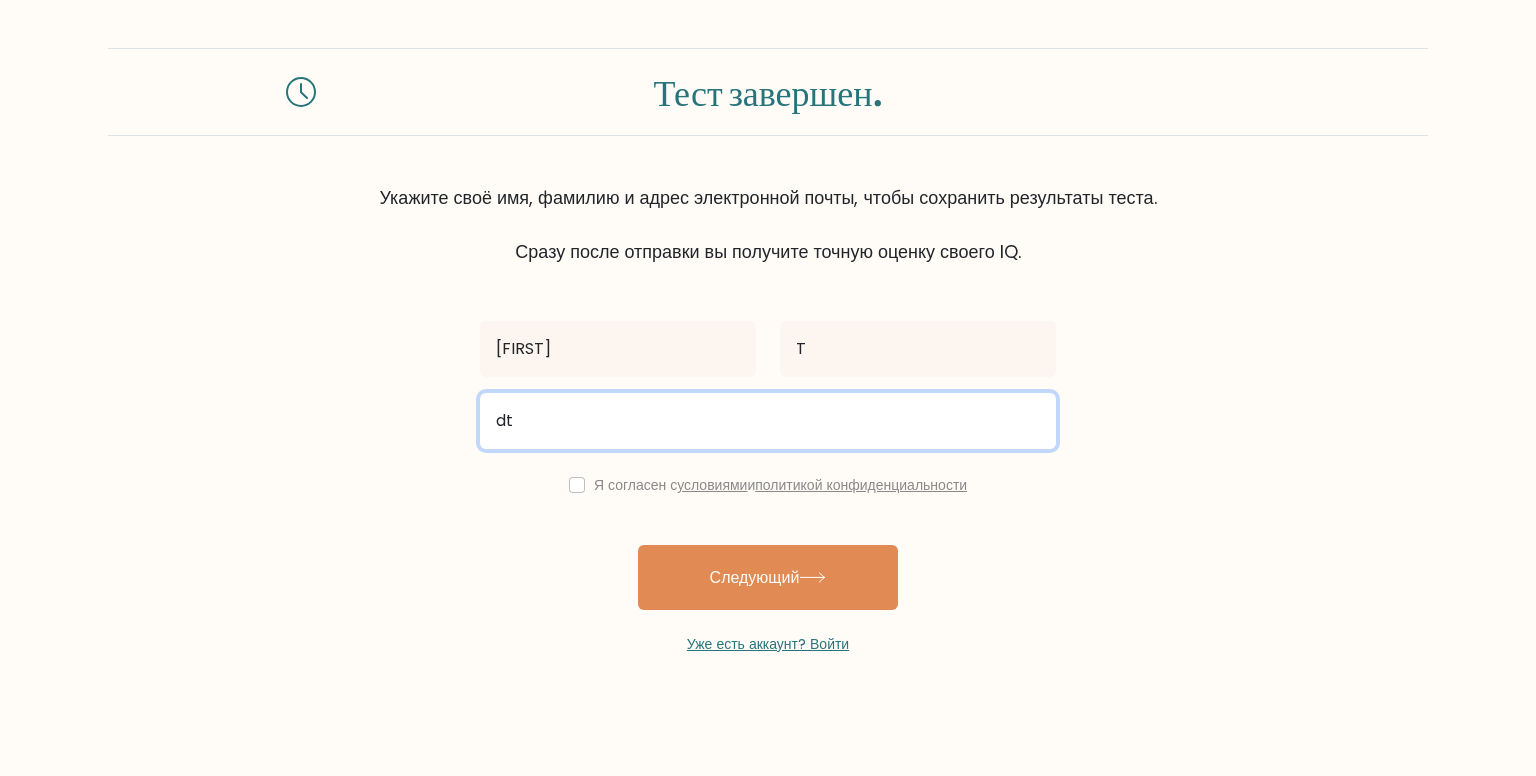 type on "d" 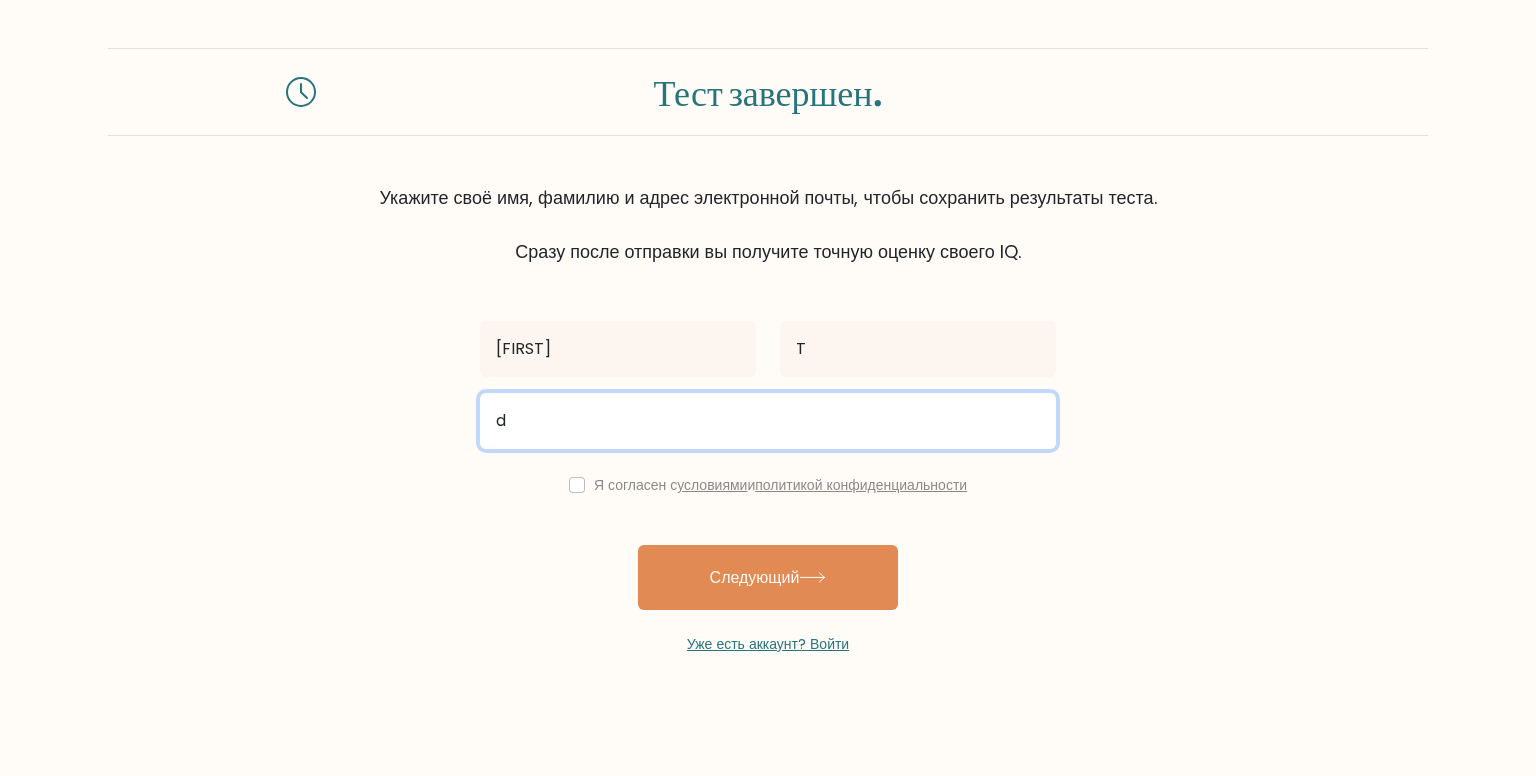 type 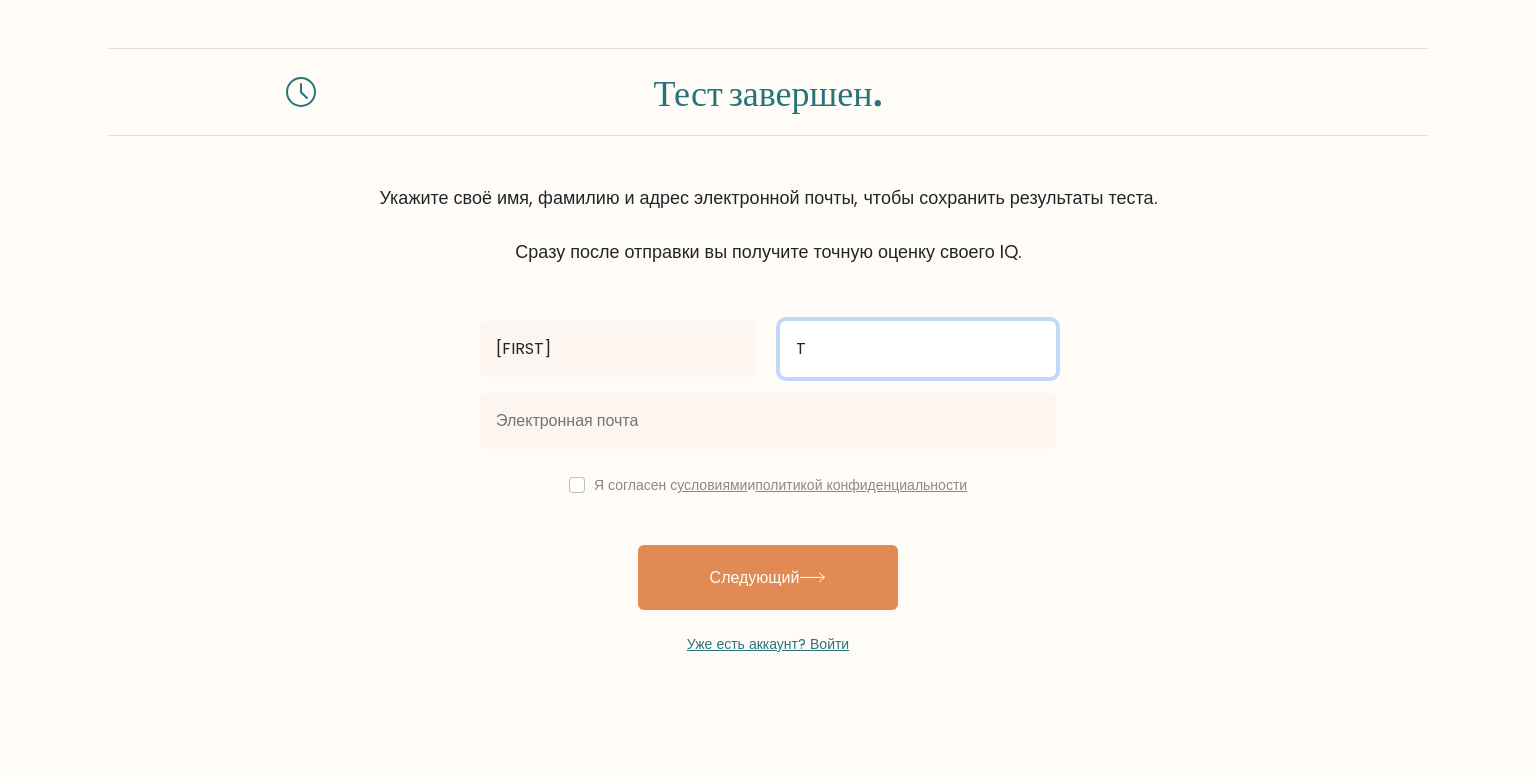 click on "T" at bounding box center [918, 349] 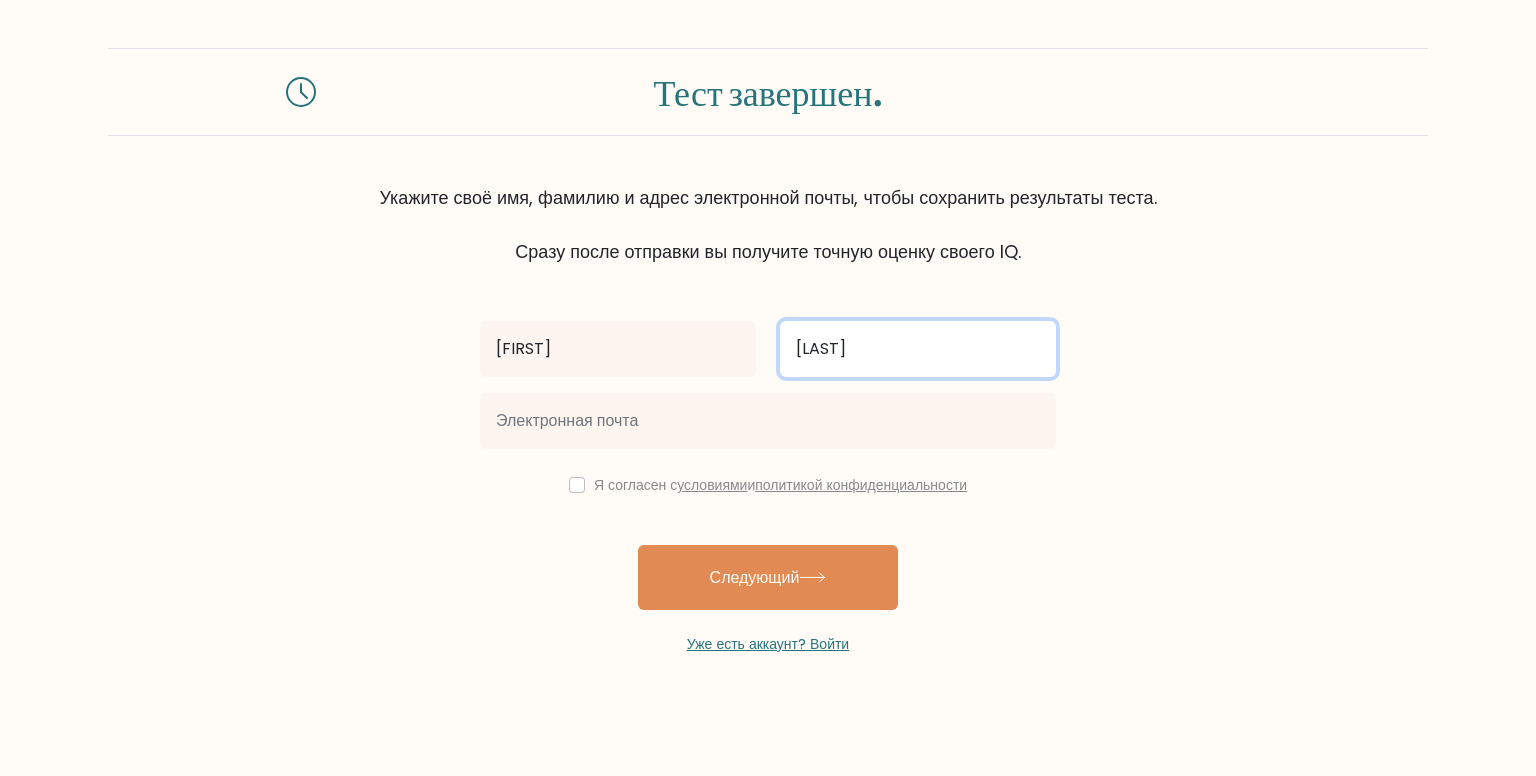 type on "Taran" 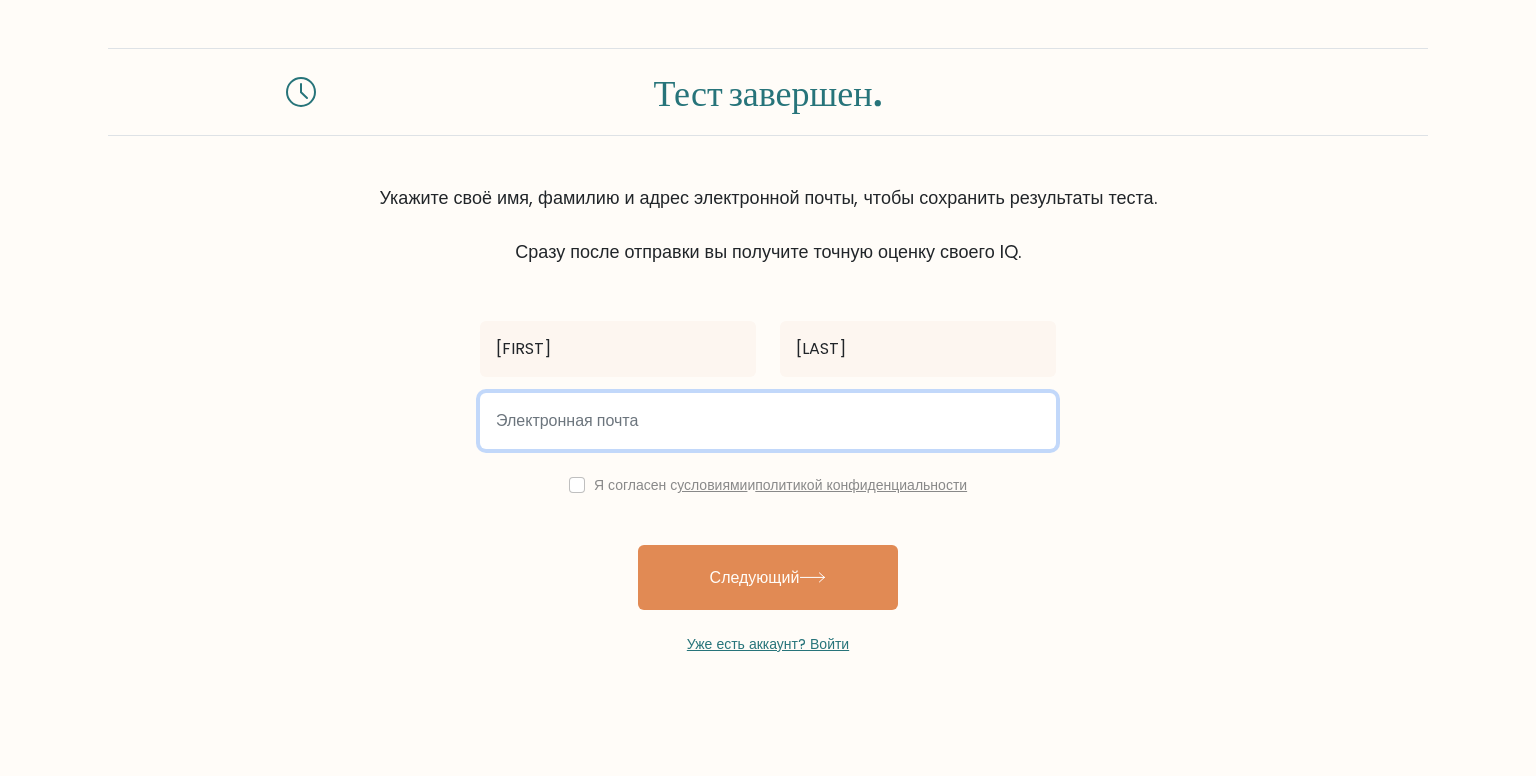 click at bounding box center (768, 421) 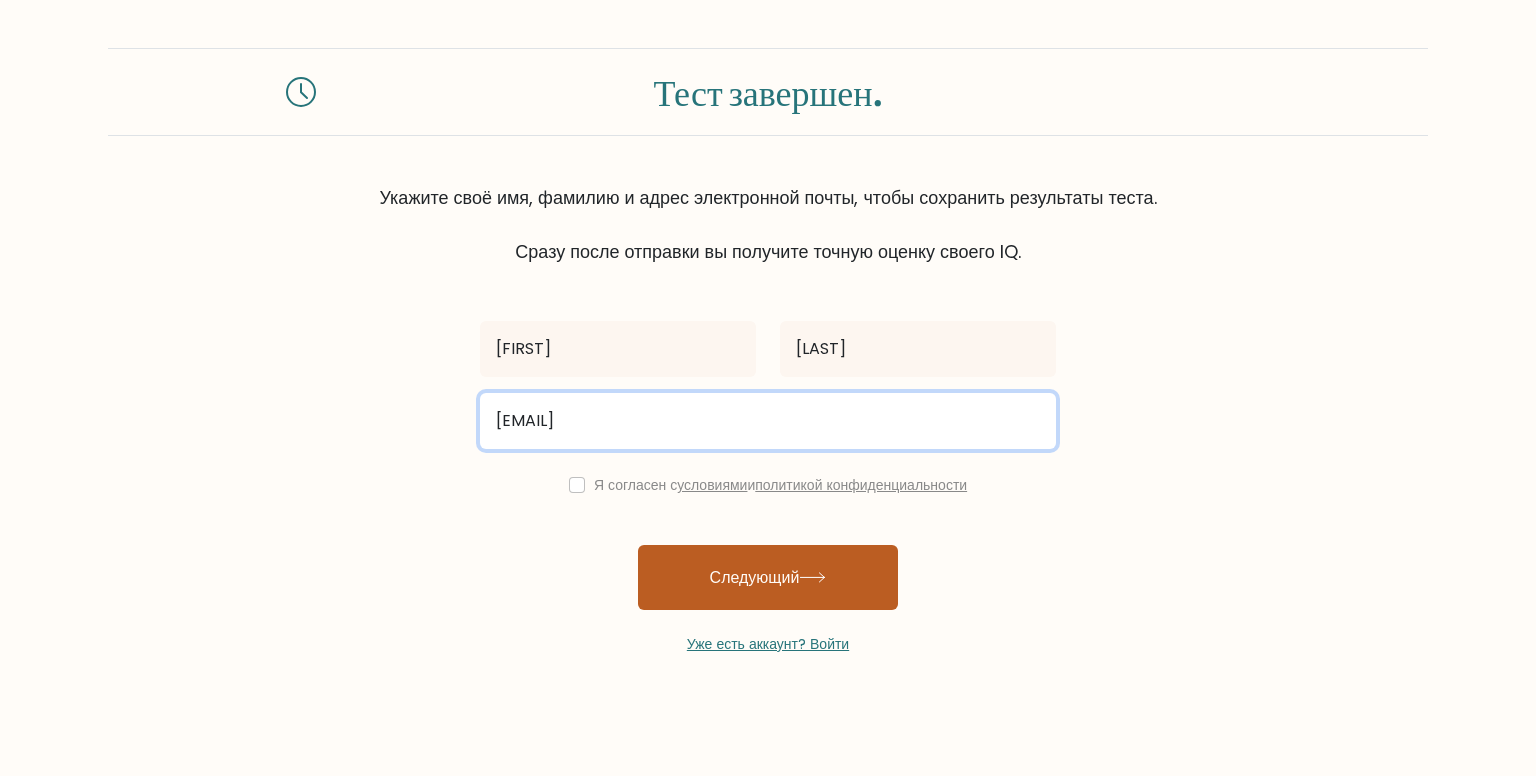 type on "dneprsvet1975@gmail.com" 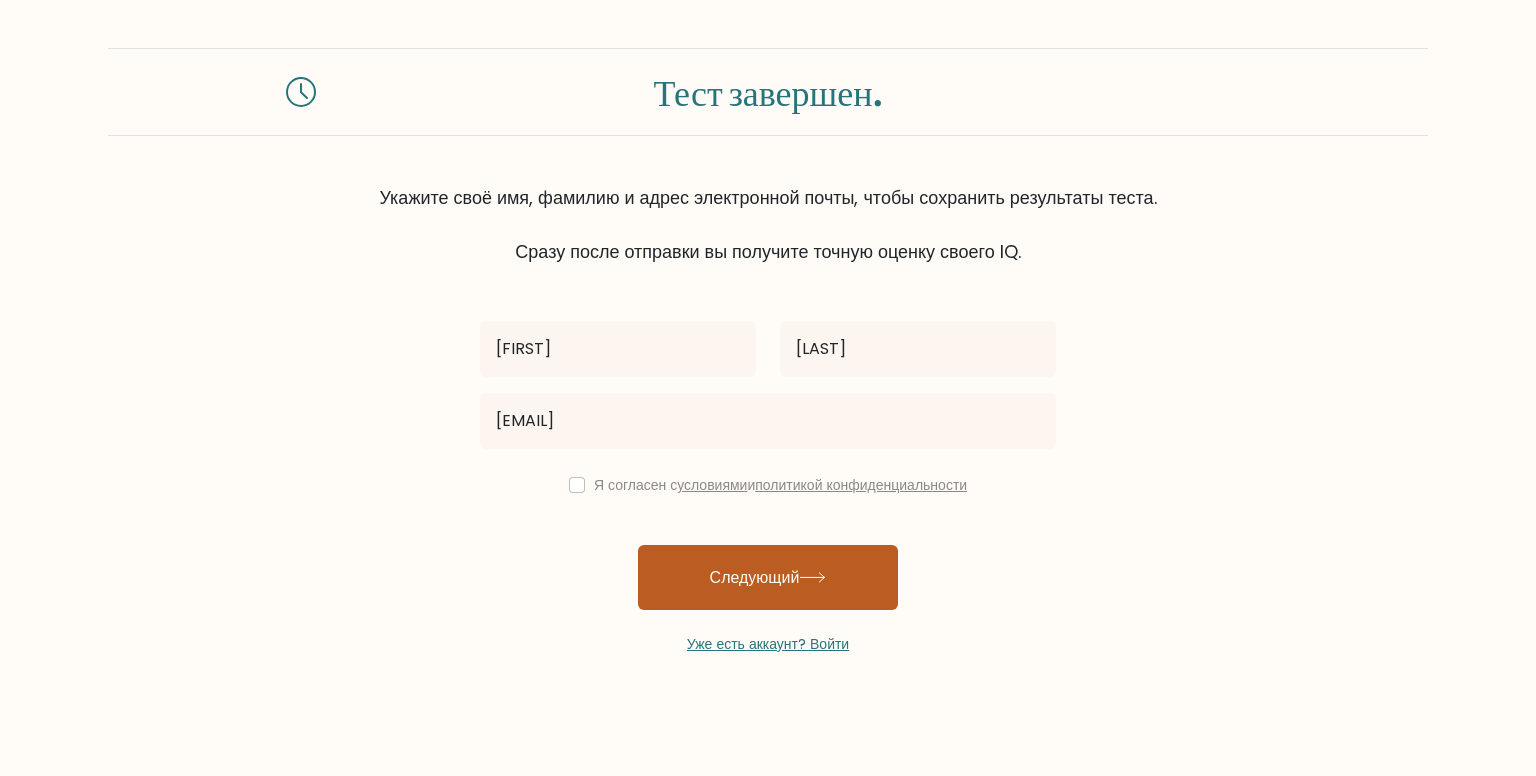 click on "Следующий" at bounding box center (768, 577) 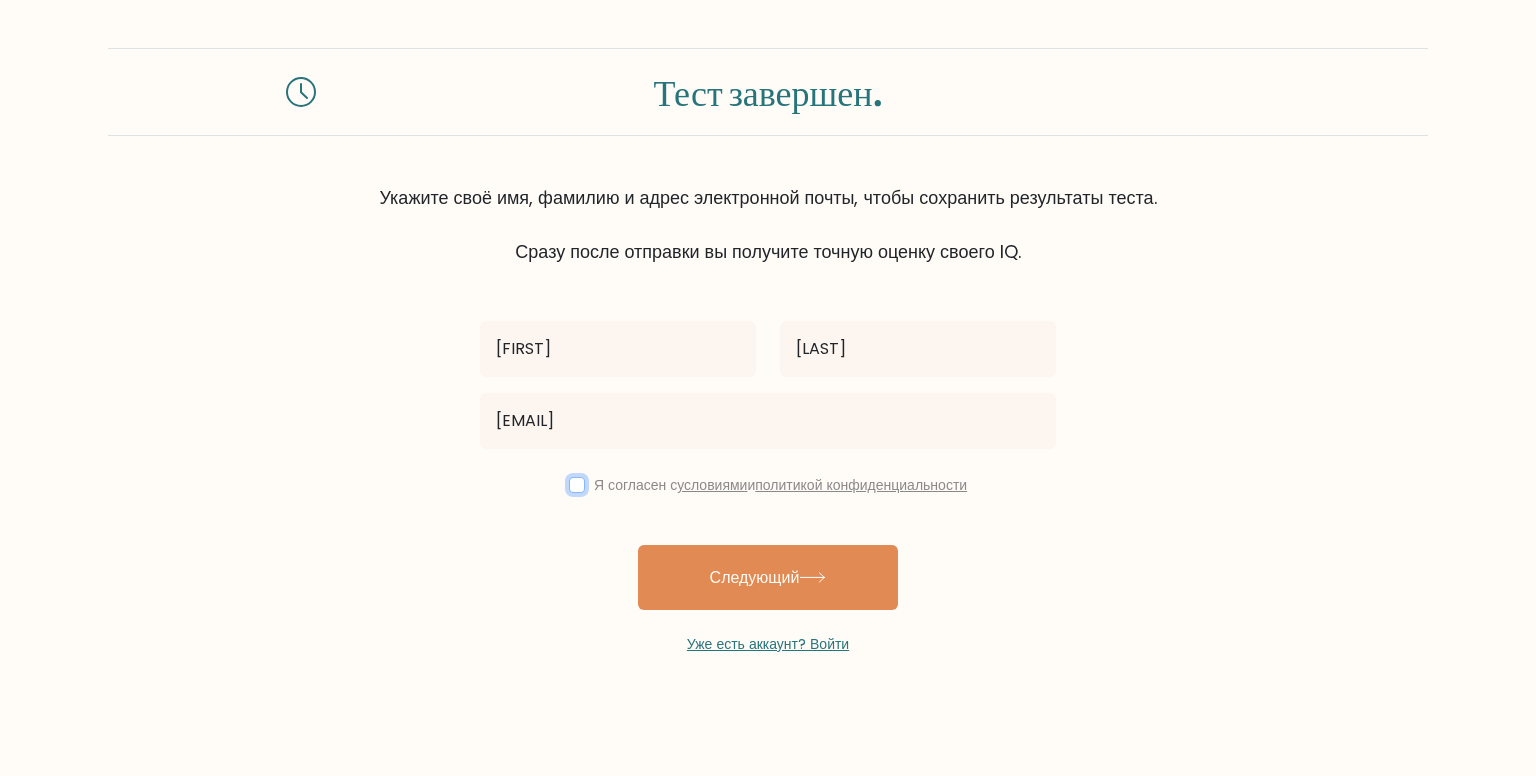 click at bounding box center [577, 485] 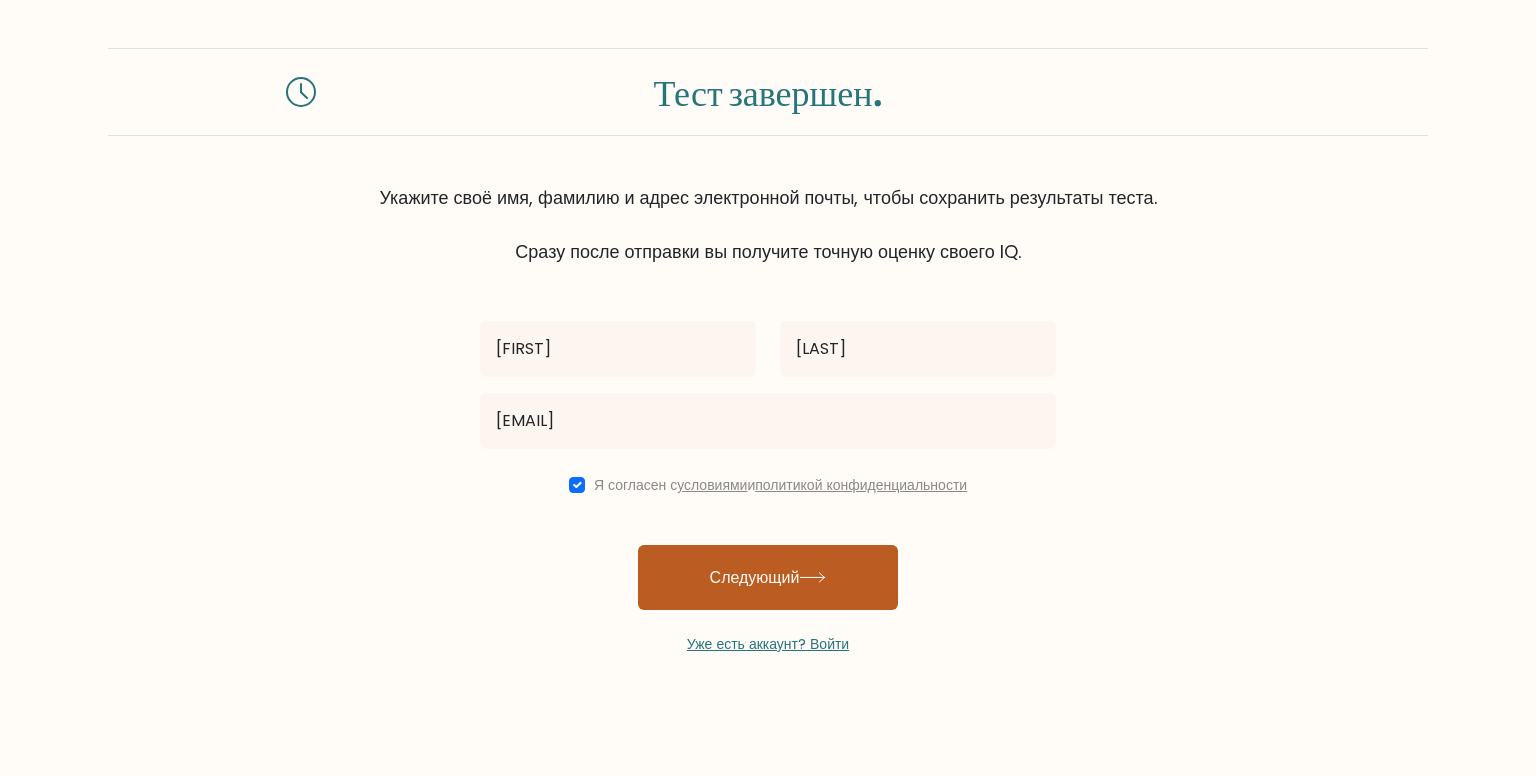 click on "Следующий" at bounding box center (755, 577) 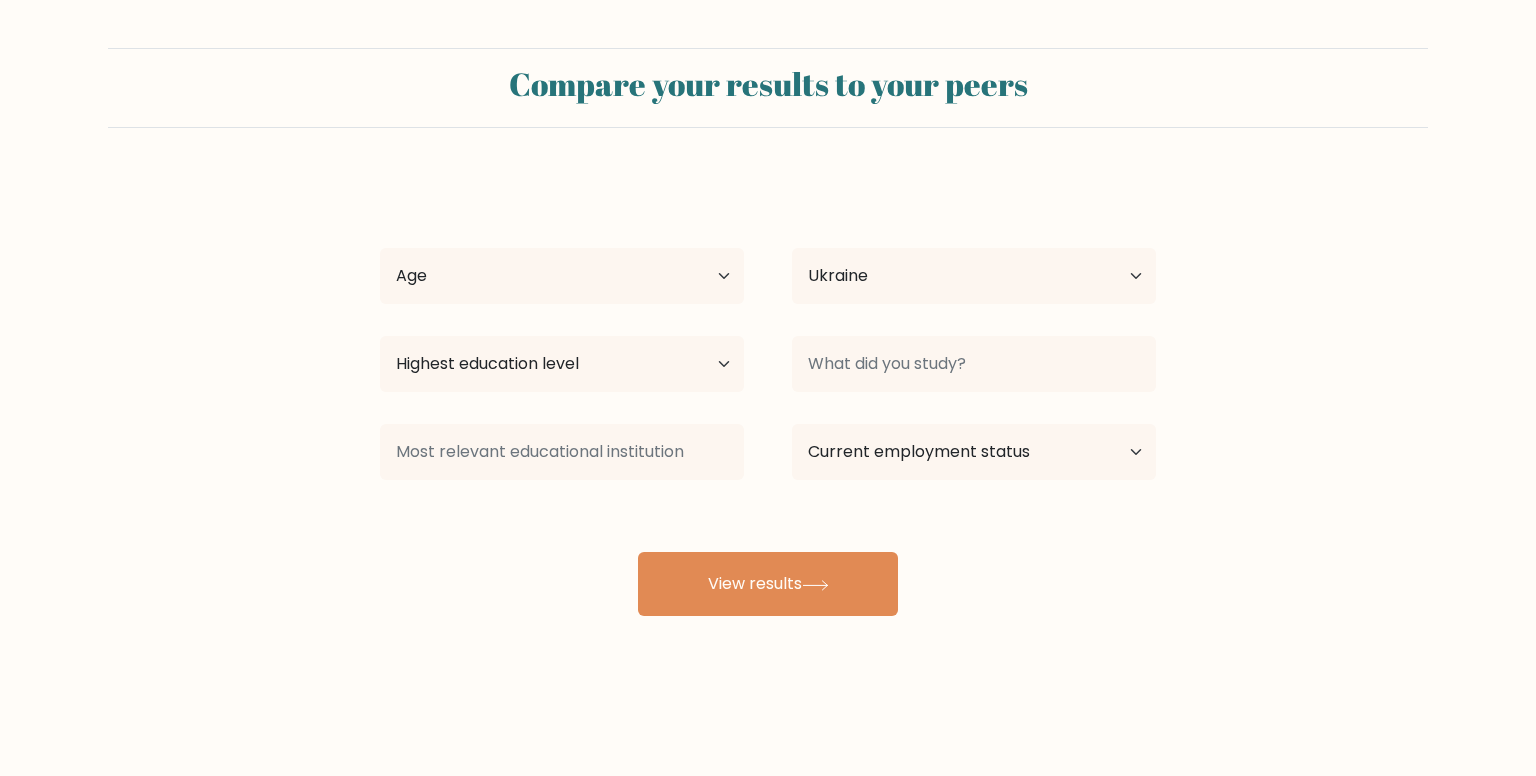 select on "UA" 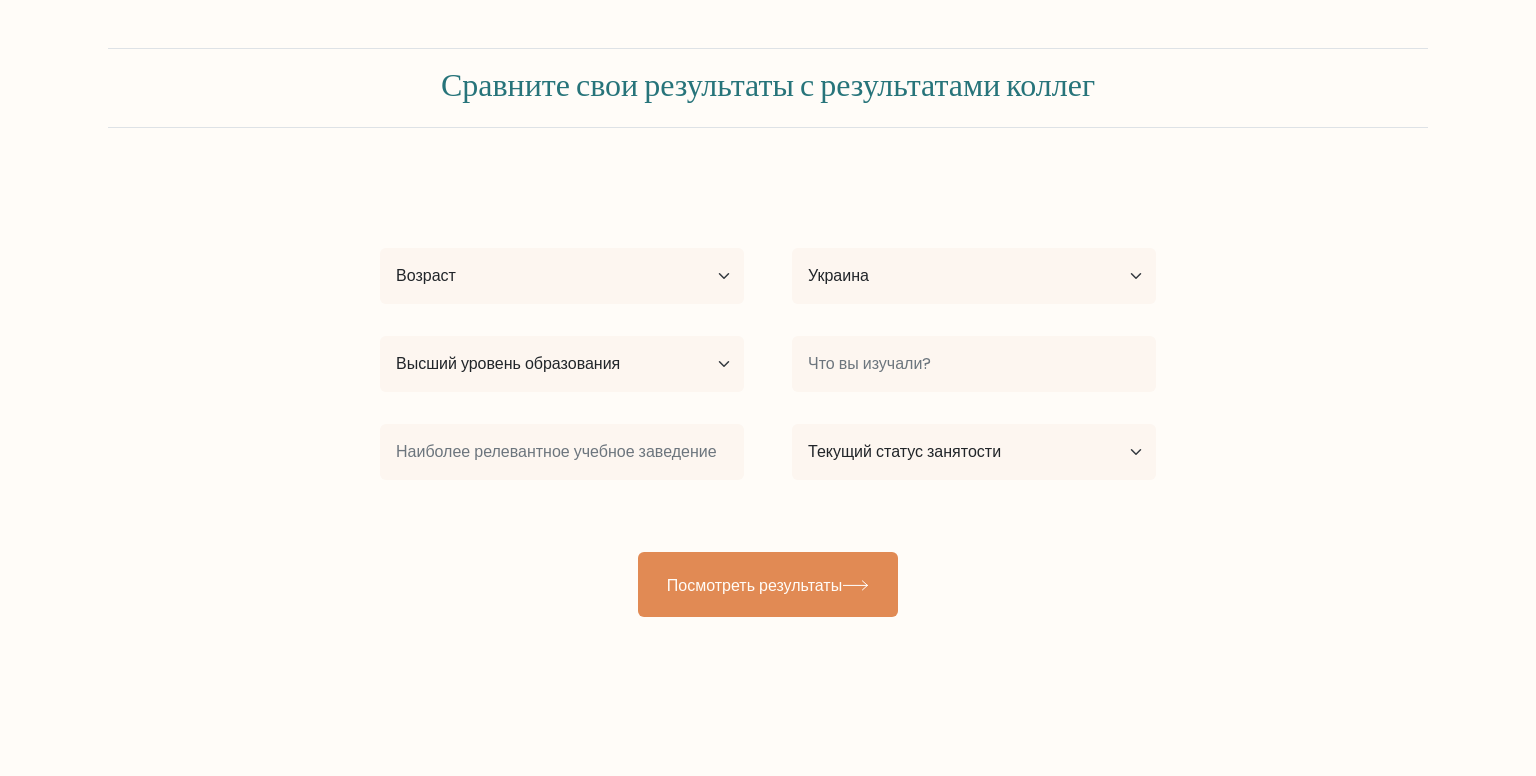 click on "Ruslan
[LAST]
Возраст
Младше 18 лет
18-24 года
25-34 года
35-44 года
45-54 года
55-64 года
65 лет и старше
Страна
Афганистан
Албания
Алжир
Американское Самоа
Андорра
Ангола
Ангилья
Антарктида
Ангилья
Аргентина
Армения
Аруба
Австралия
Австрия
Азербайджан
Багамские острова
Бахрейн
Бангладеш
Барбадос
Беларусь" at bounding box center (768, 396) 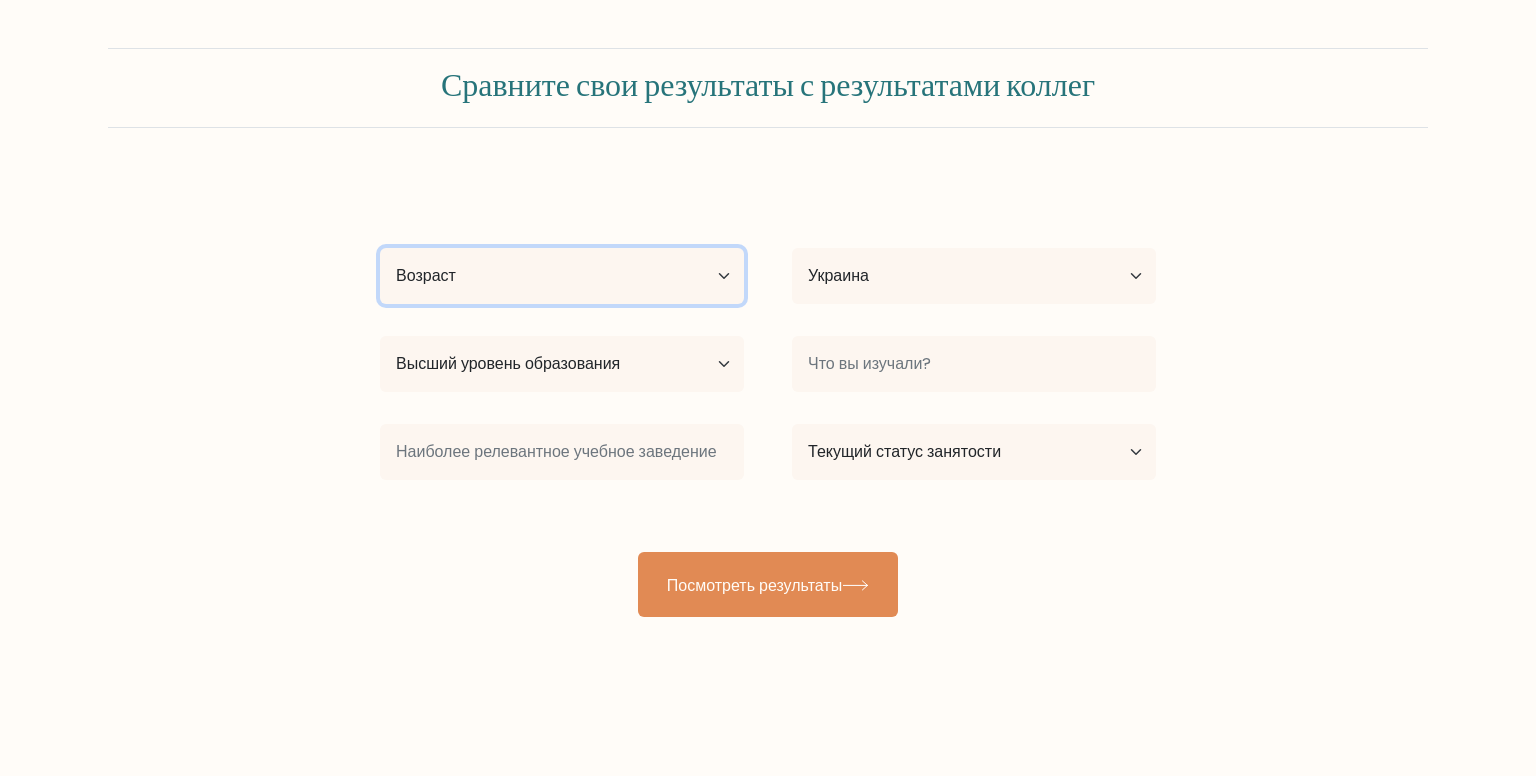 click on "Возраст
Младше 18 лет
18-24 года
25-34 года
35-44 года
45-54 года
55-64 года
65 лет и старше" at bounding box center [562, 276] 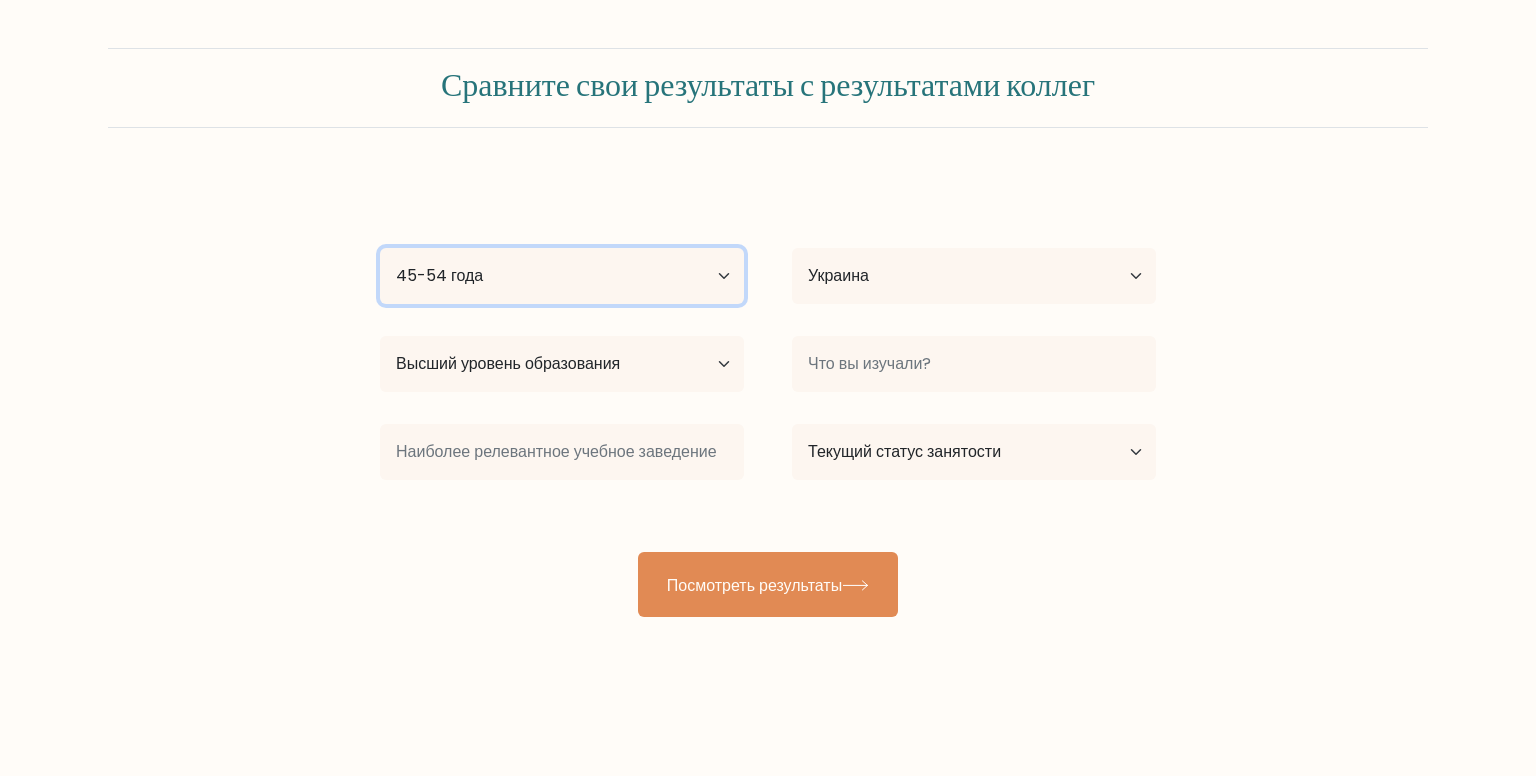 click on "Возраст
Младше 18 лет
18-24 года
25-34 года
35-44 года
45-54 года
55-64 года
65 лет и старше" at bounding box center (562, 276) 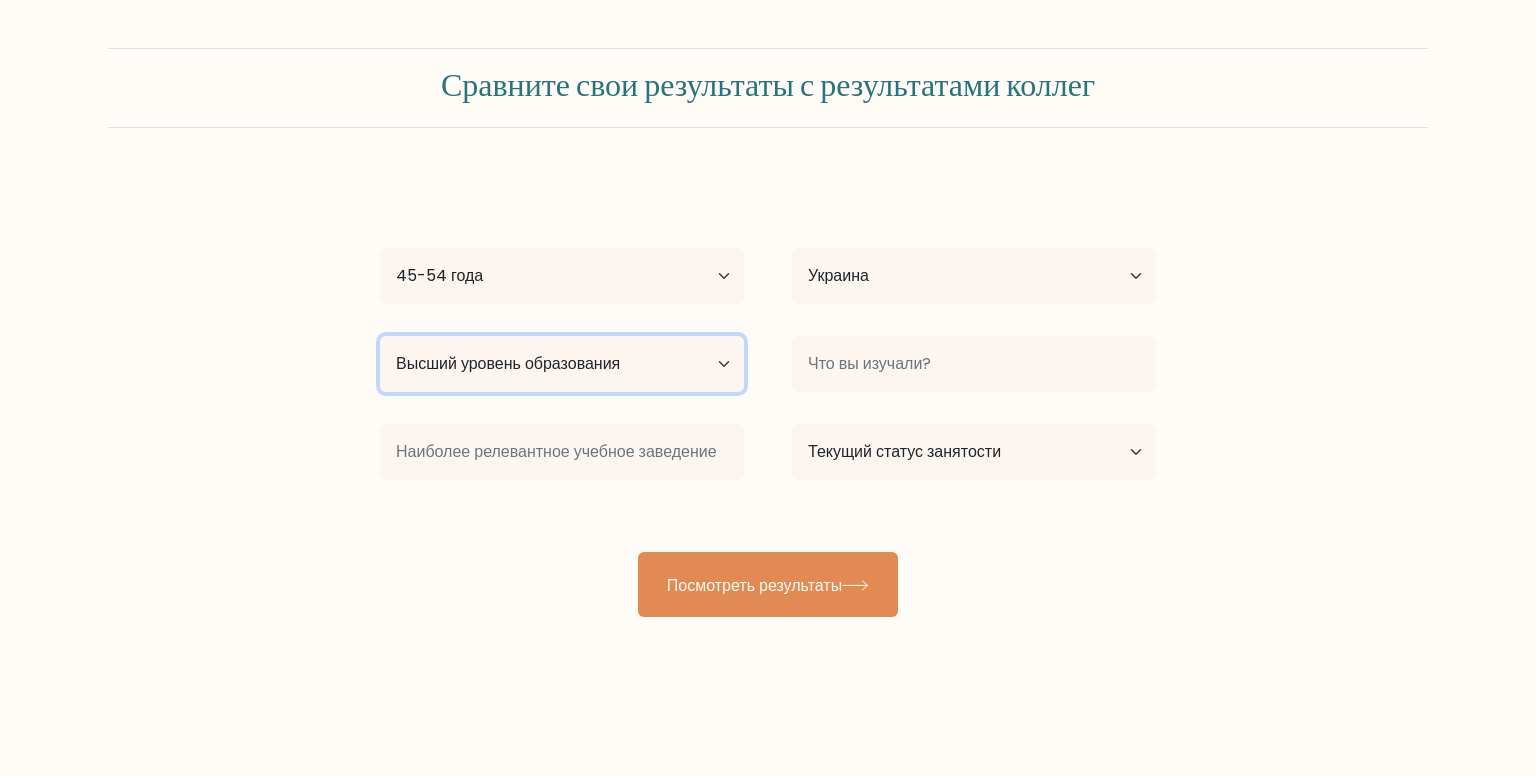 click on "Высший уровень образования
Нет образования
Начальный
Младшая средняя школа
Старшая средняя школа
Специфическая профессия
степень бакалавра
Степень магистра
Докторская степень" at bounding box center [562, 364] 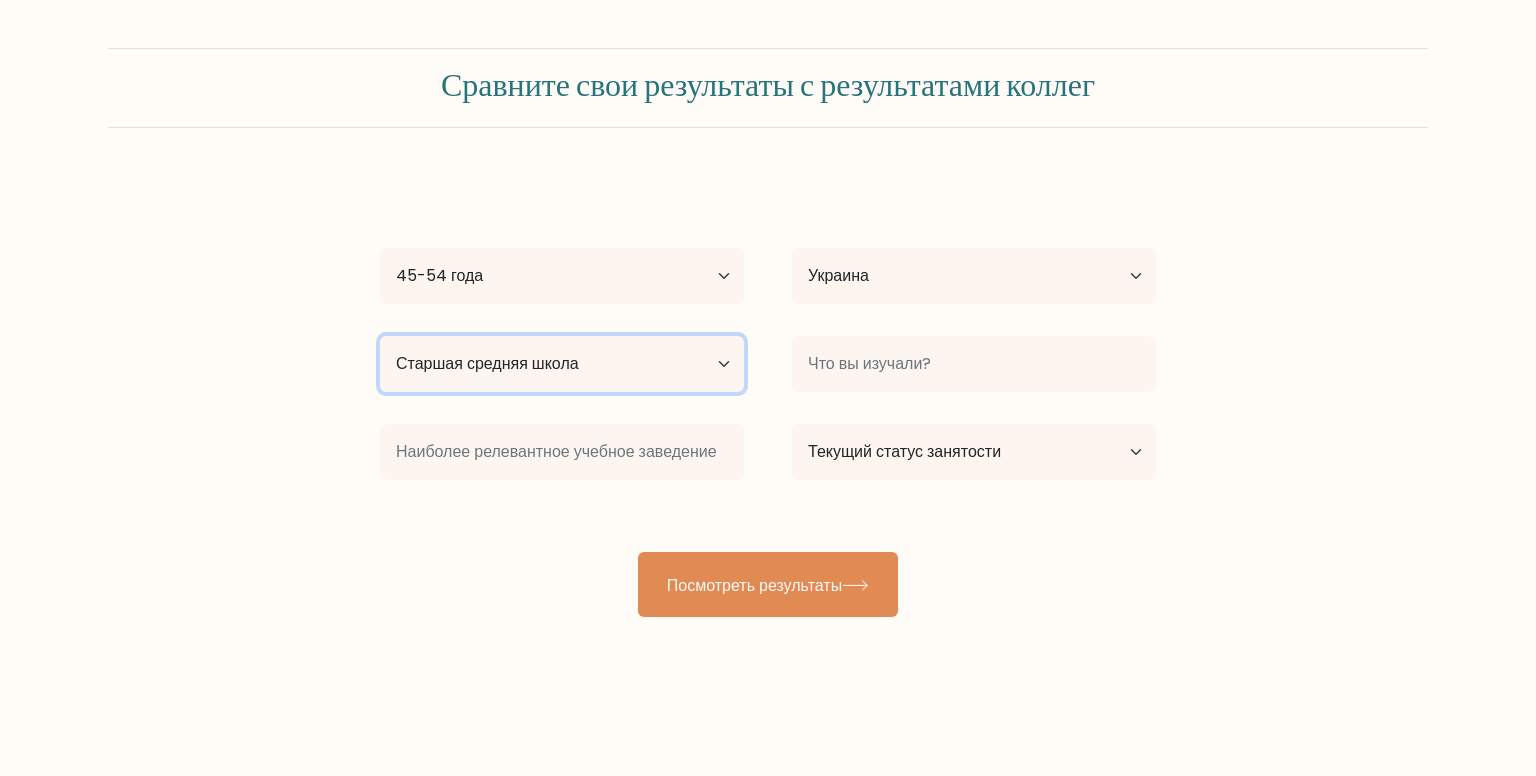 click on "Высший уровень образования
Нет образования
Начальный
Младшая средняя школа
Старшая средняя школа
Специфическая профессия
степень бакалавра
Степень магистра
Докторская степень" at bounding box center [562, 364] 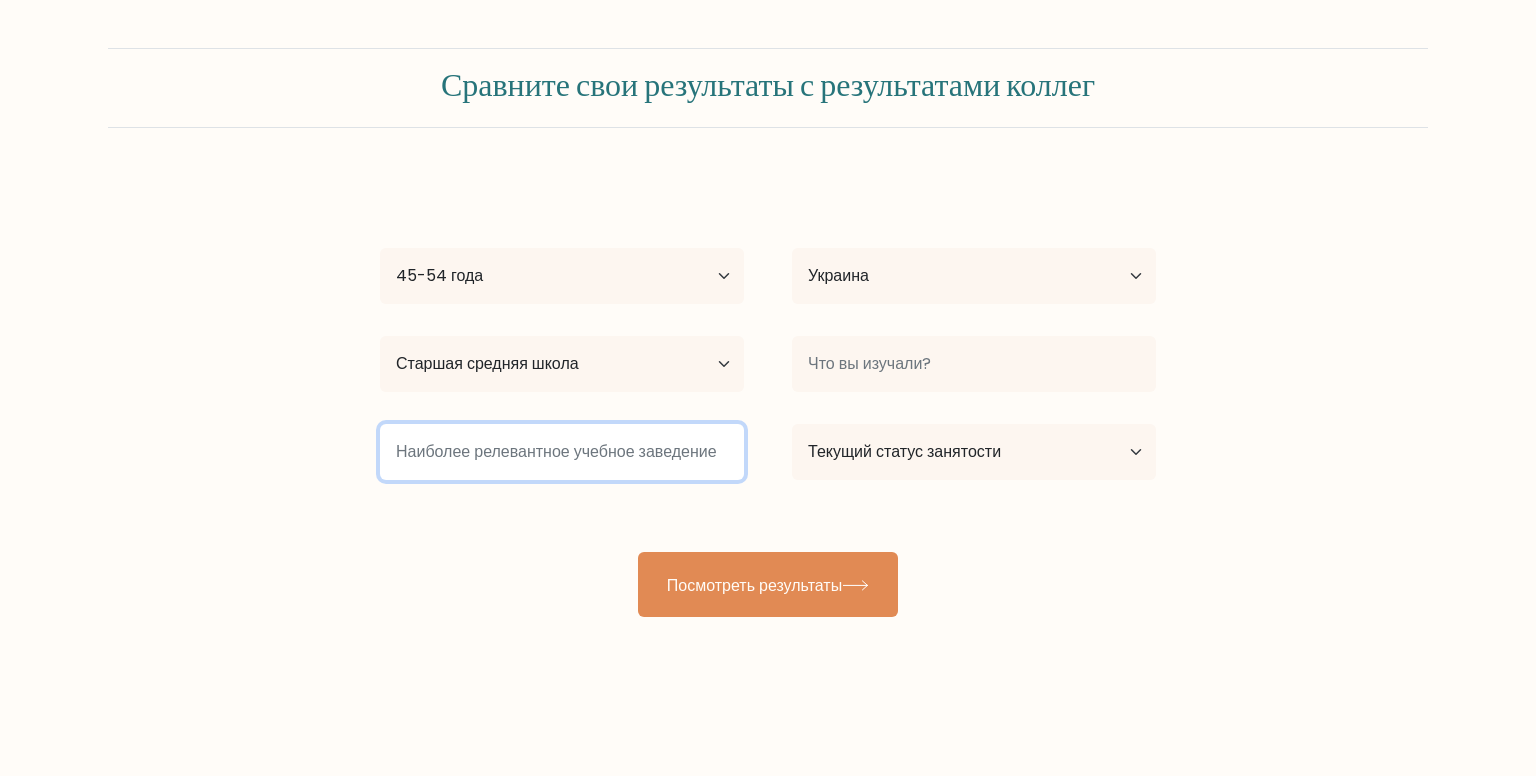 click at bounding box center (562, 452) 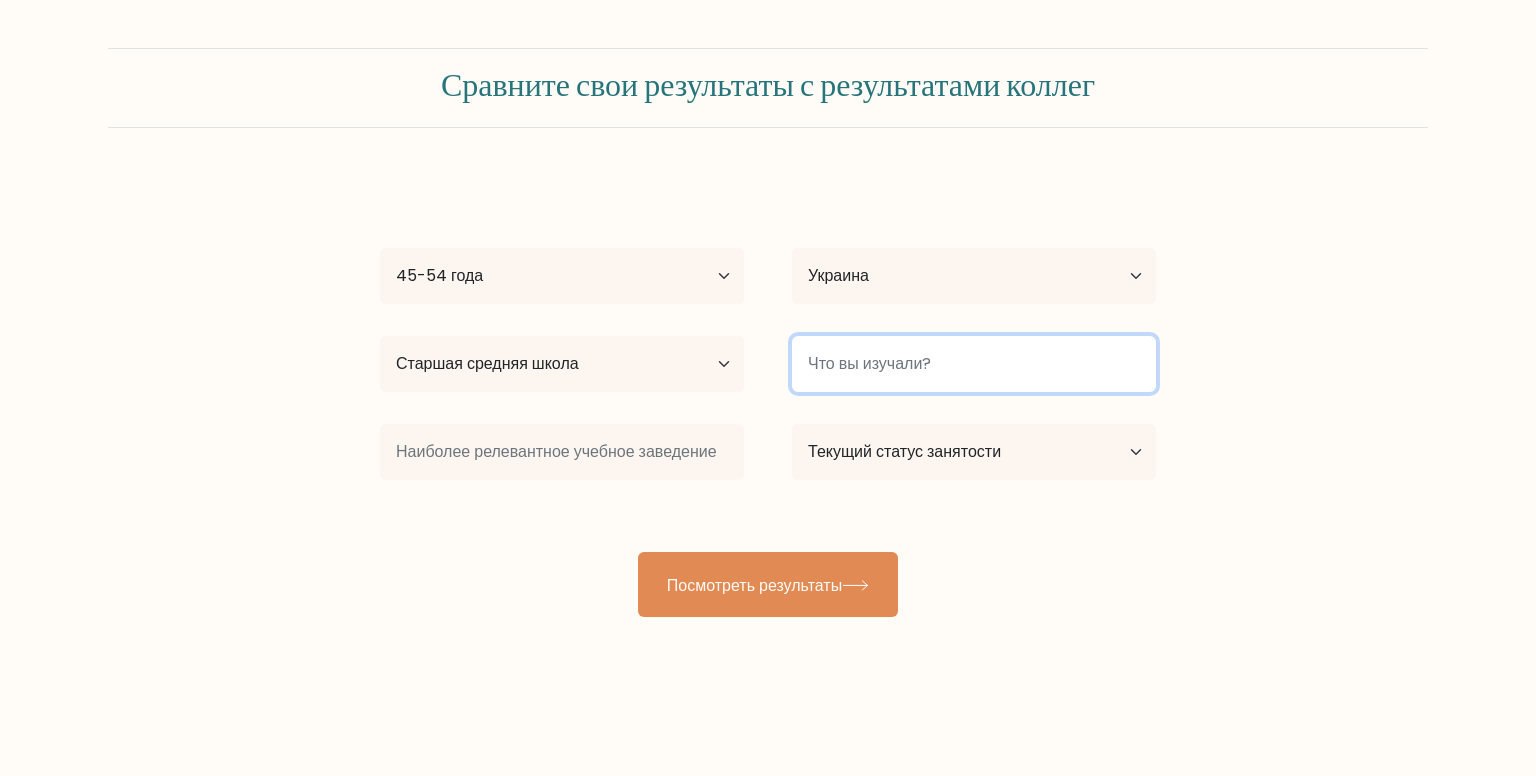 click at bounding box center (974, 364) 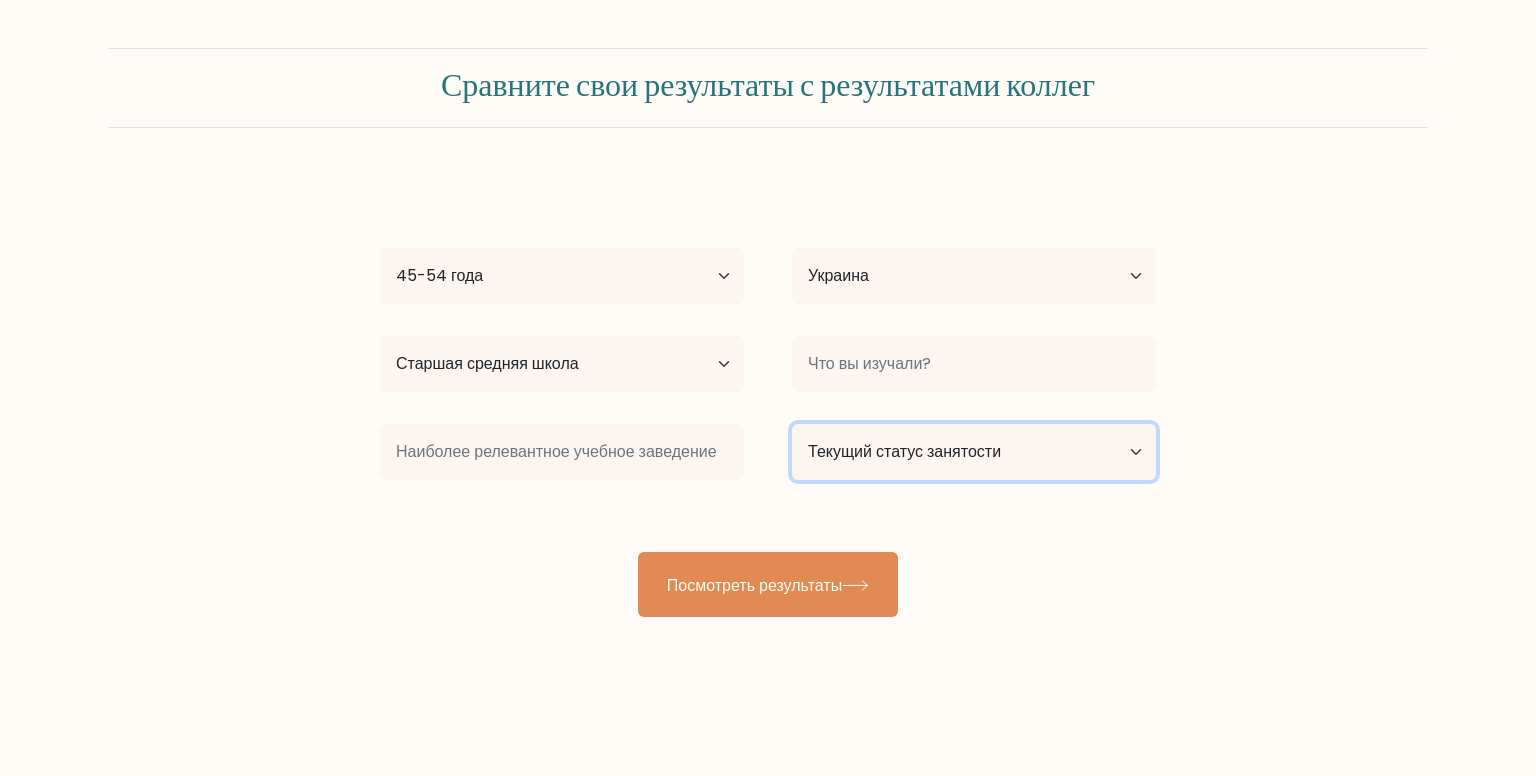 click on "Текущий статус занятости
Работающий
Студент
Ушедший на пенсию
Другое / предпочитаю не отвечать" at bounding box center [974, 452] 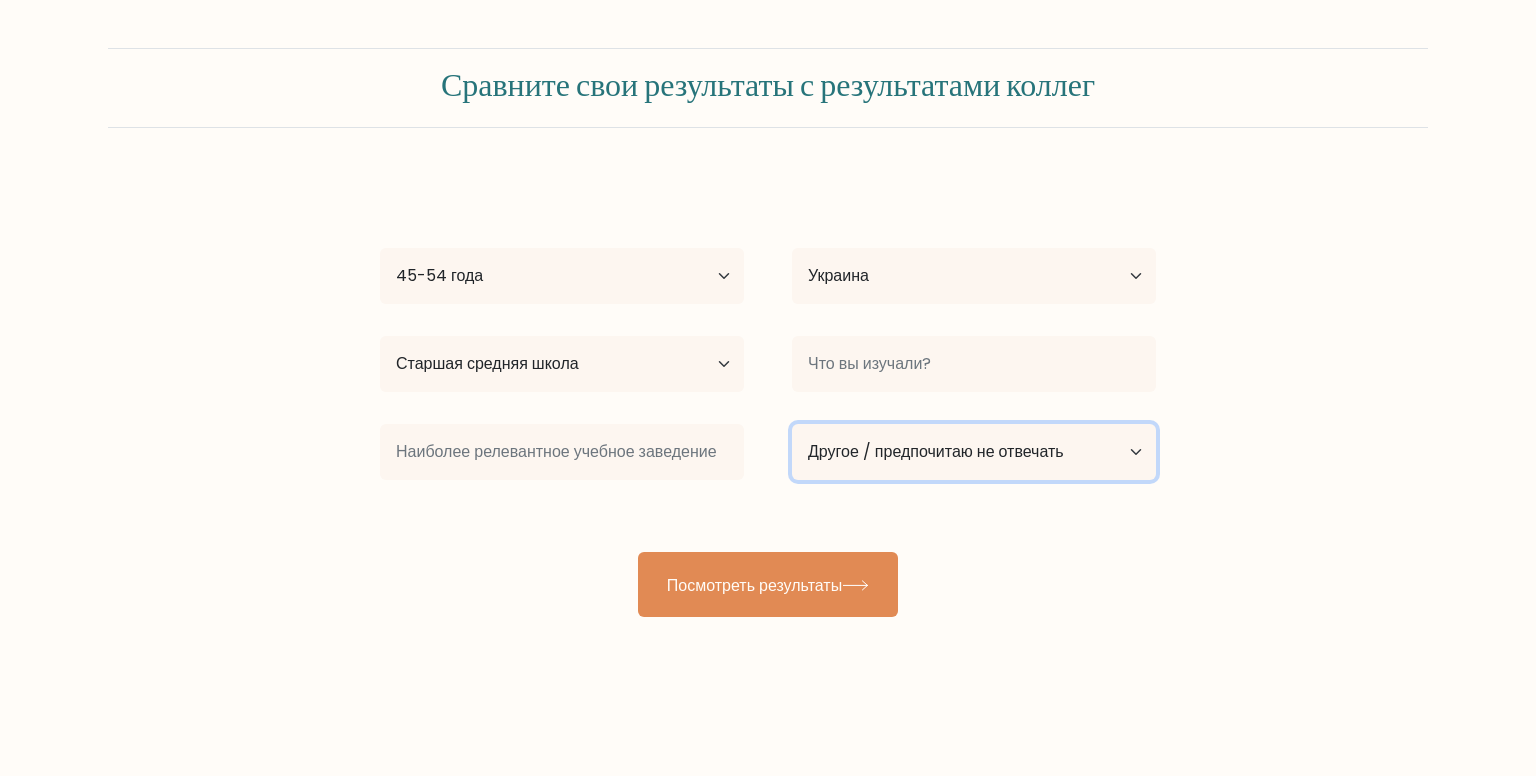 click on "Текущий статус занятости
Работающий
Студент
Ушедший на пенсию
Другое / предпочитаю не отвечать" at bounding box center [974, 452] 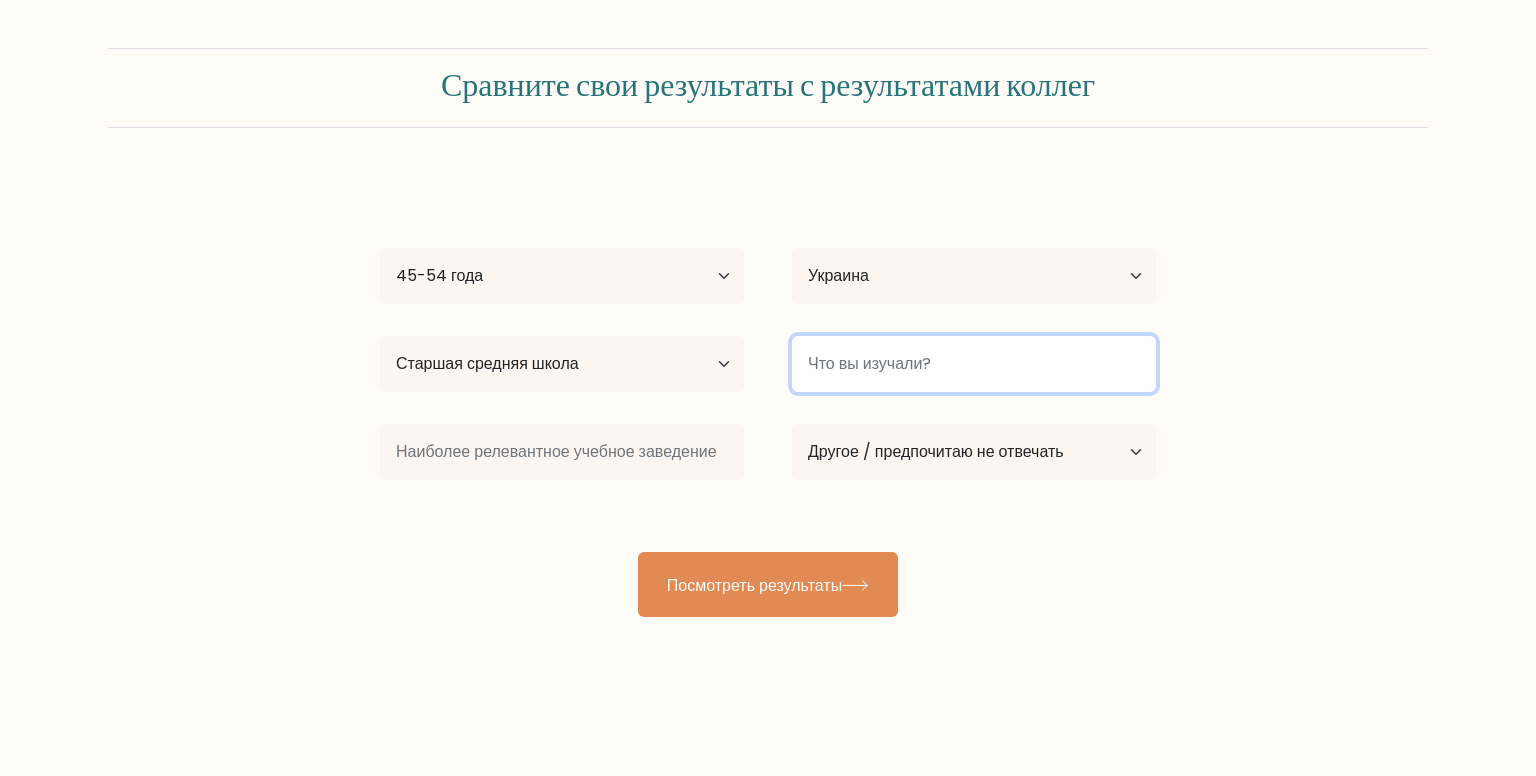 click at bounding box center (974, 364) 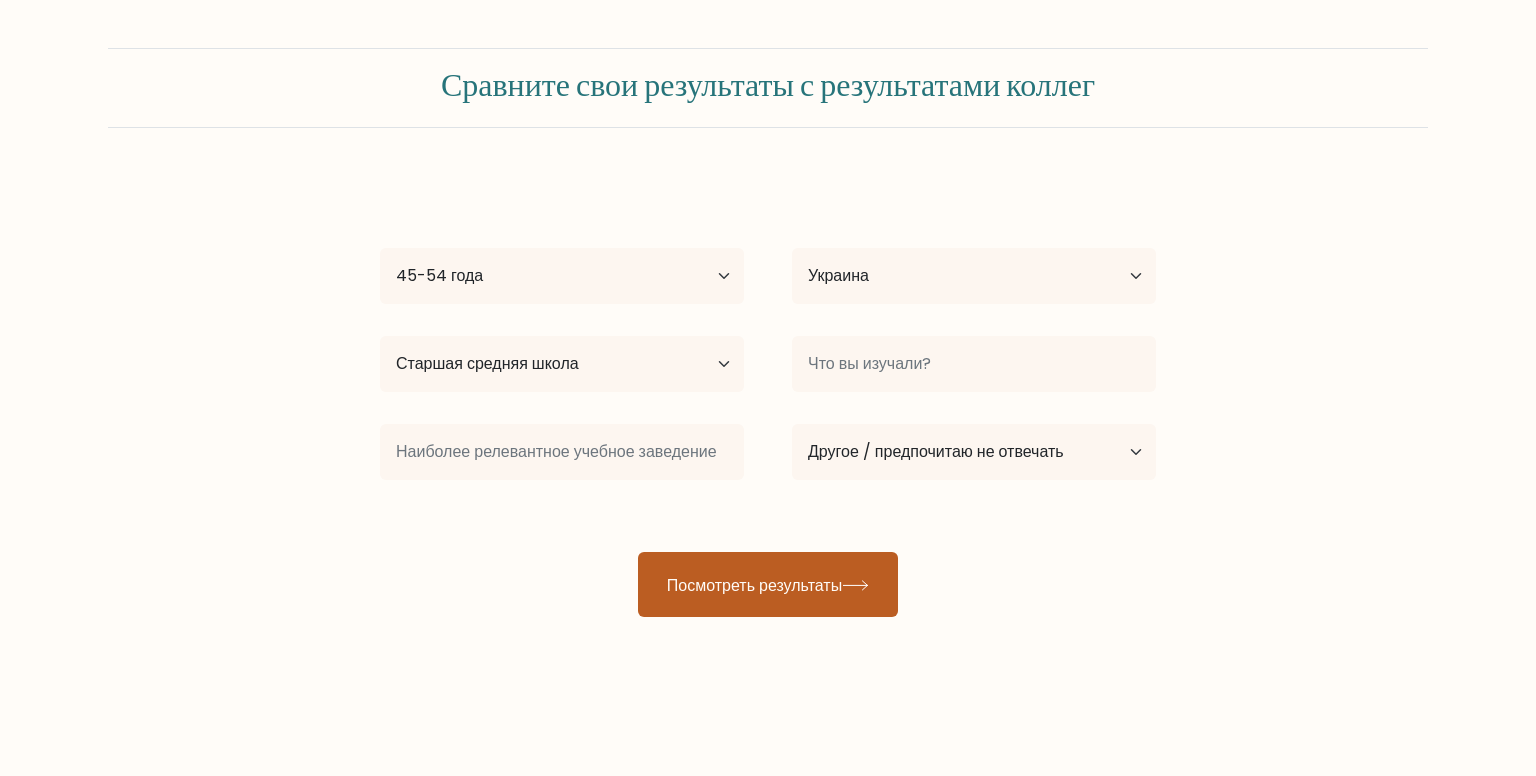 click on "Посмотреть результаты" at bounding box center [768, 584] 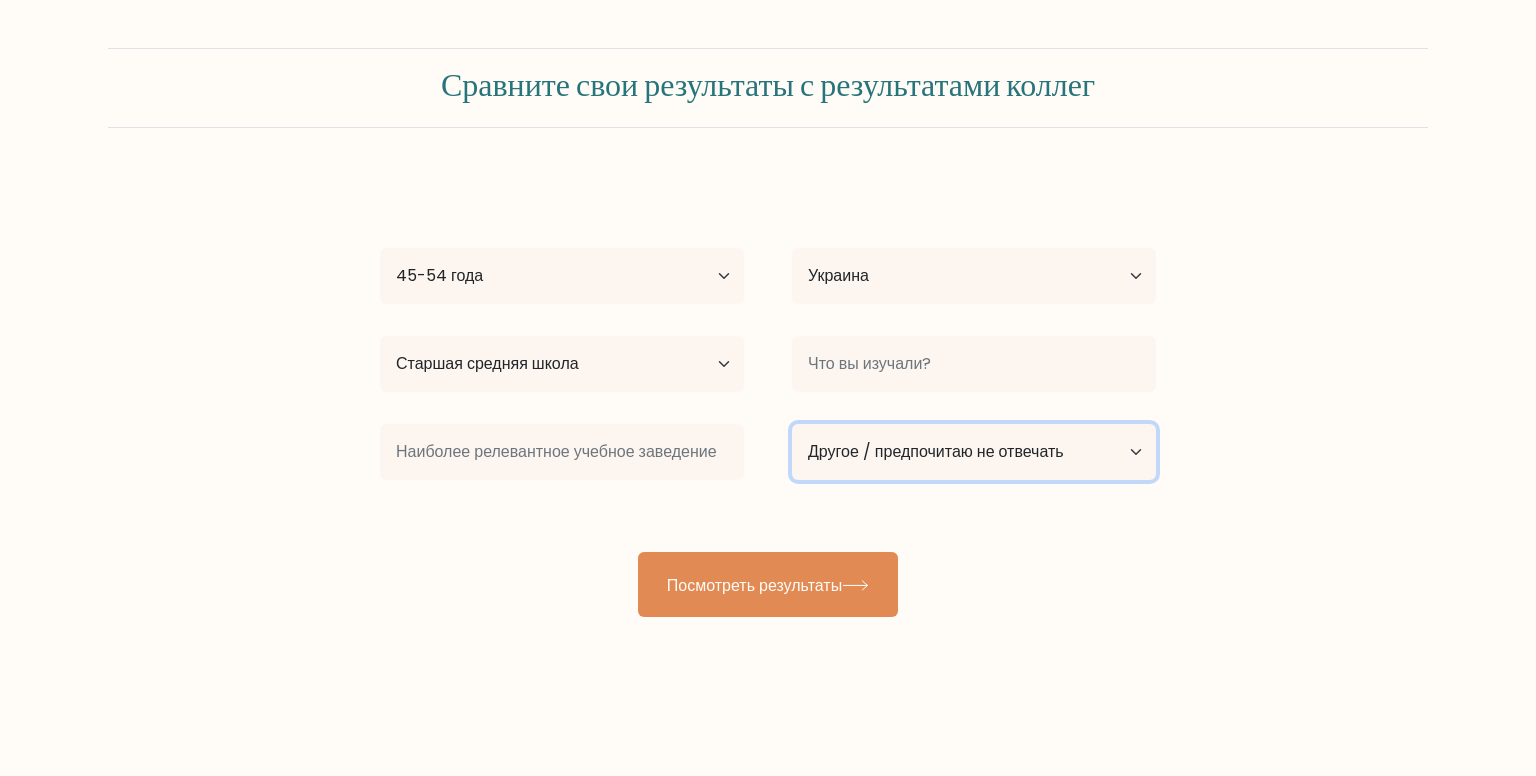 click on "Текущий статус занятости
Работающий
Студент
Ушедший на пенсию
Другое / предпочитаю не отвечать" at bounding box center [974, 452] 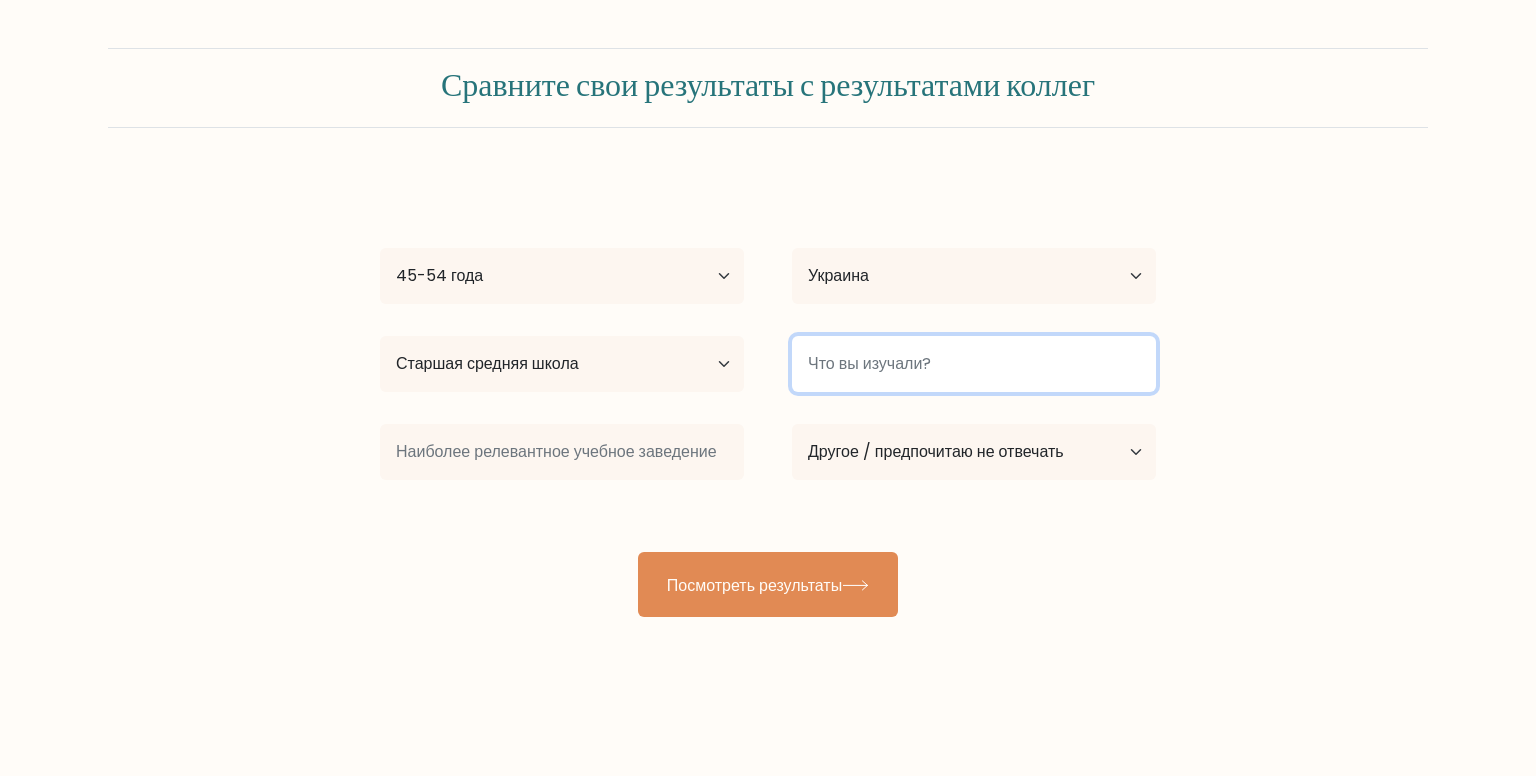 click at bounding box center [974, 364] 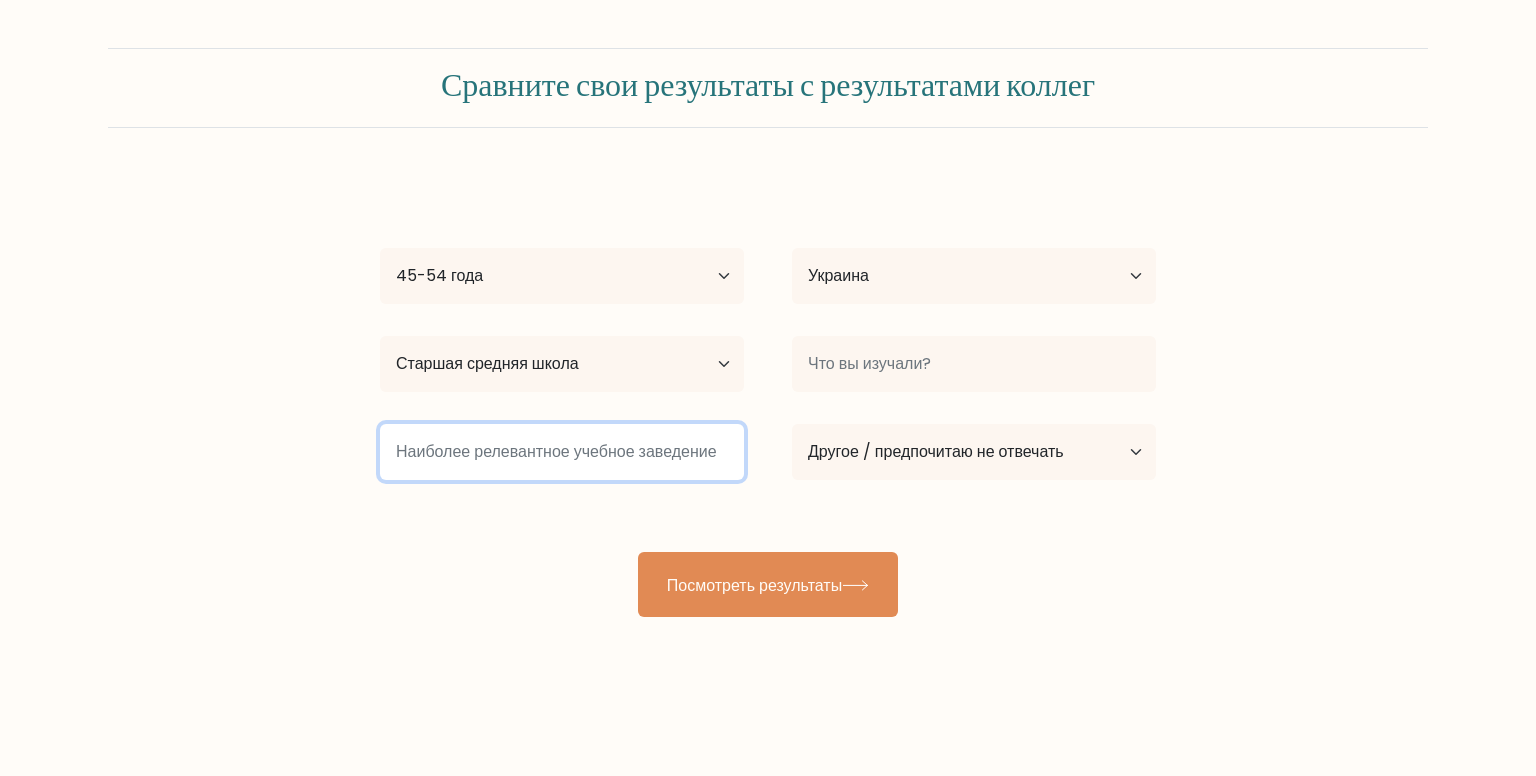 click at bounding box center [562, 452] 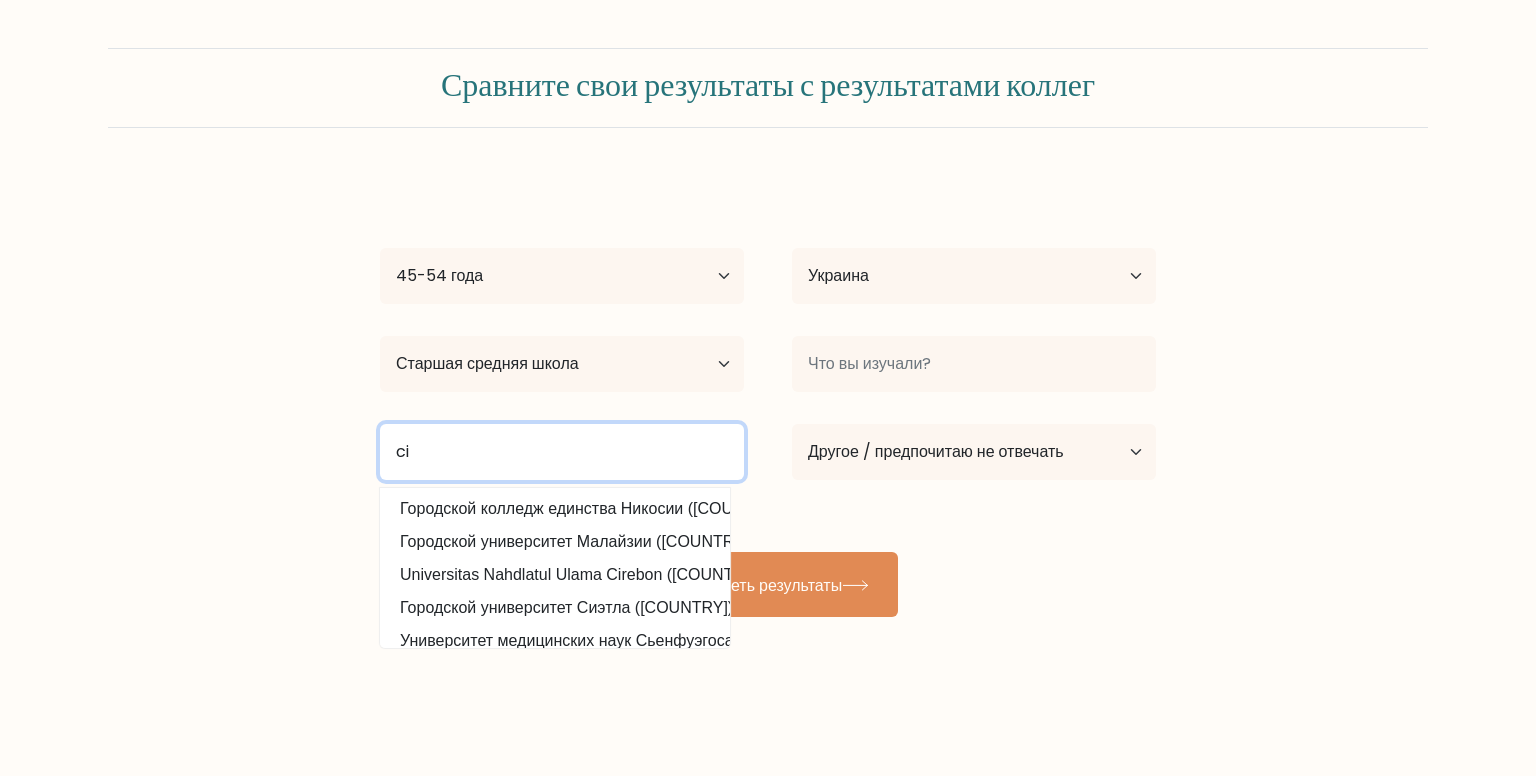 type on "c" 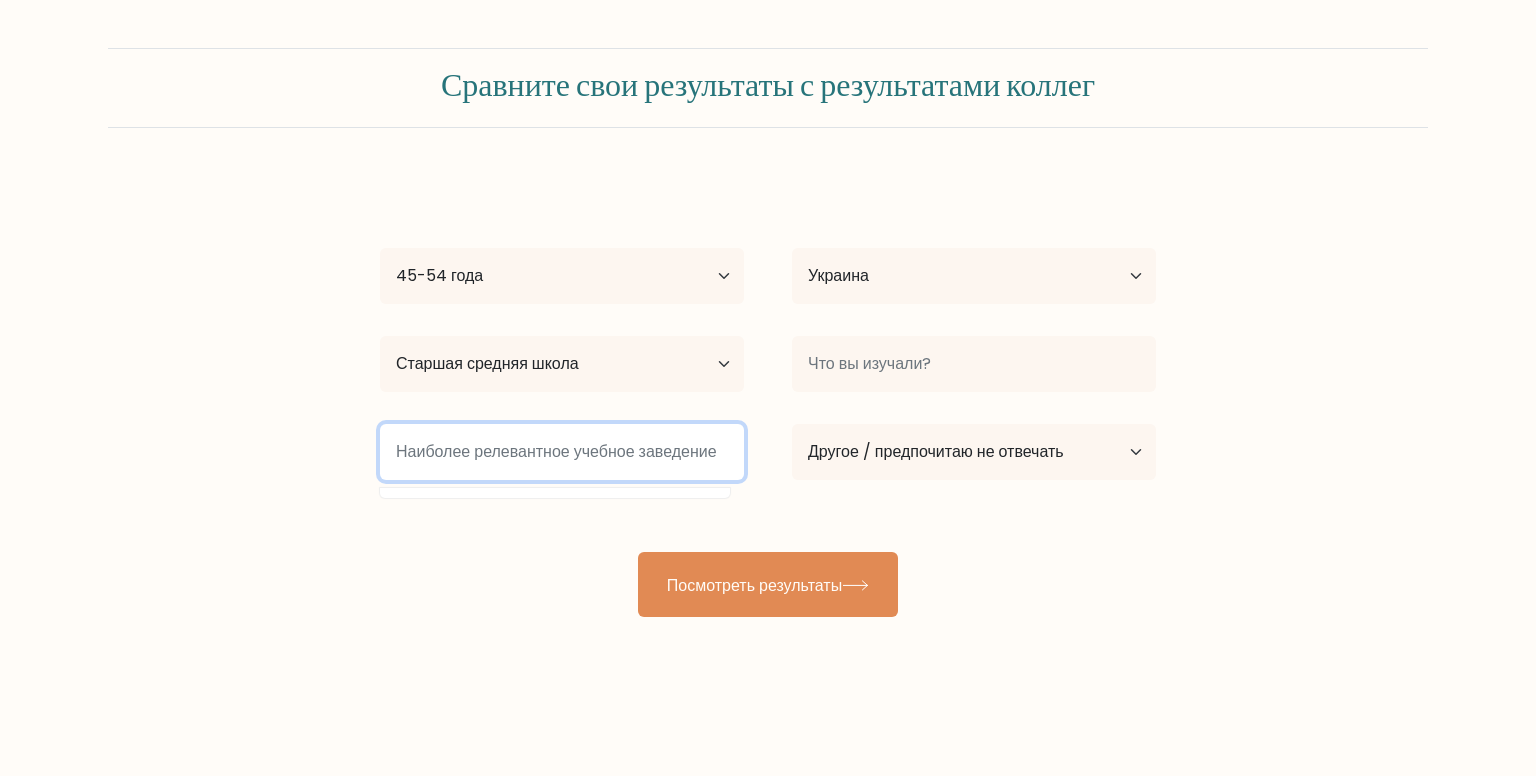 type on "s" 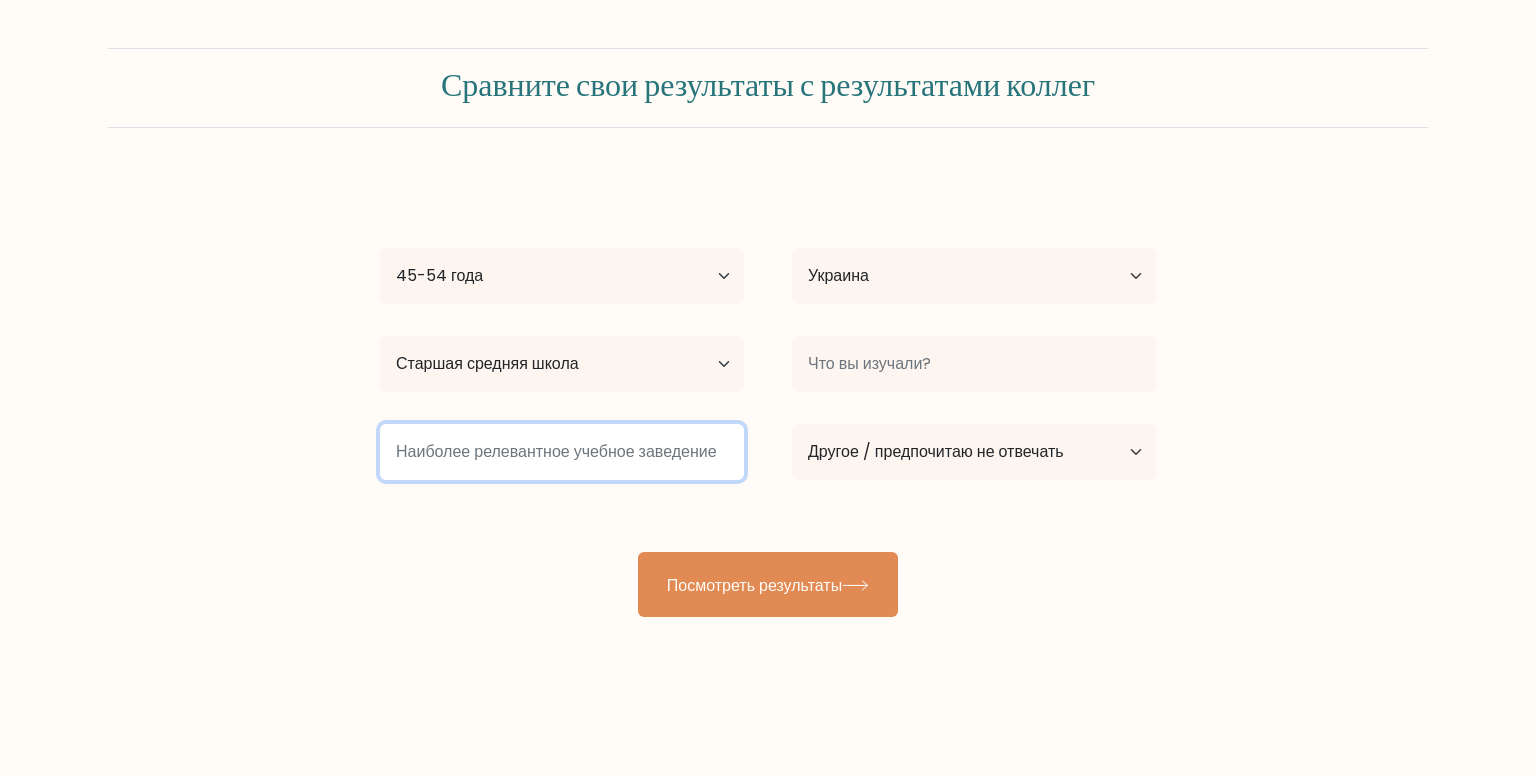 click at bounding box center (562, 452) 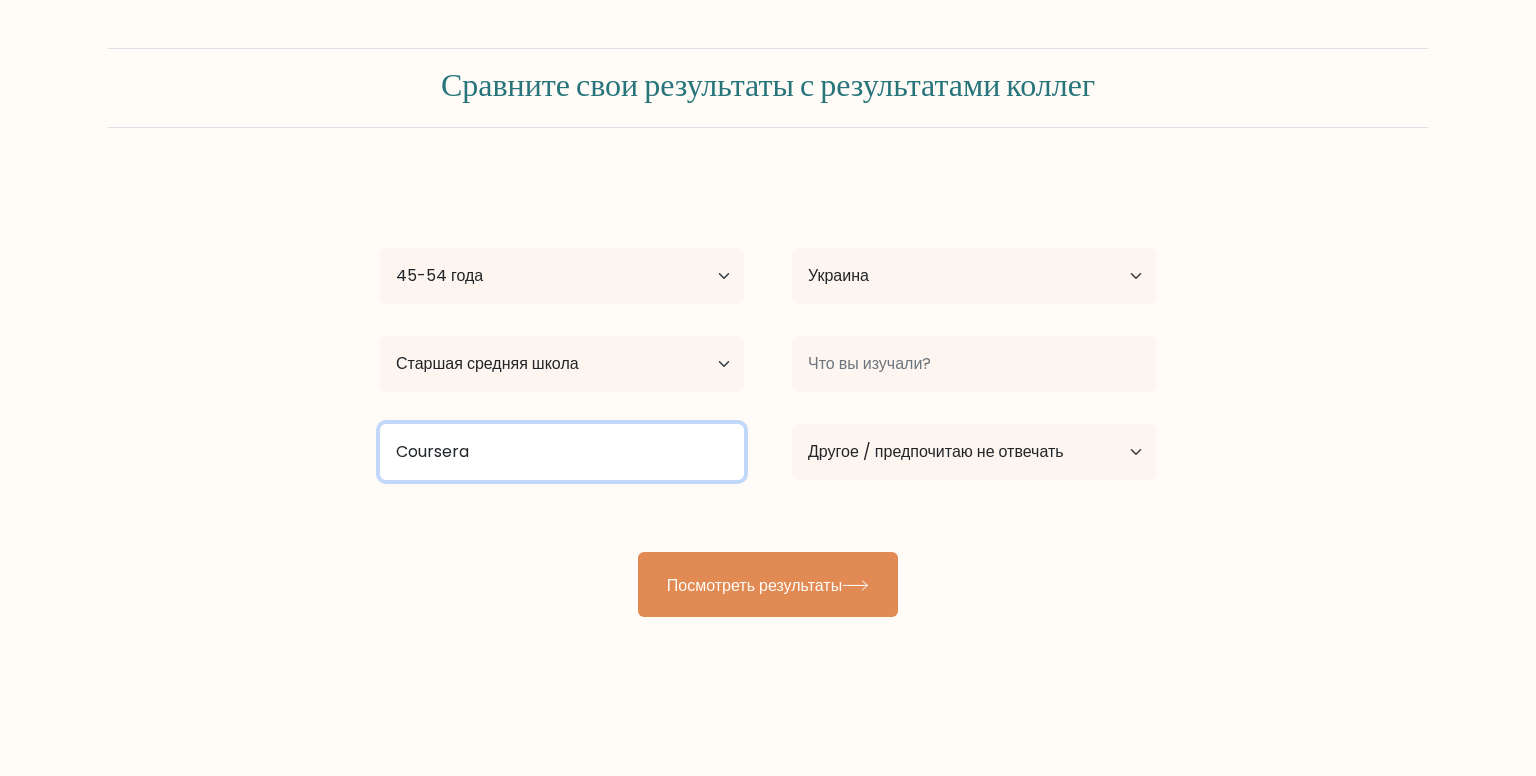 type on "Coursera" 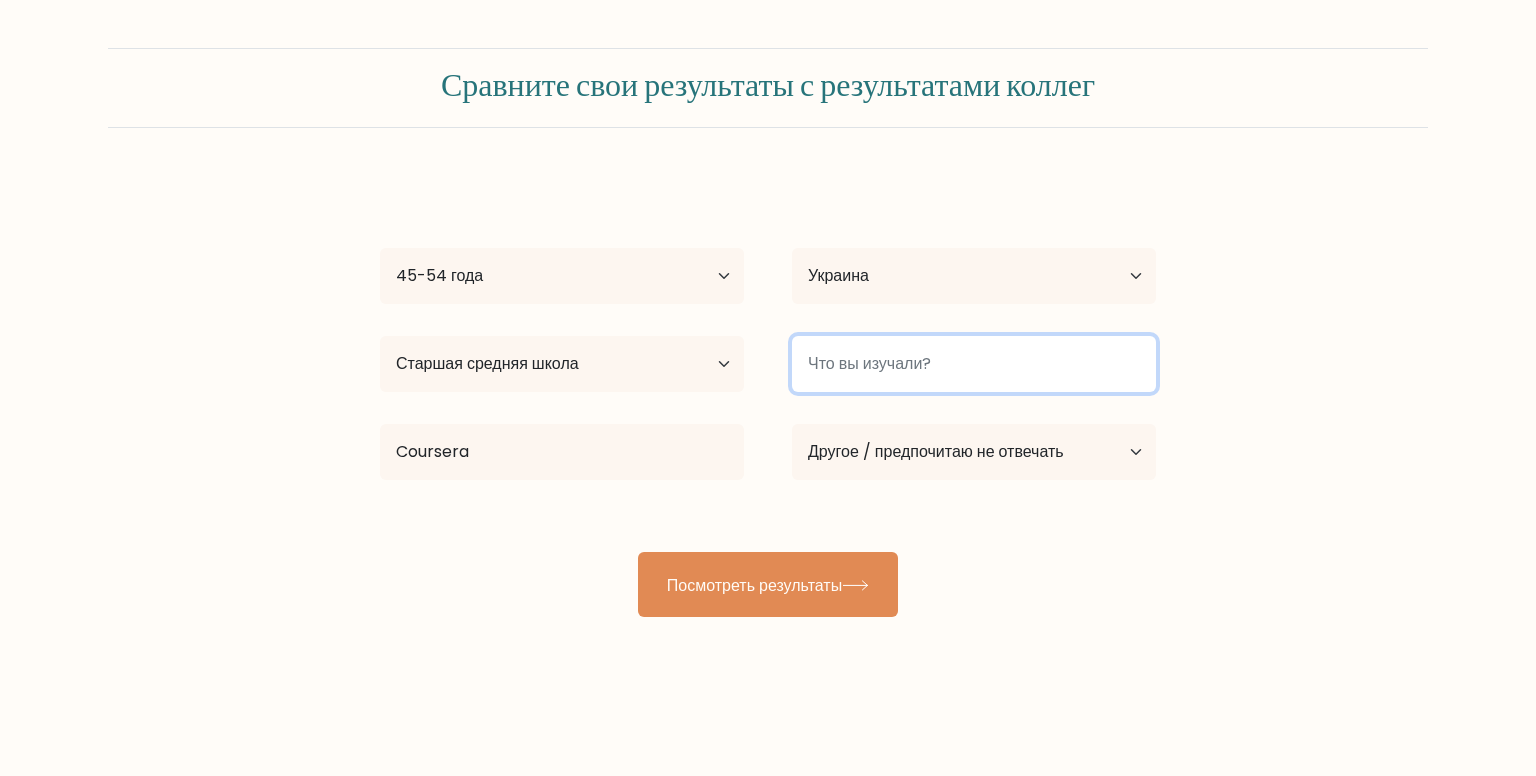 click at bounding box center (974, 364) 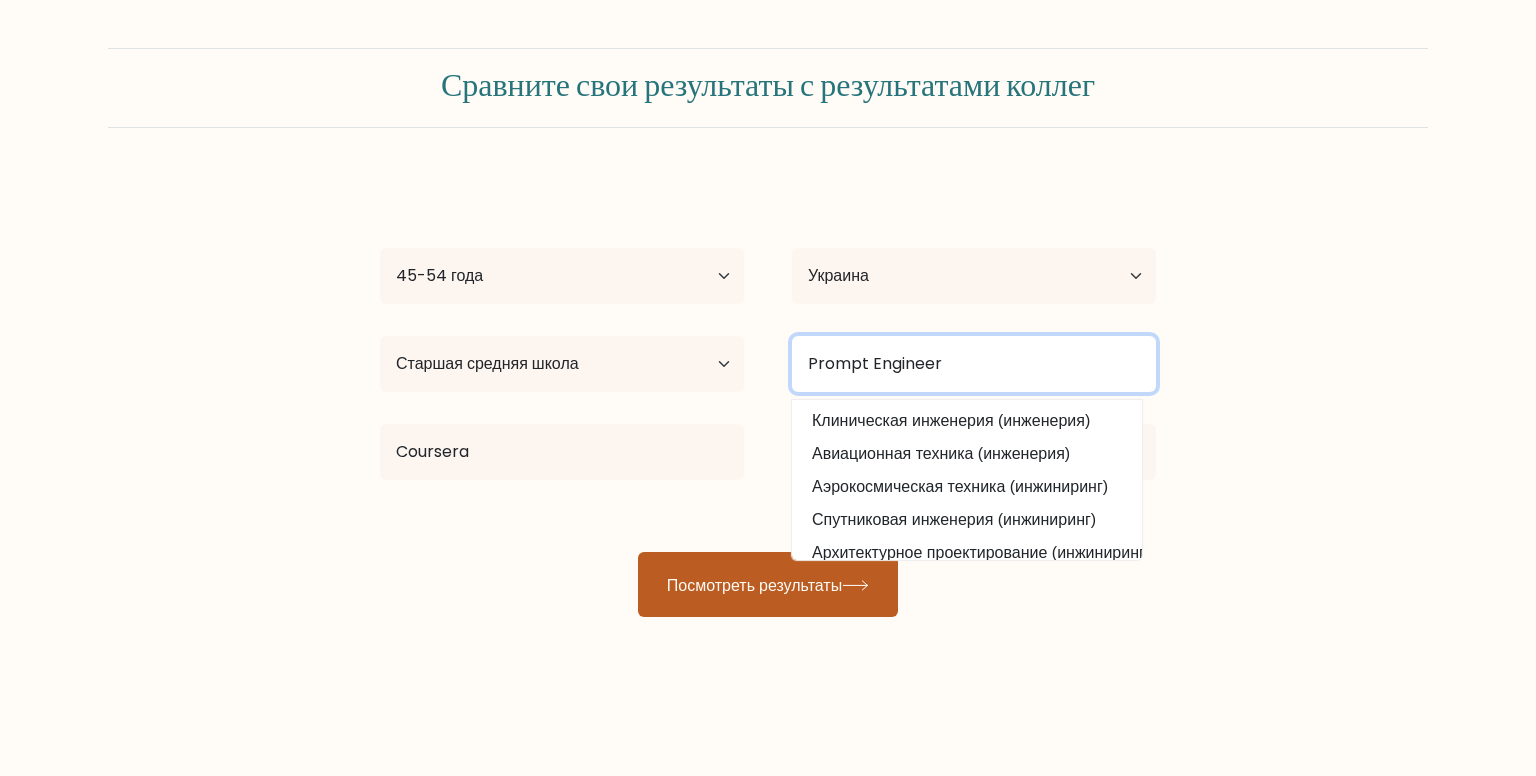 type on "Prompt Engineer" 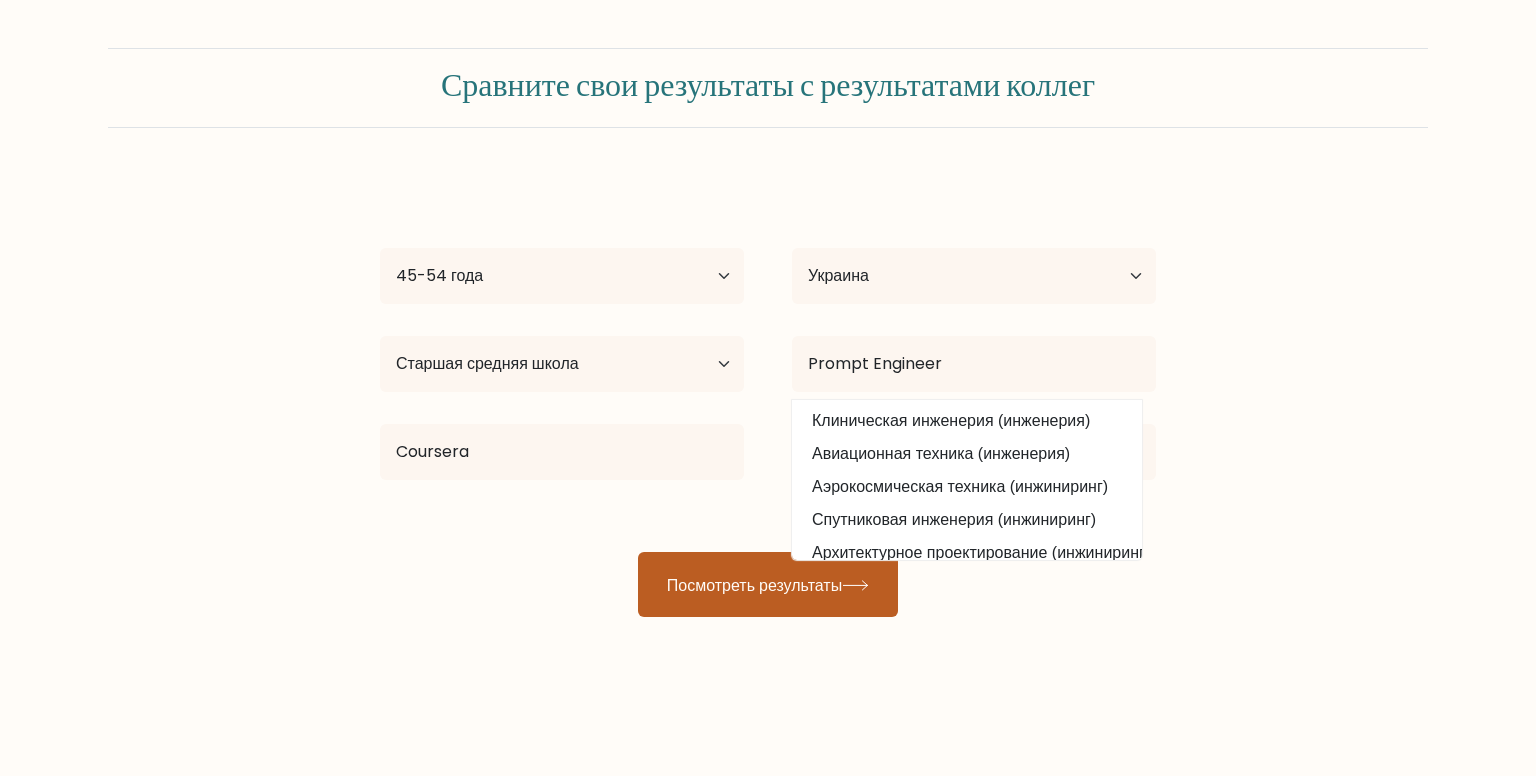 click on "Посмотреть результаты" at bounding box center [754, 584] 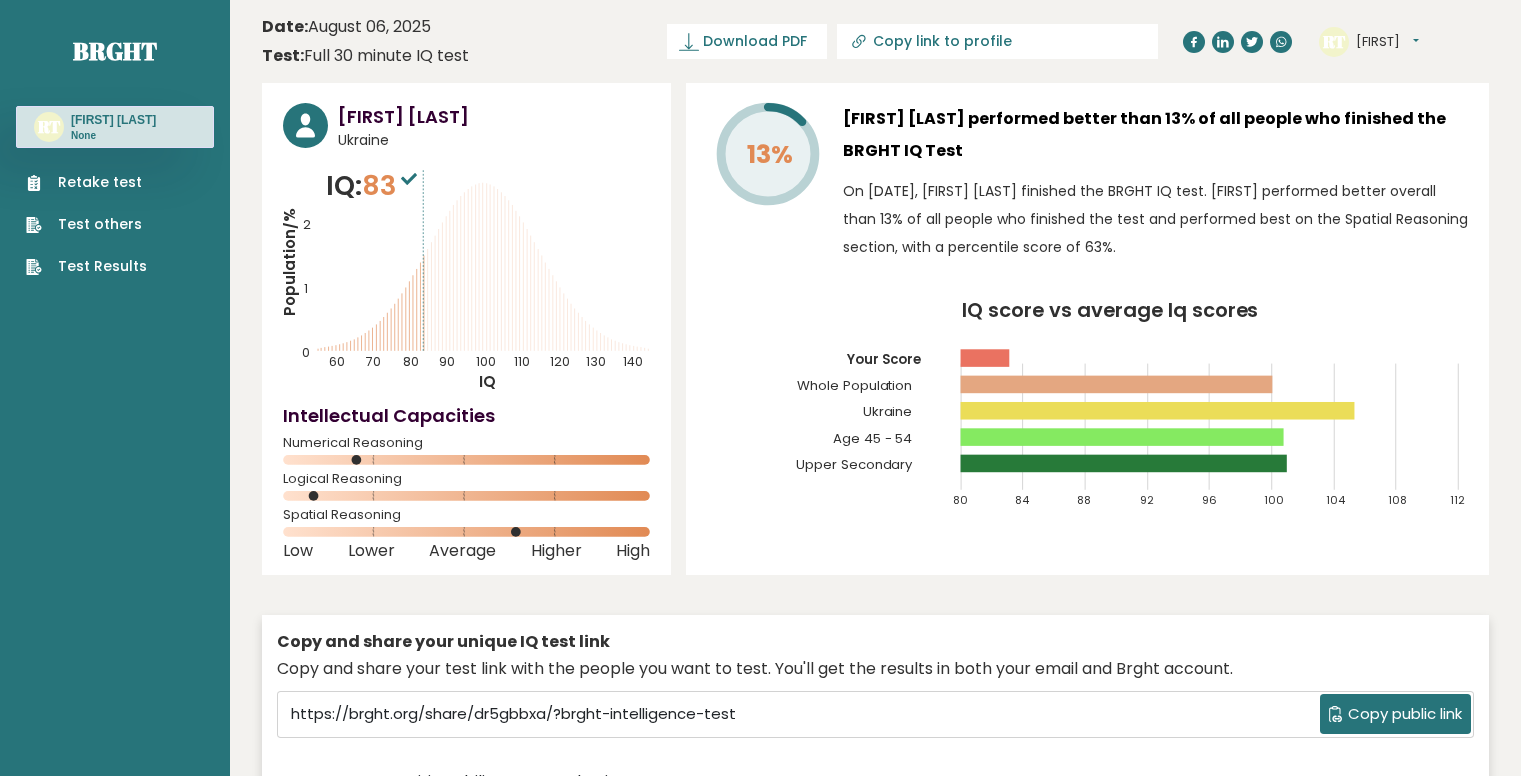 scroll, scrollTop: 0, scrollLeft: 0, axis: both 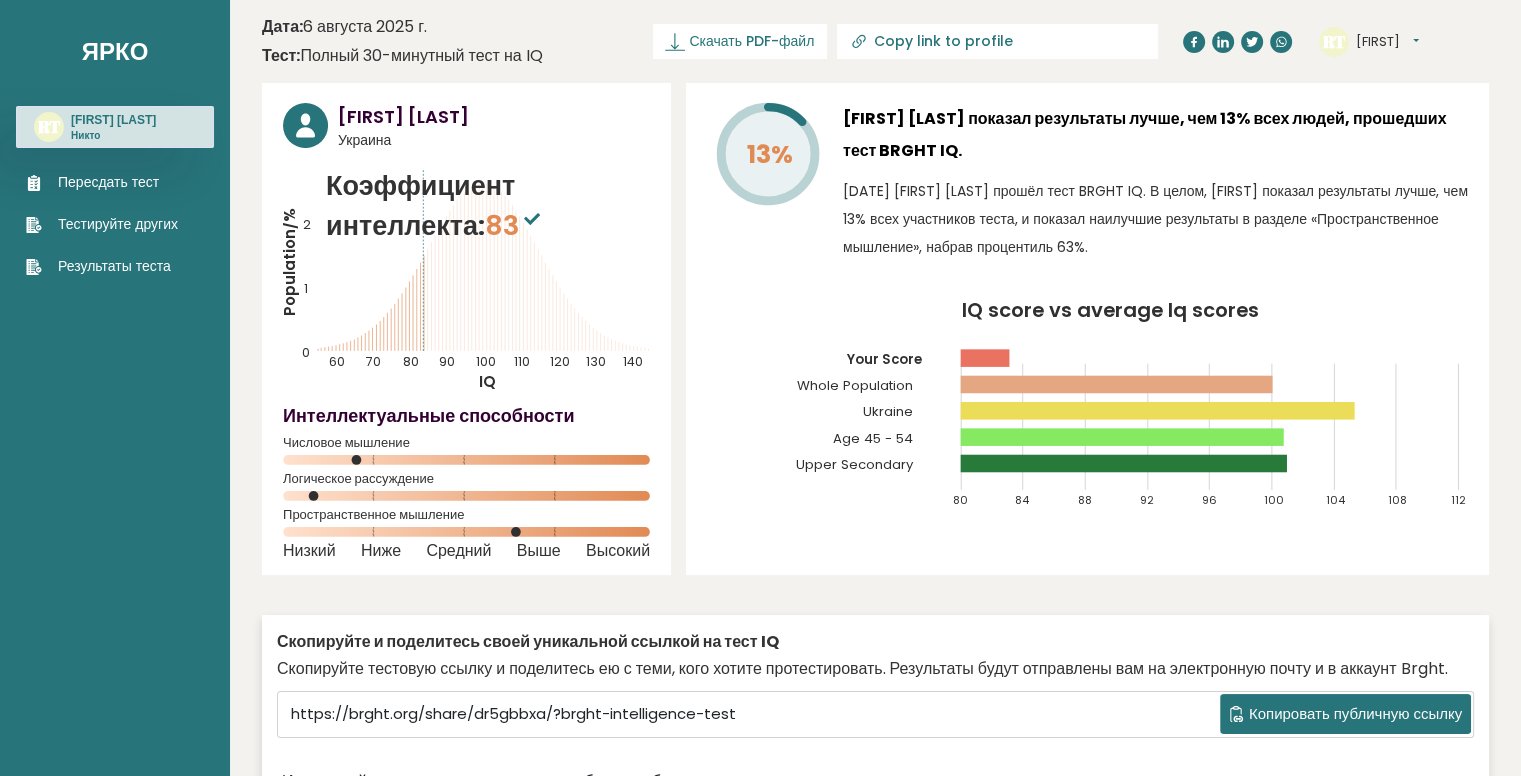 click on "IQ score vs average Iq scores
80
84
88
92
96
100
104
108
112
Your Score
Whole Population
[COUNTRY]
Age 45 - 54
Upper Secondary" 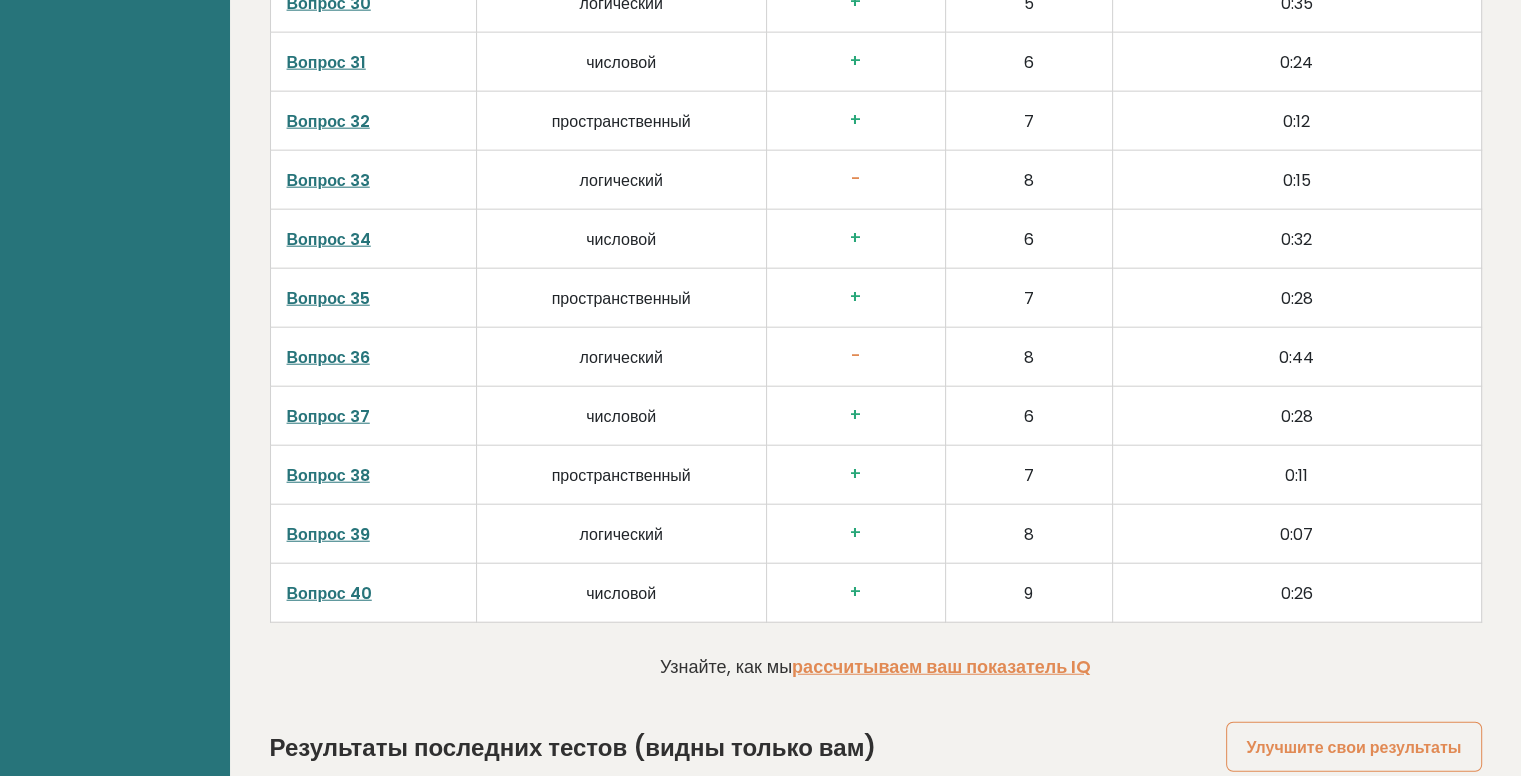 scroll, scrollTop: 4920, scrollLeft: 0, axis: vertical 